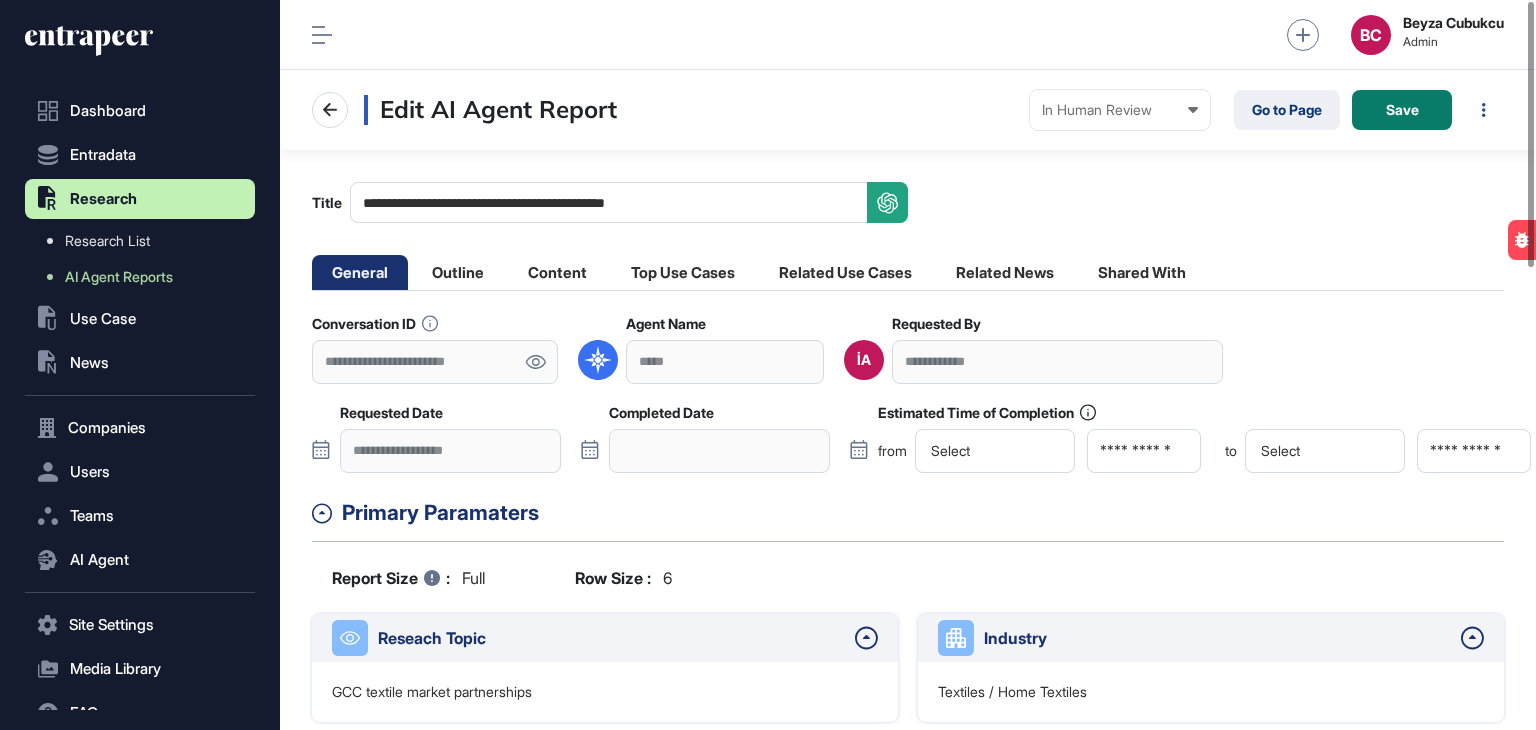 scroll, scrollTop: 0, scrollLeft: 0, axis: both 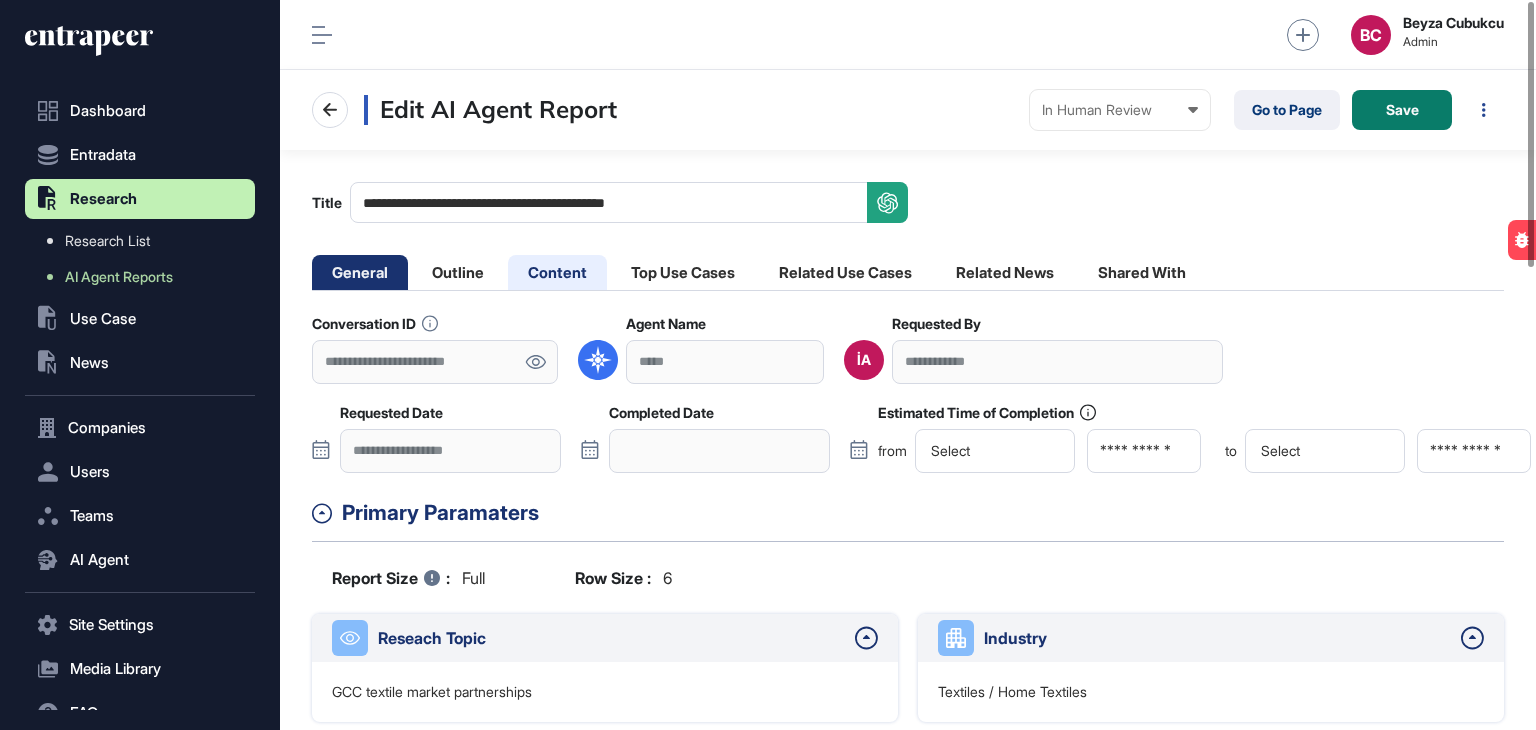click on "Content" 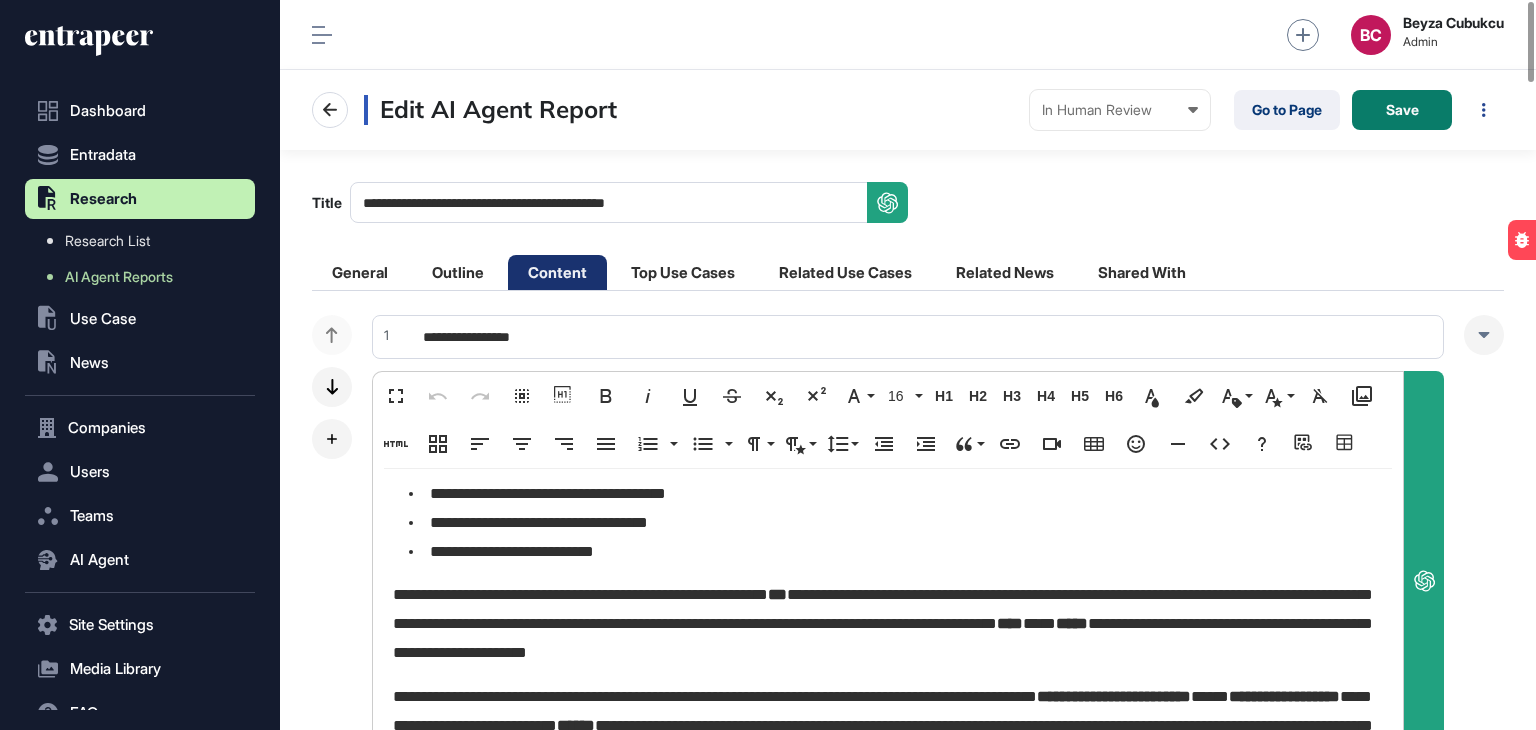 scroll, scrollTop: 400, scrollLeft: 0, axis: vertical 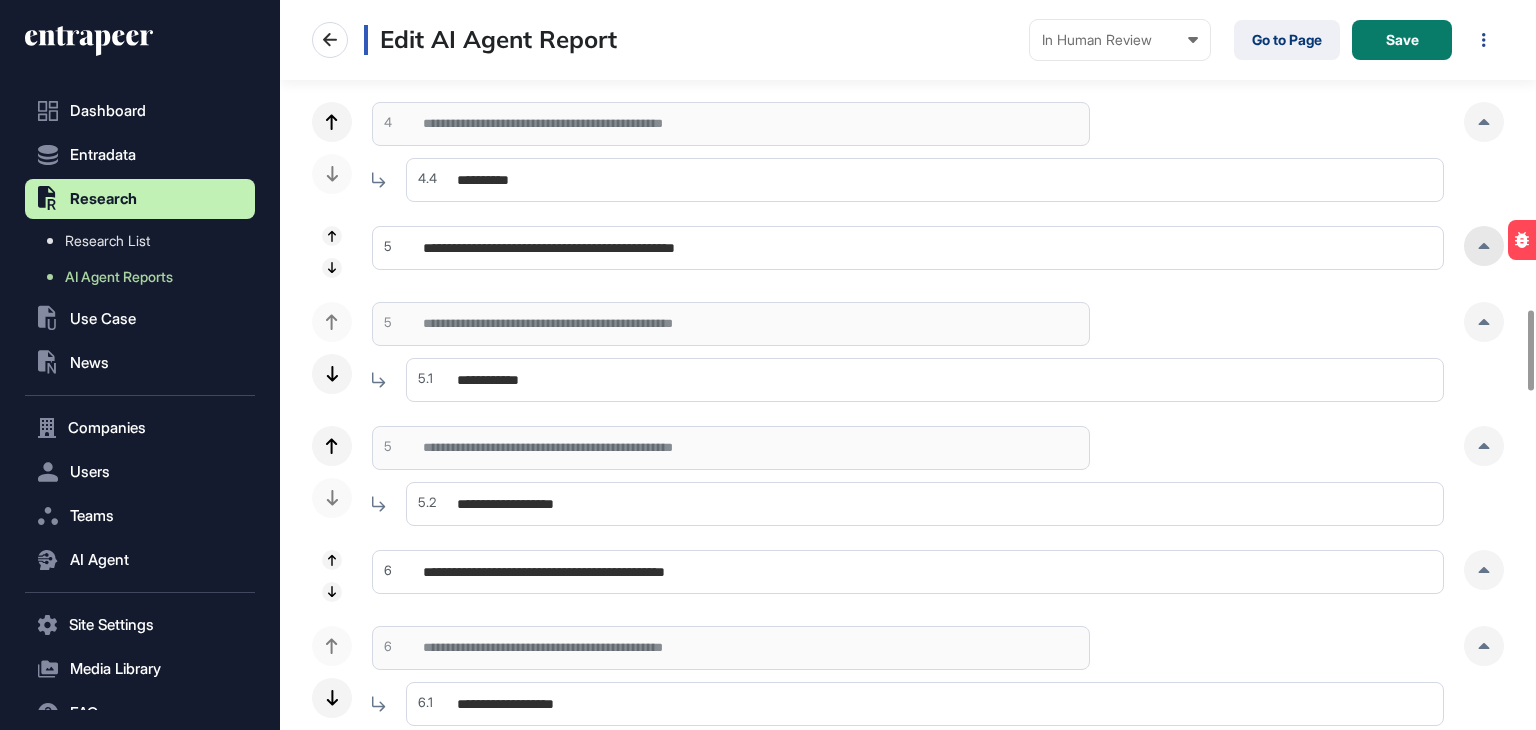click at bounding box center [1484, 246] 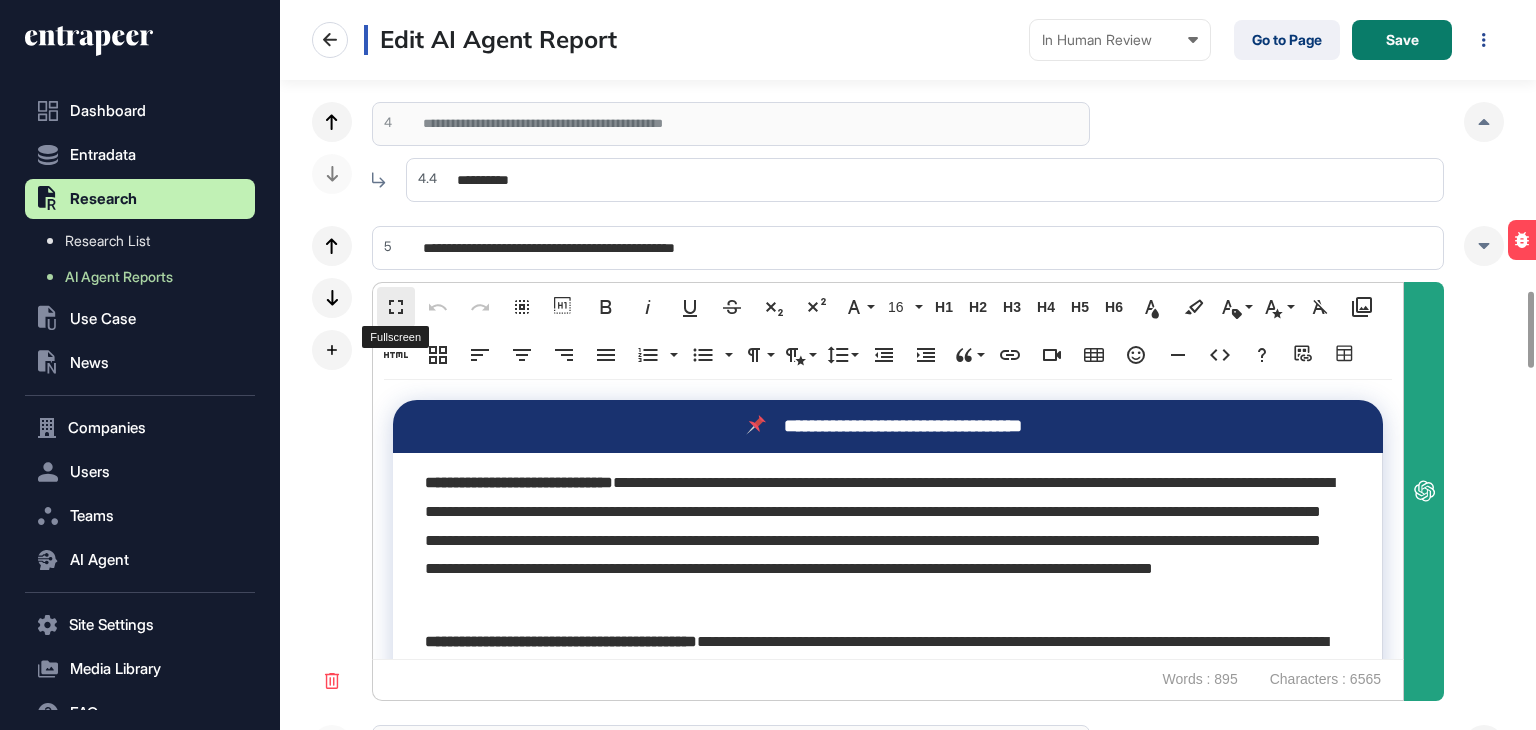 click on "Fullscreen" at bounding box center (396, 307) 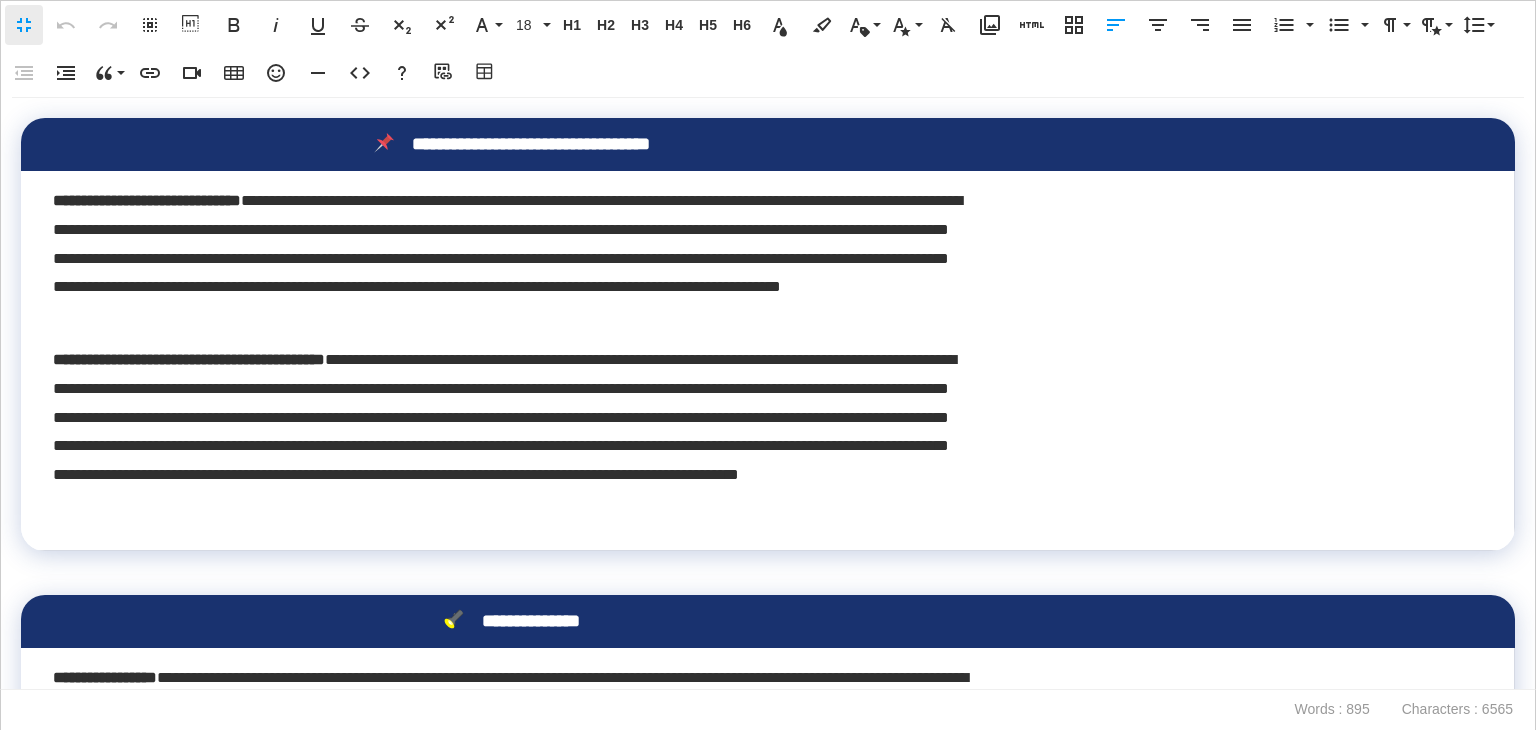 scroll, scrollTop: 0, scrollLeft: 9, axis: horizontal 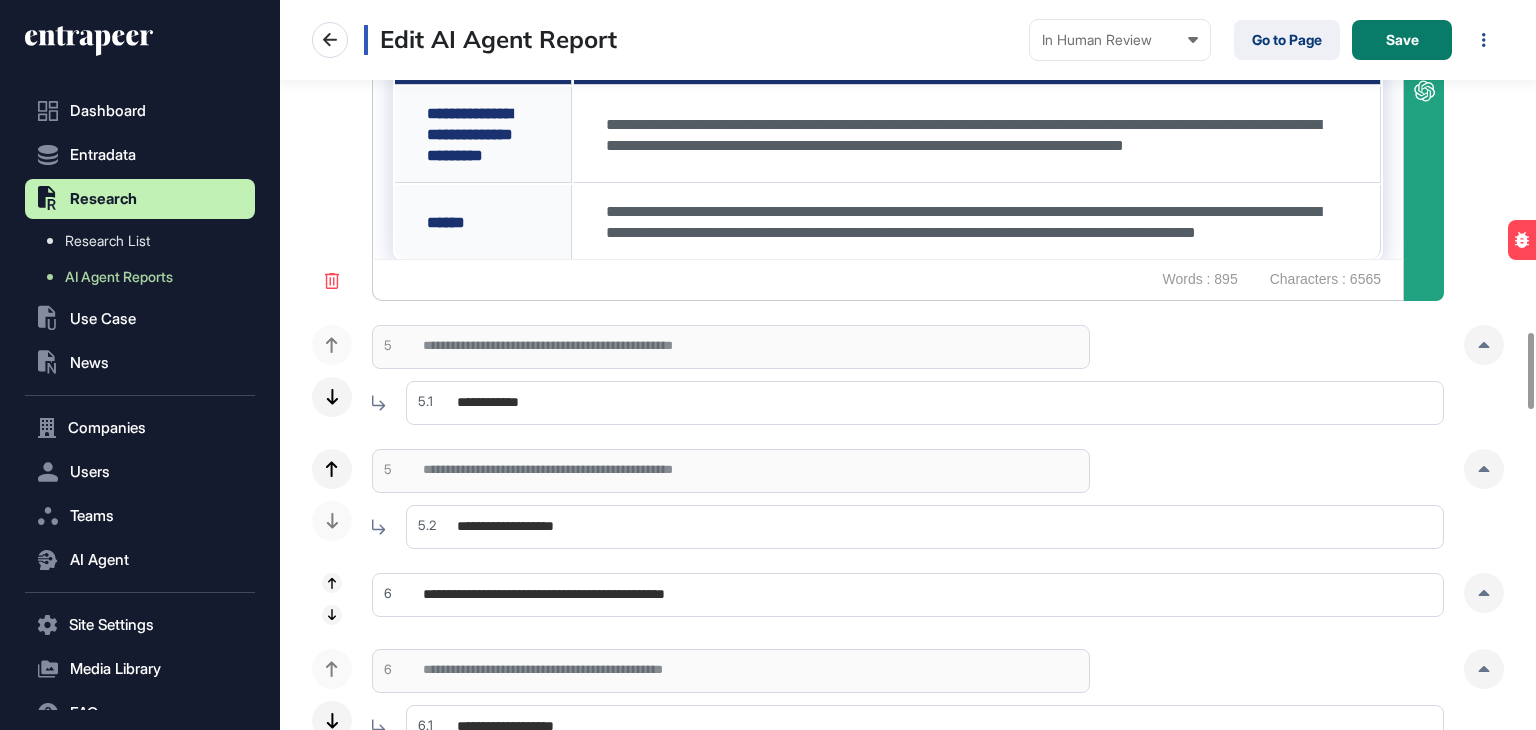 click at bounding box center (1484, 345) 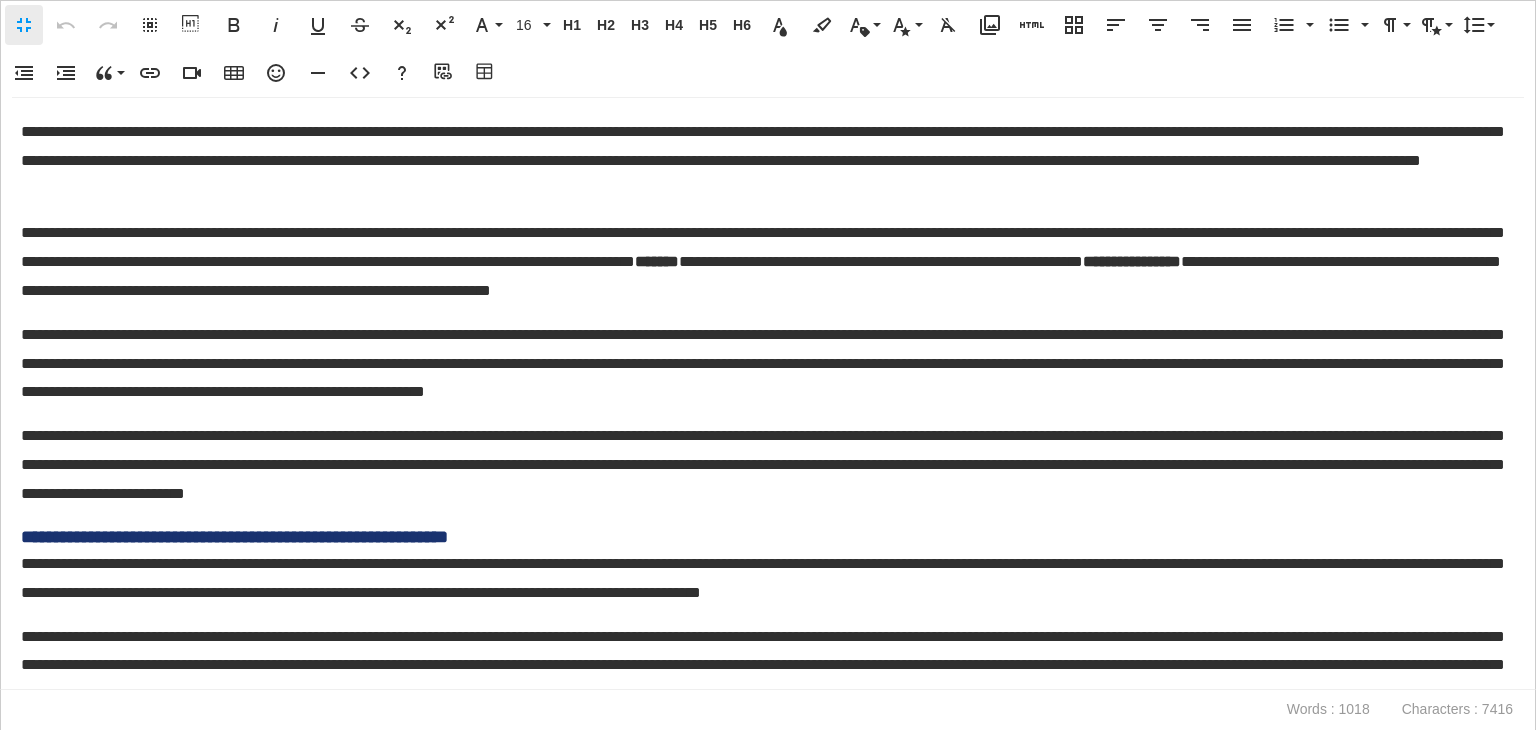 scroll, scrollTop: 0, scrollLeft: 9, axis: horizontal 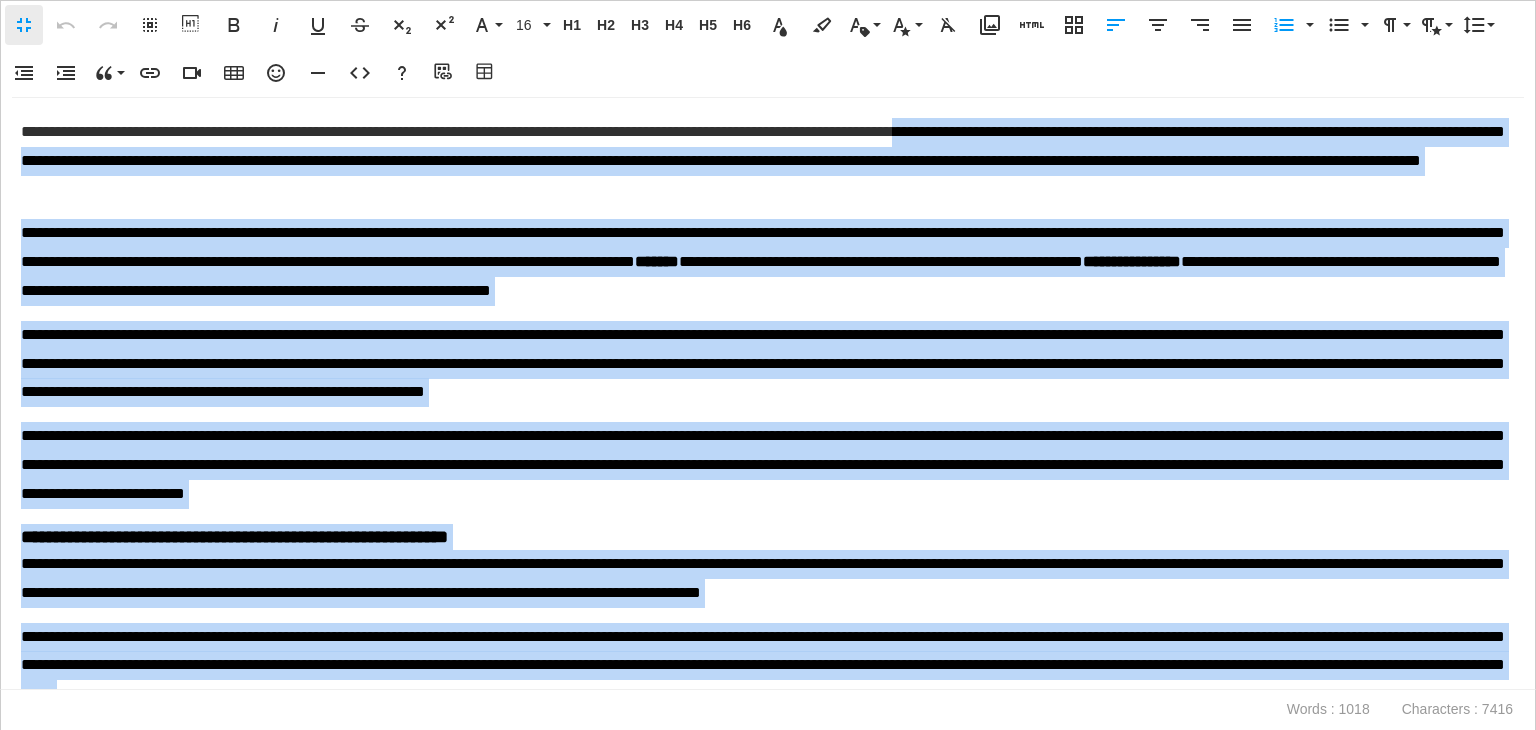 drag, startPoint x: 1371, startPoint y: 674, endPoint x: 1080, endPoint y: 97, distance: 646.22754 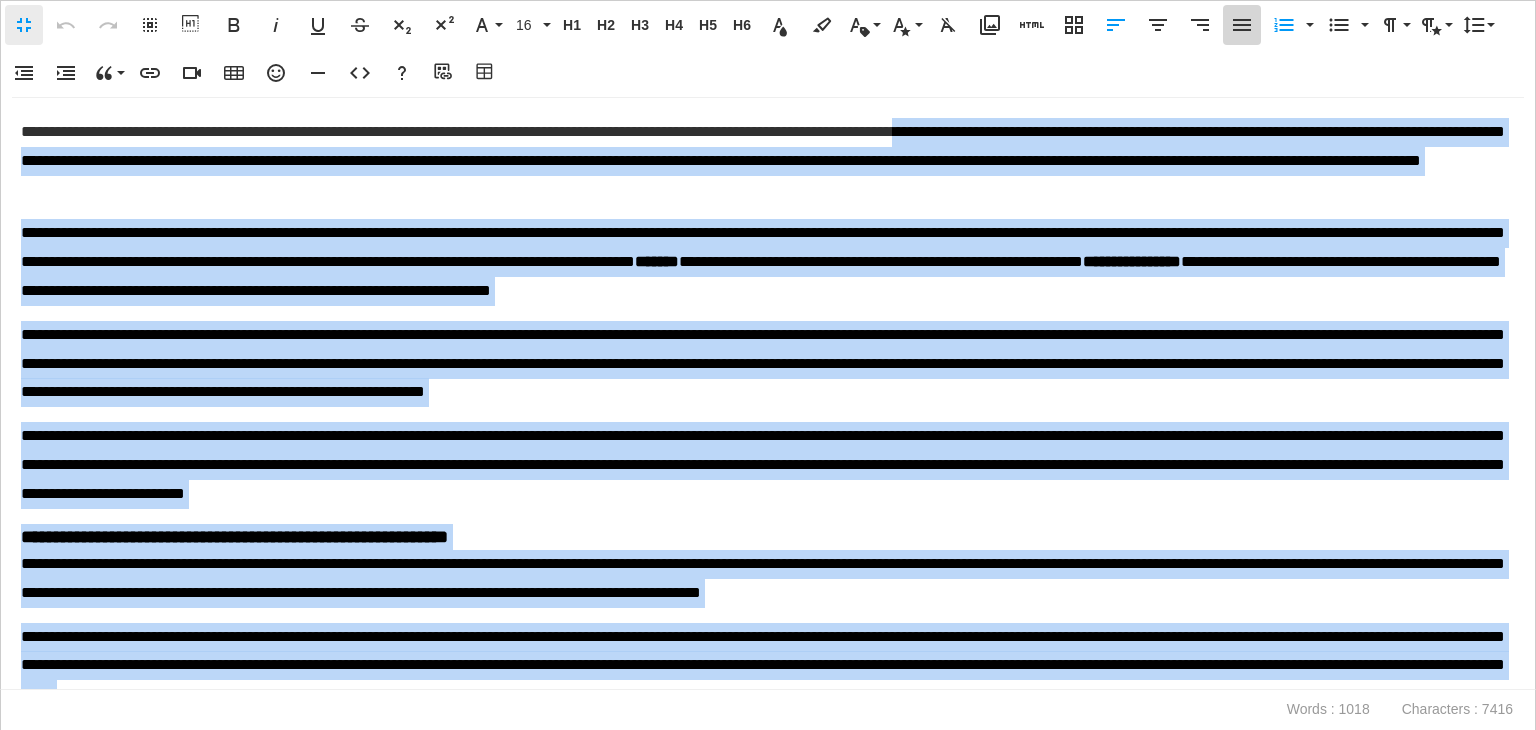click 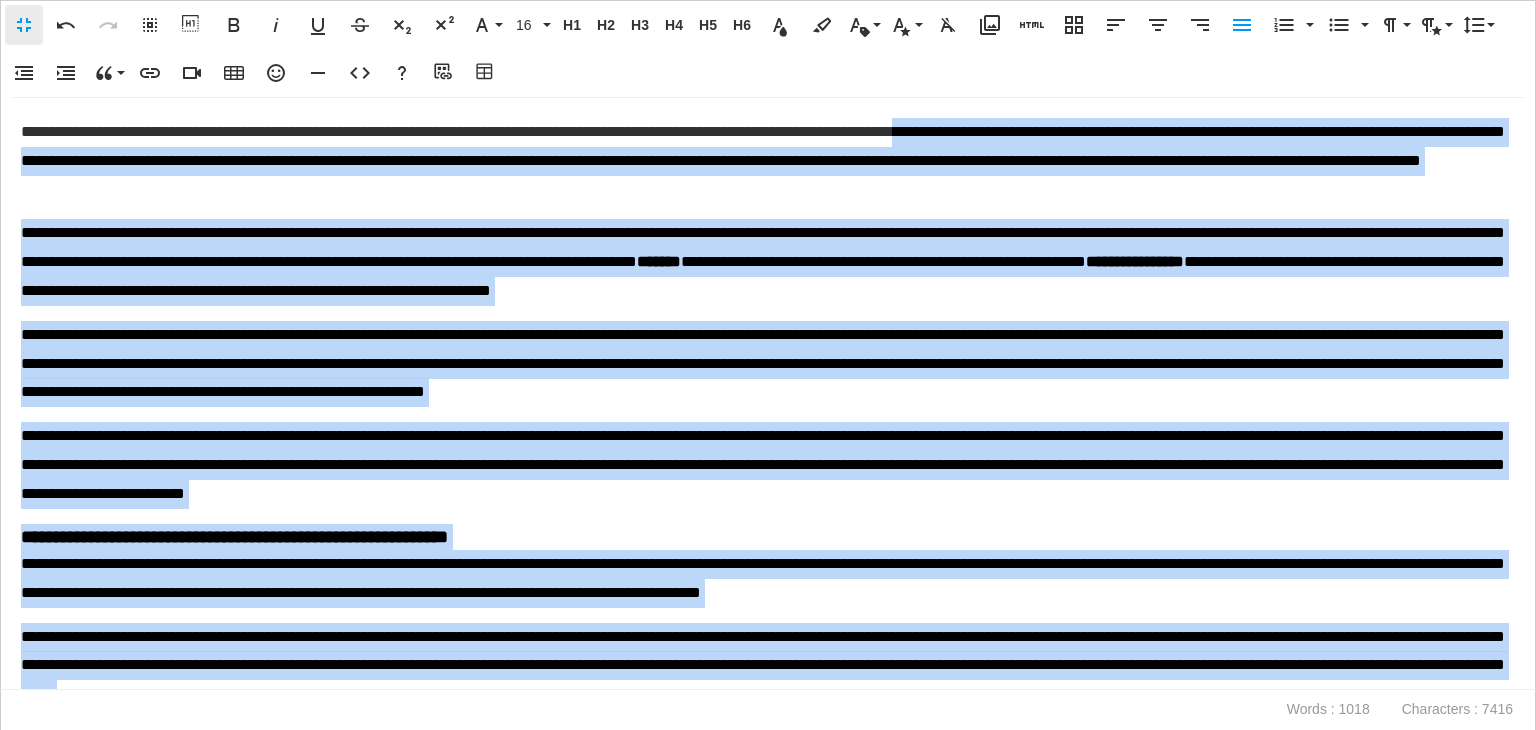click on "**********" at bounding box center (763, 262) 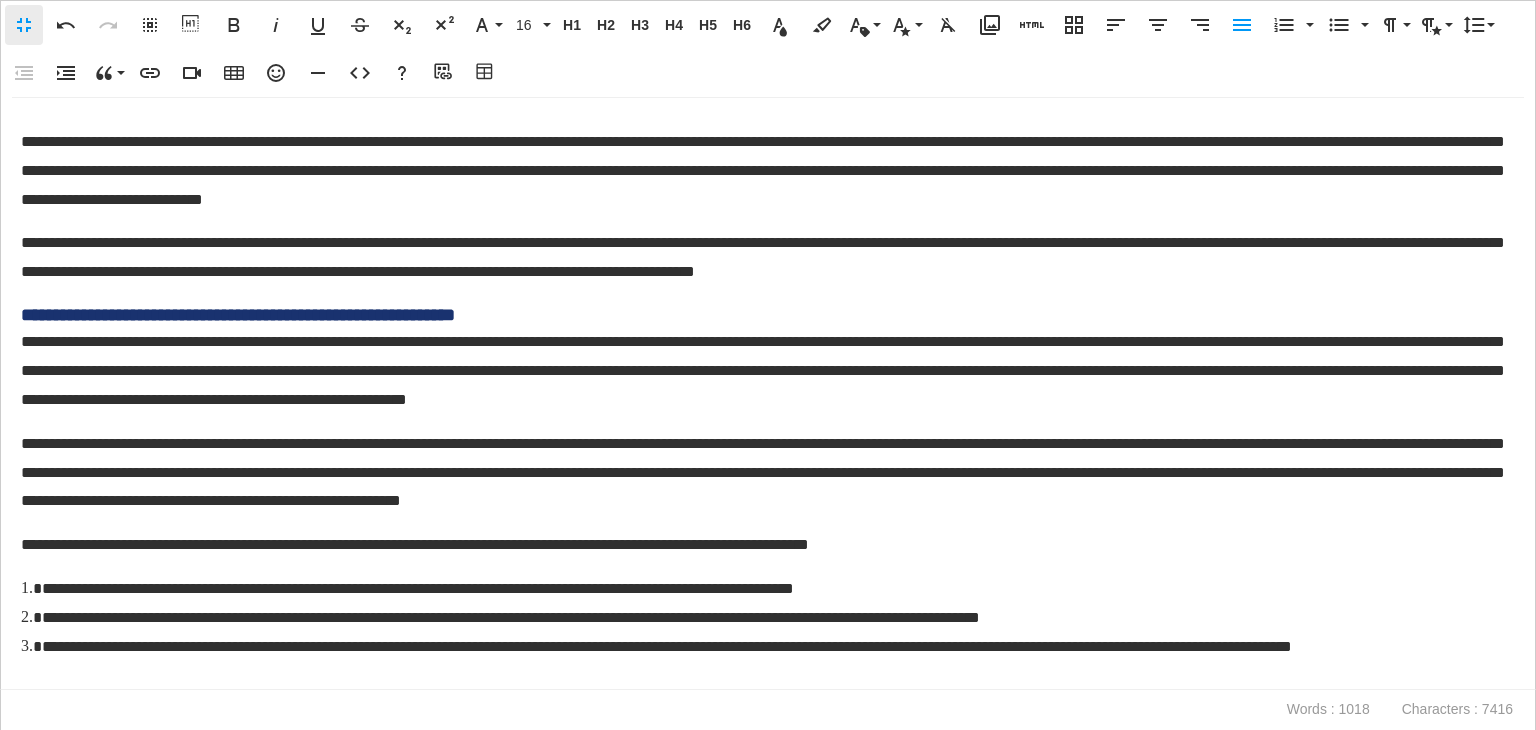 scroll, scrollTop: 929, scrollLeft: 0, axis: vertical 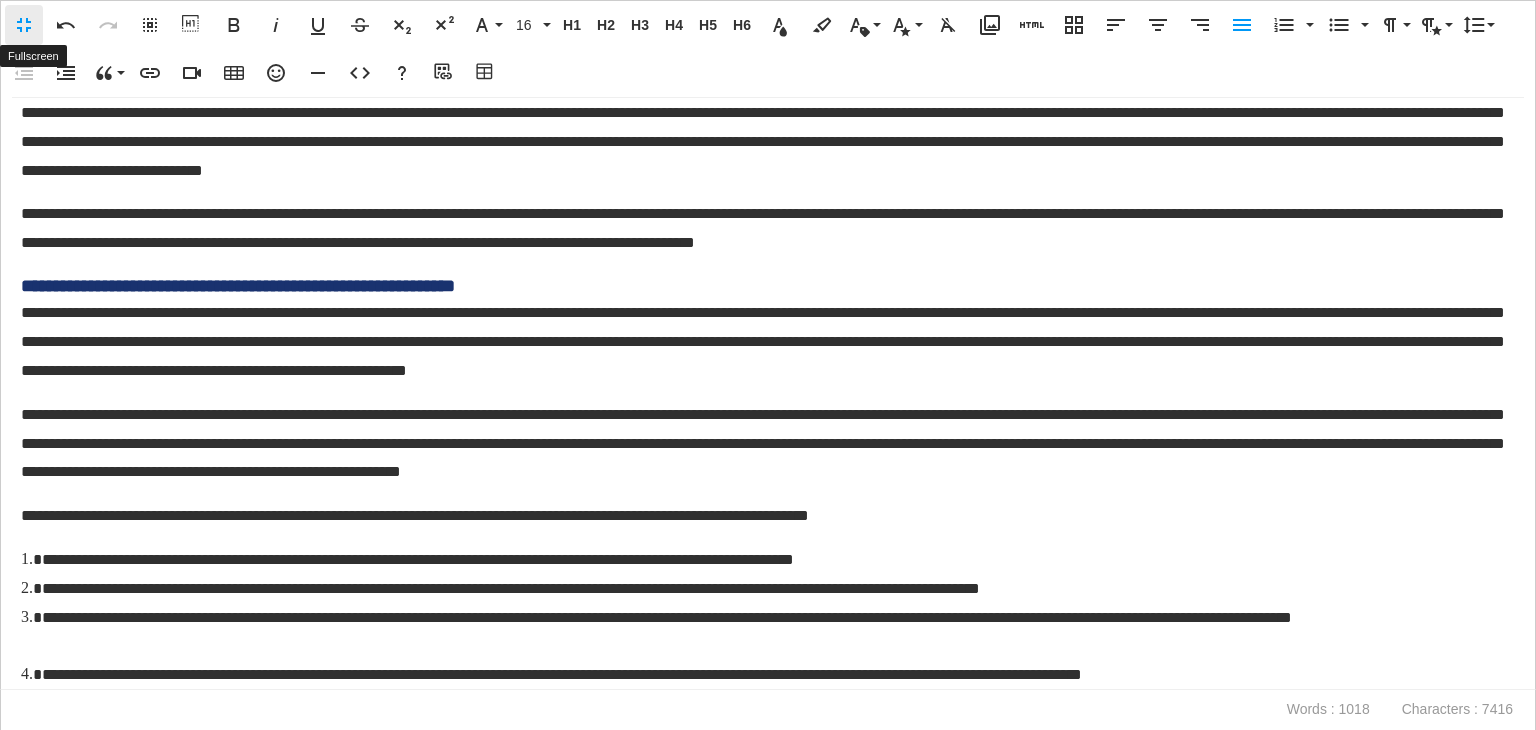 click on "Fullscreen" at bounding box center [24, 25] 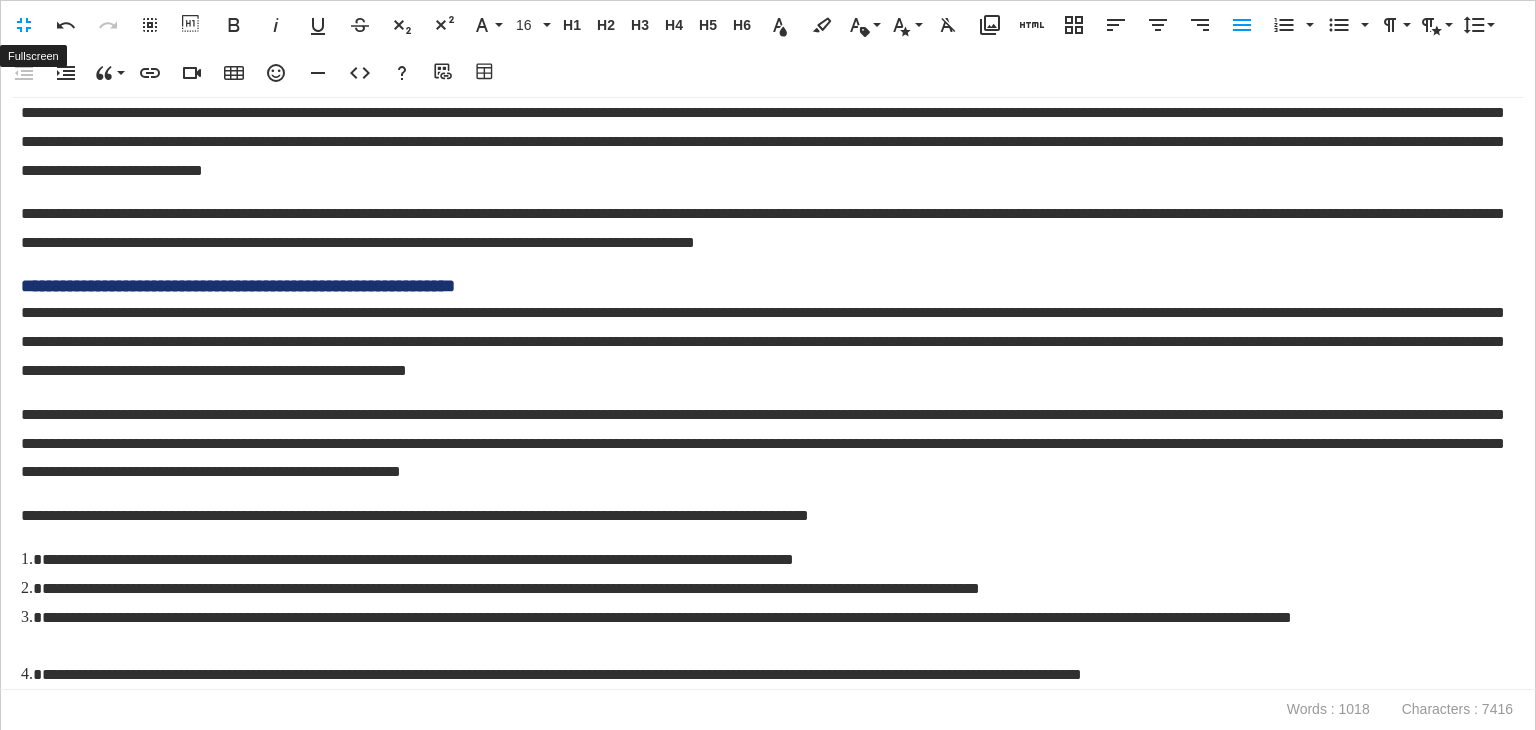 scroll, scrollTop: 0, scrollLeft: 0, axis: both 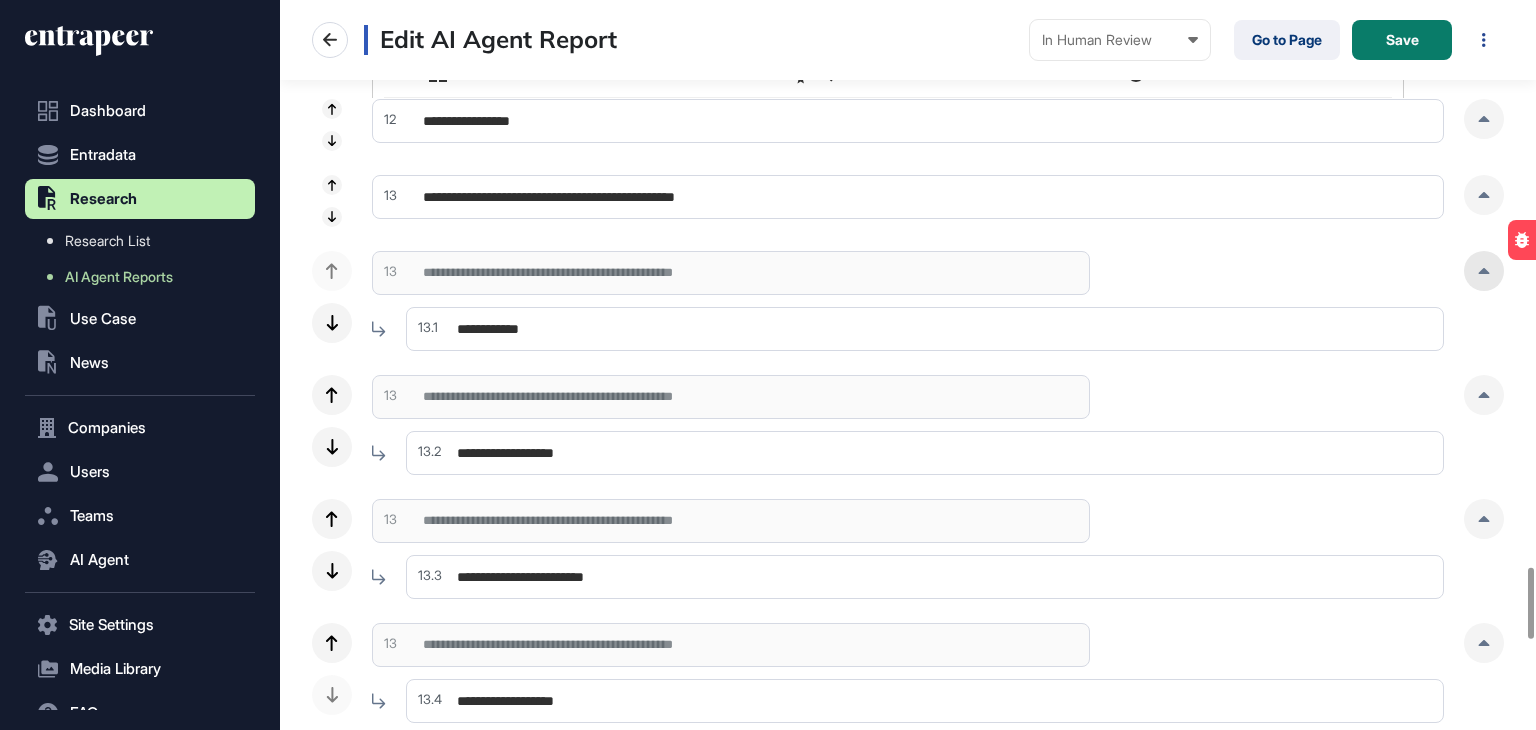 click at bounding box center (1484, 271) 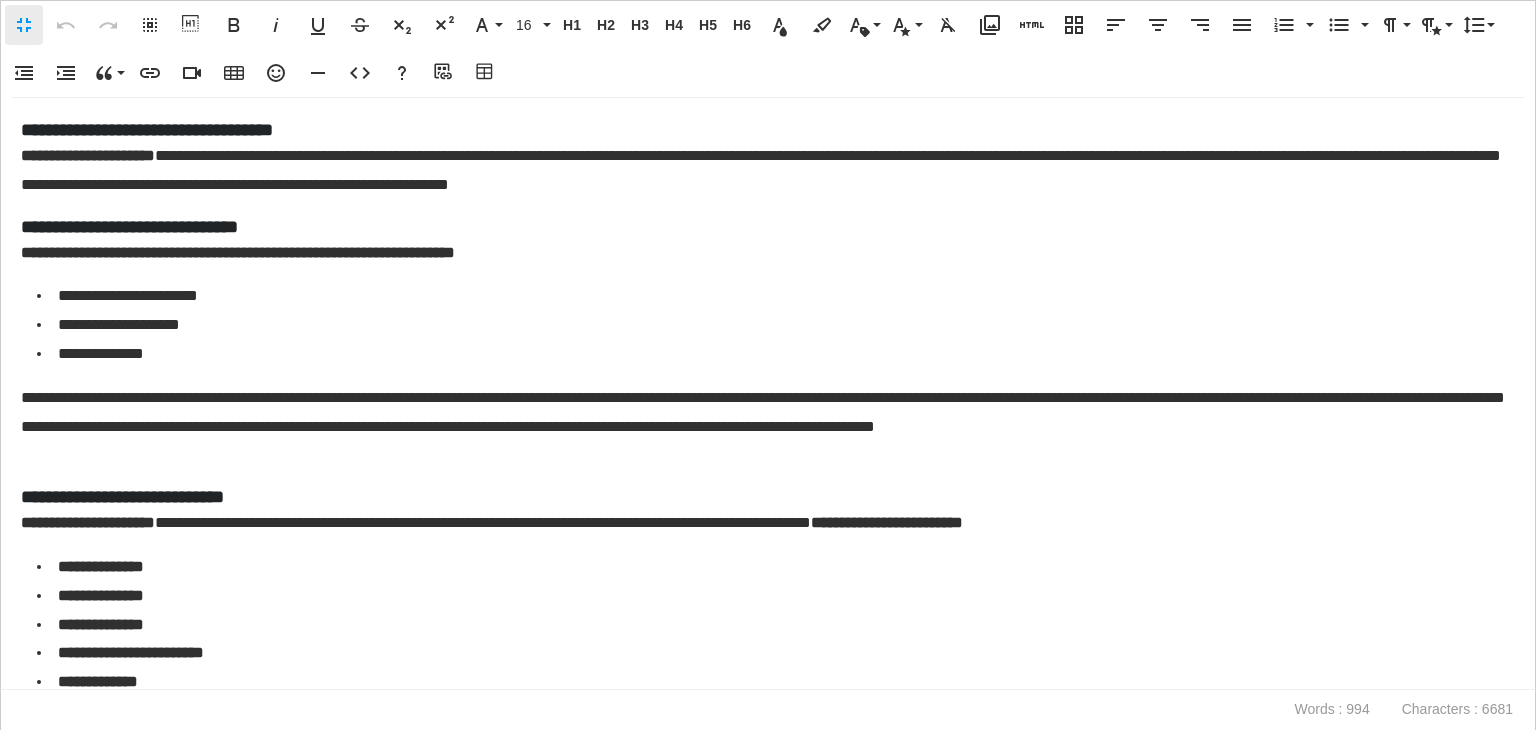scroll, scrollTop: 0, scrollLeft: 9, axis: horizontal 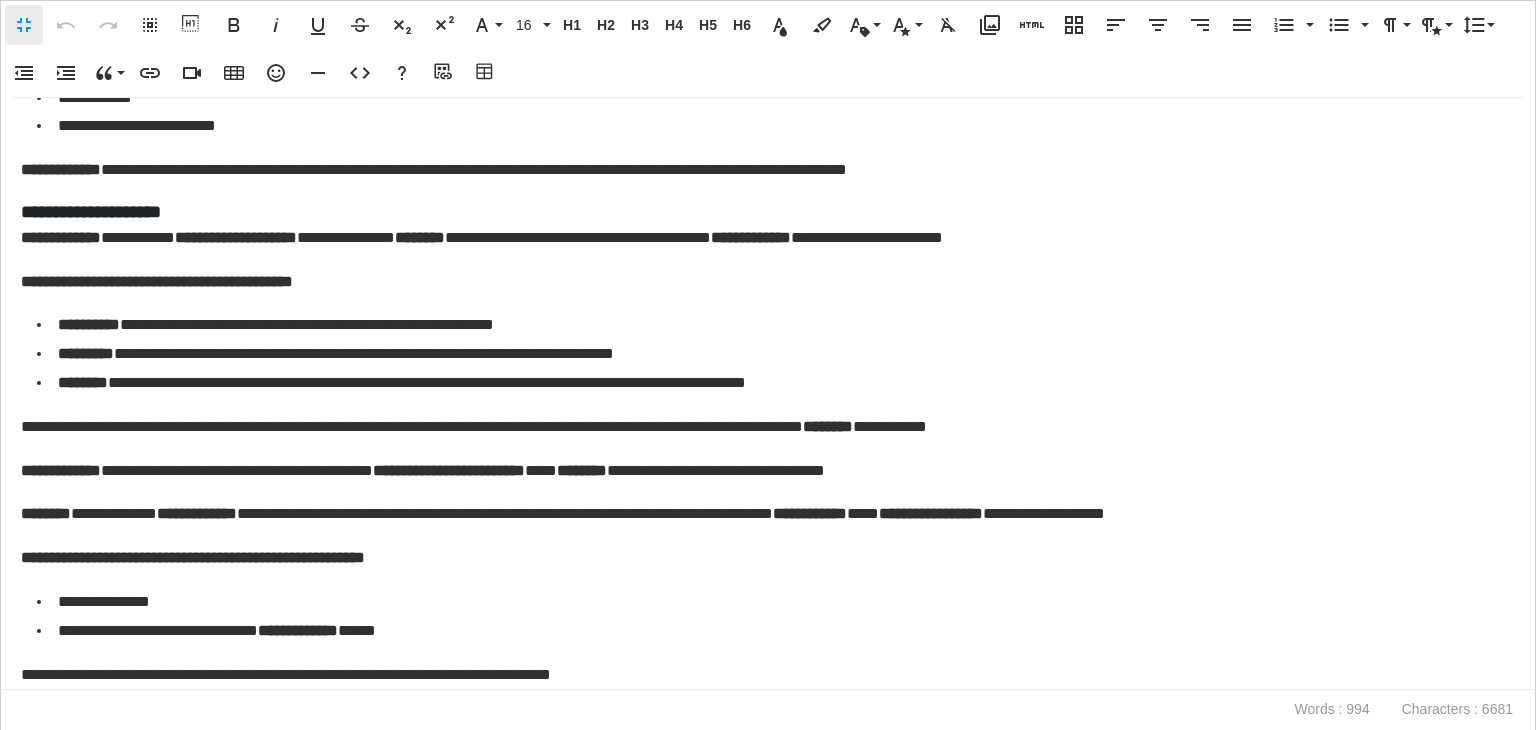 click on "Fullscreen" at bounding box center (24, 25) 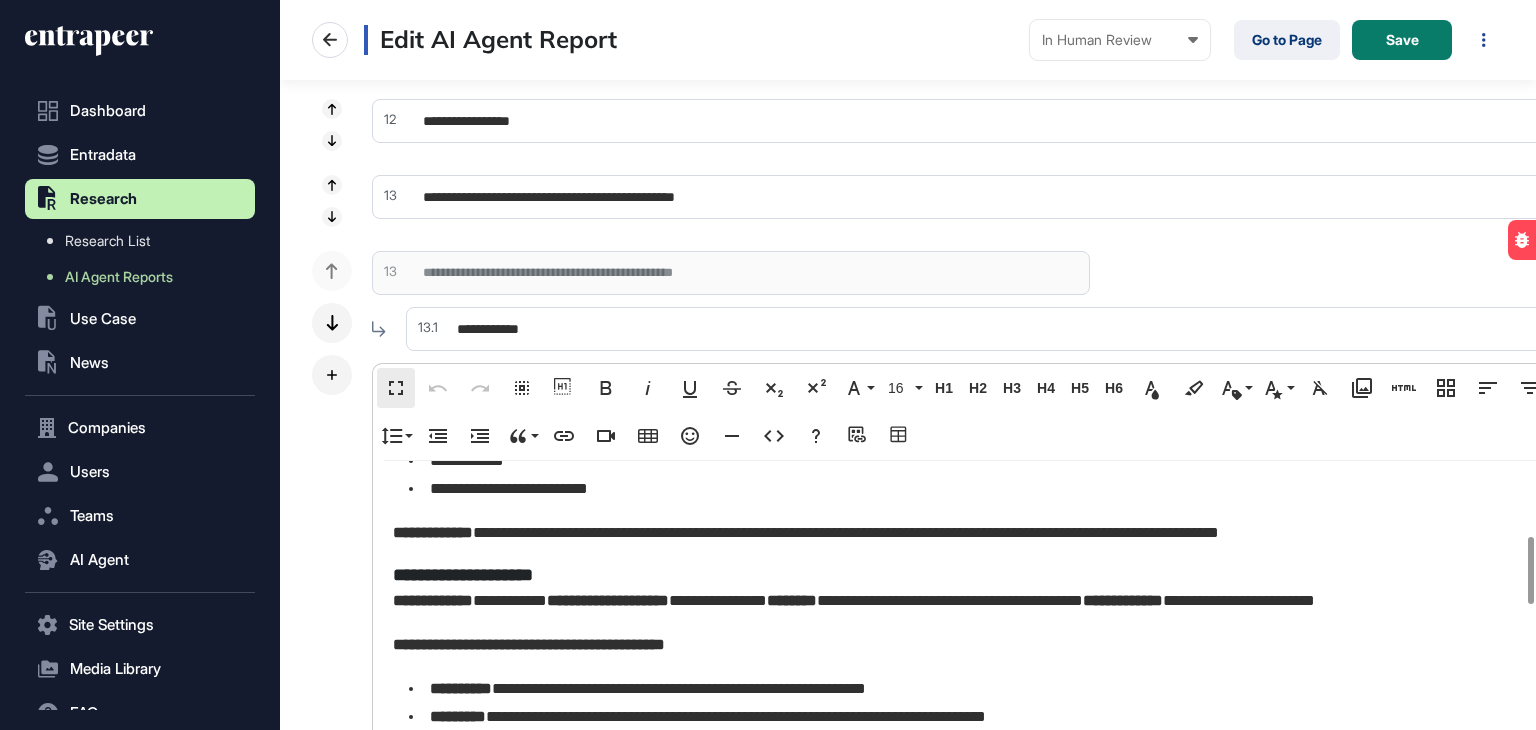 scroll, scrollTop: 0, scrollLeft: 0, axis: both 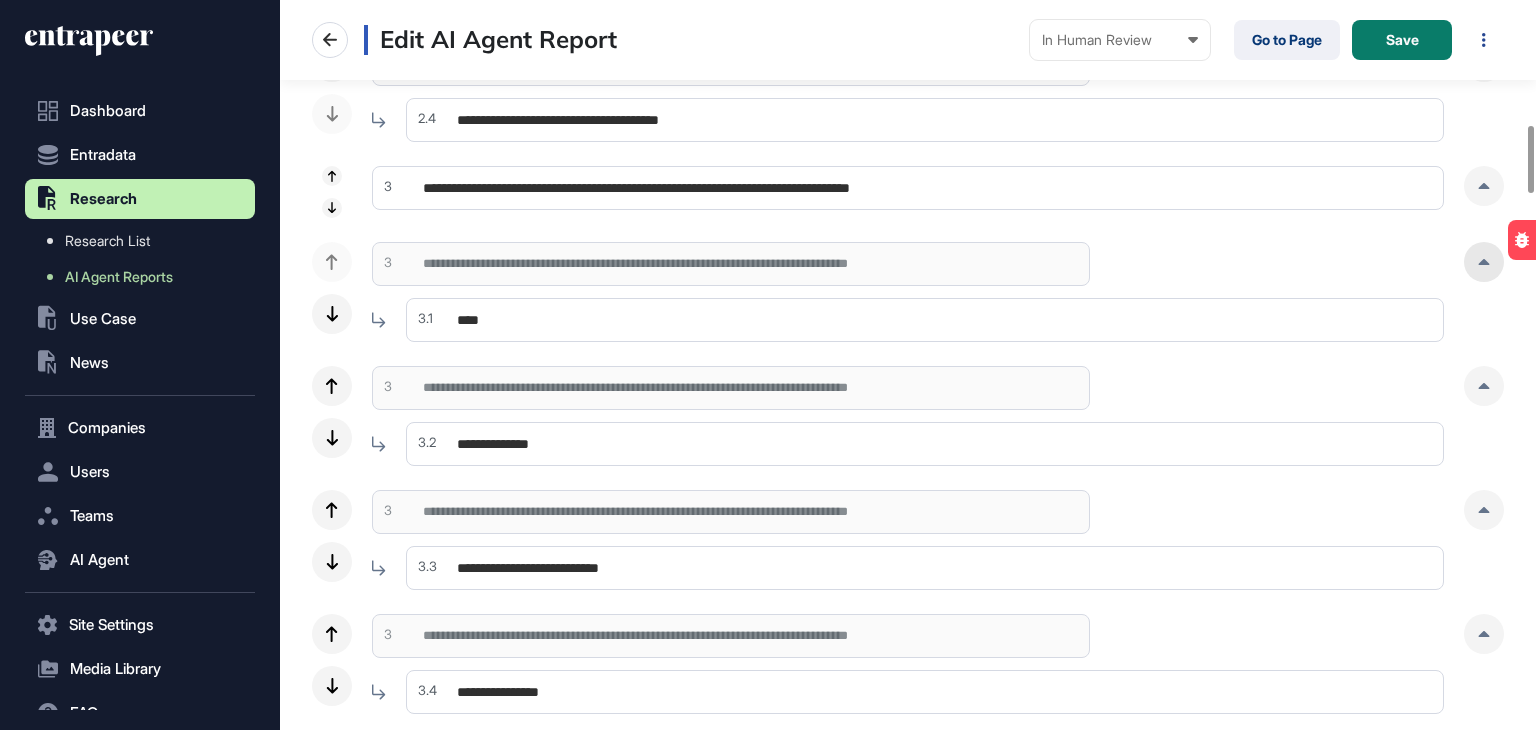 click at bounding box center [1484, 262] 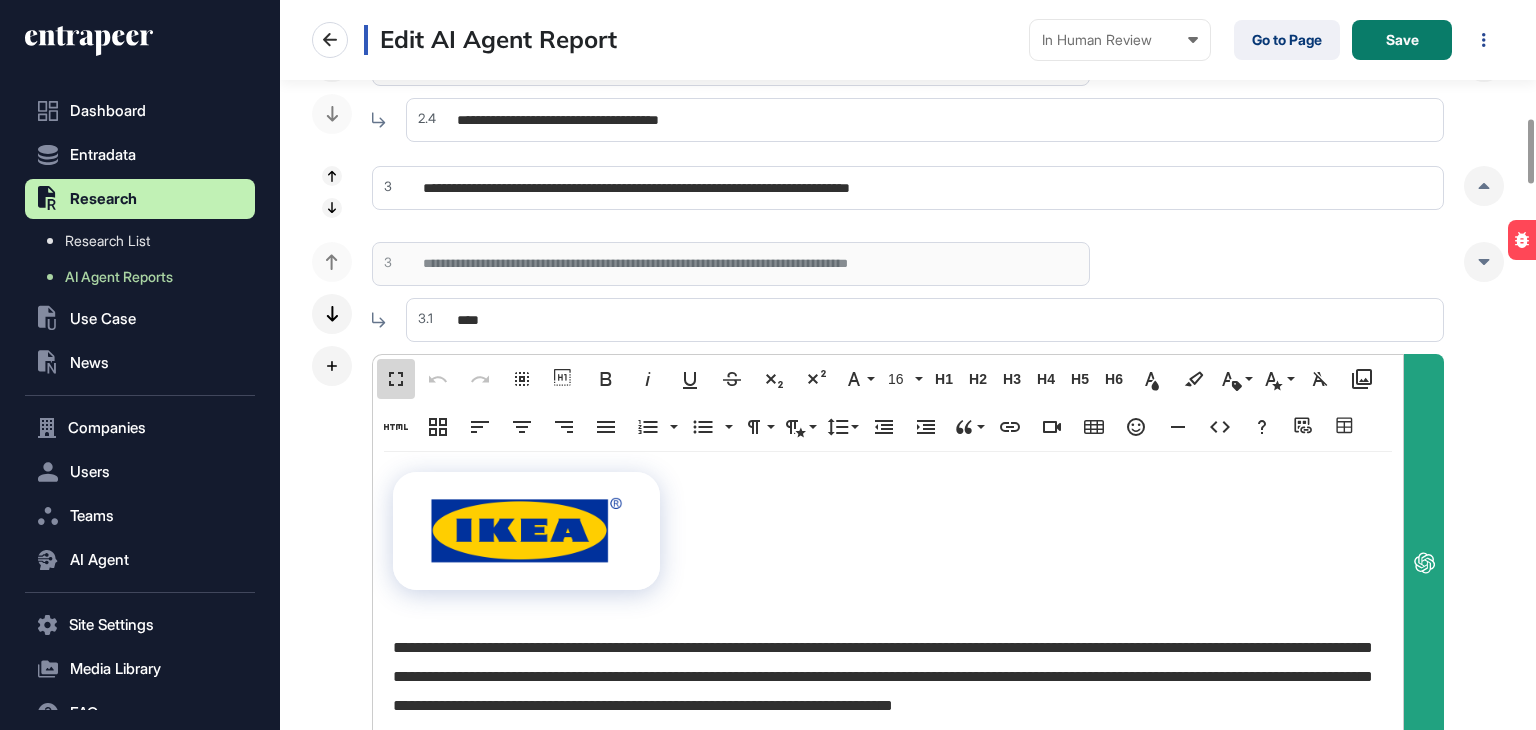 click on "Fullscreen" at bounding box center (396, 379) 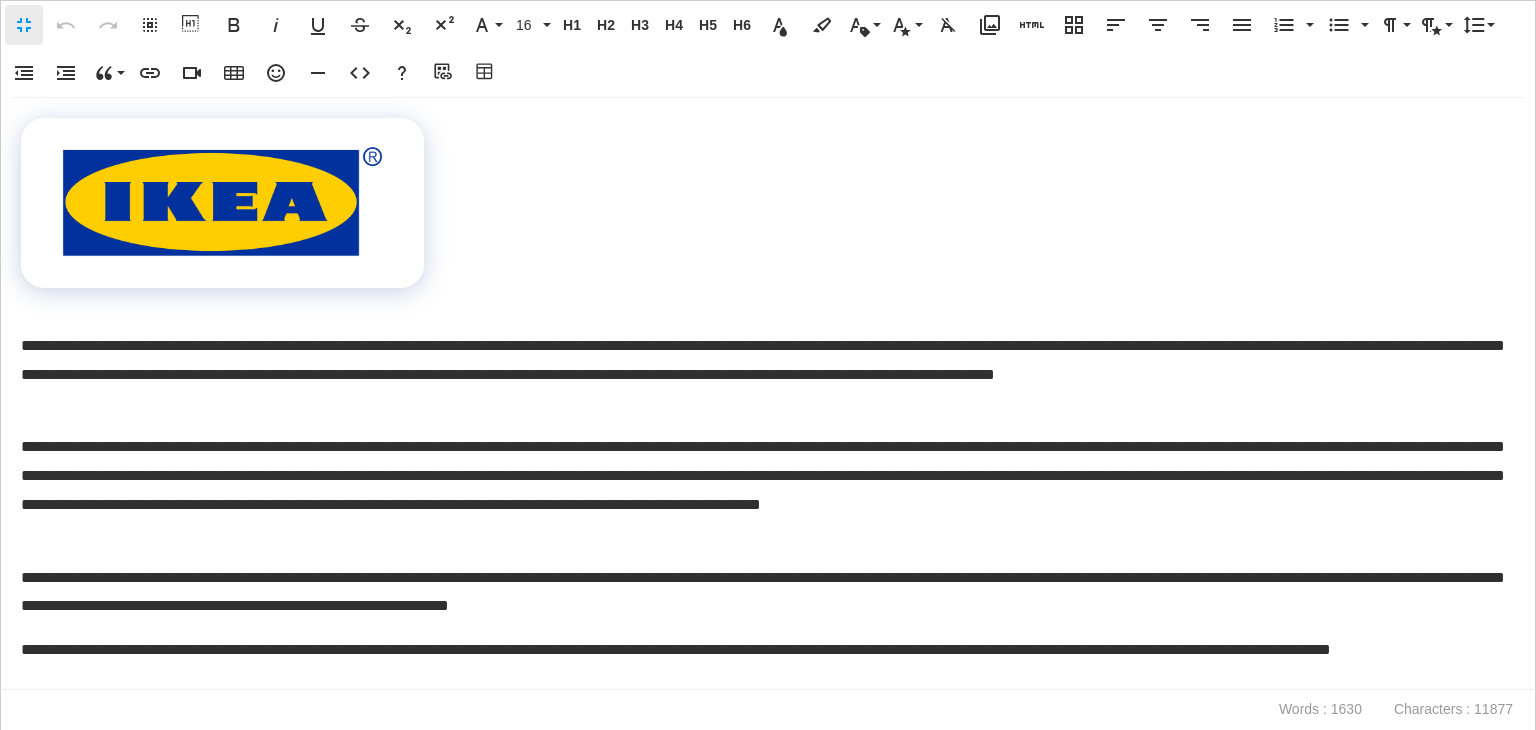 scroll, scrollTop: 0, scrollLeft: 9, axis: horizontal 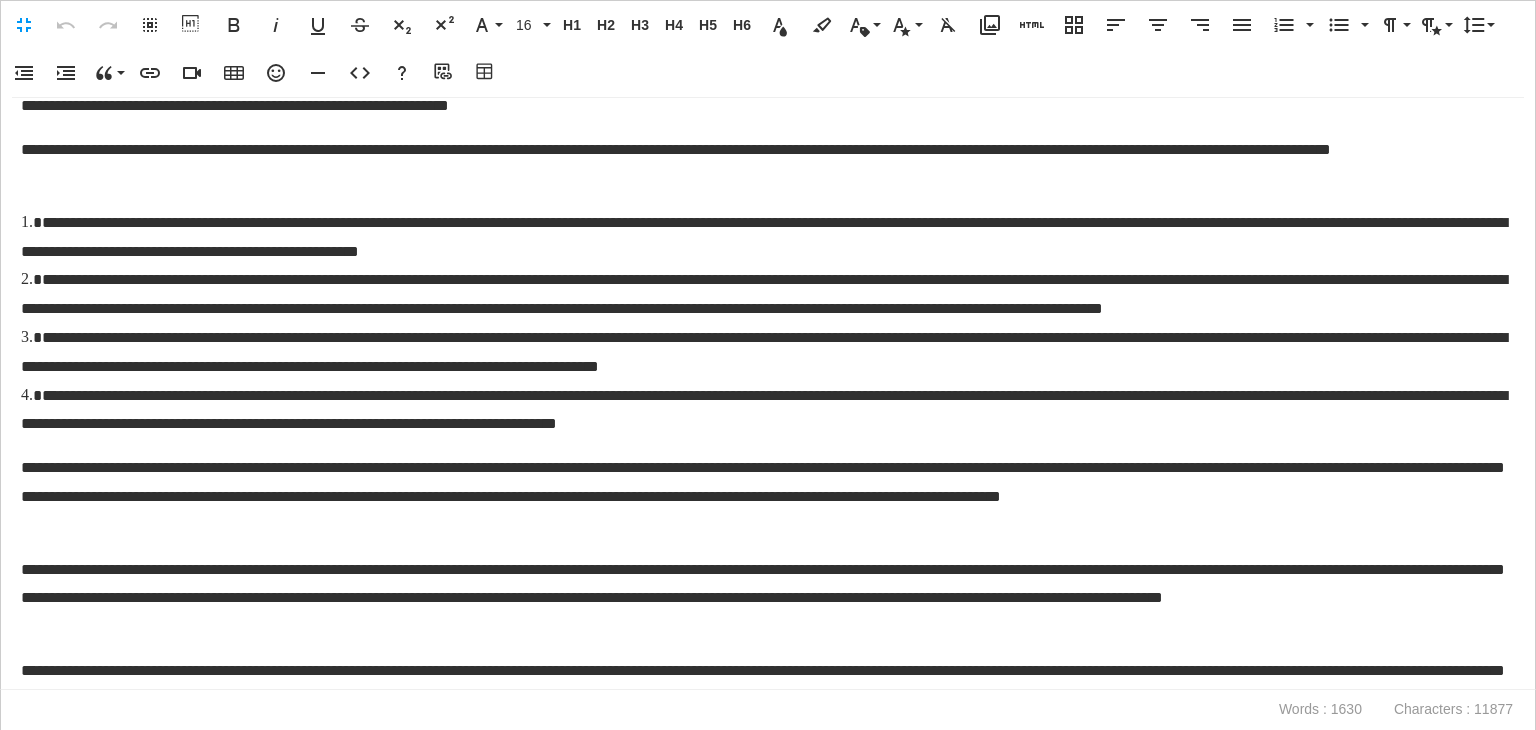 click on "**********" at bounding box center [763, 165] 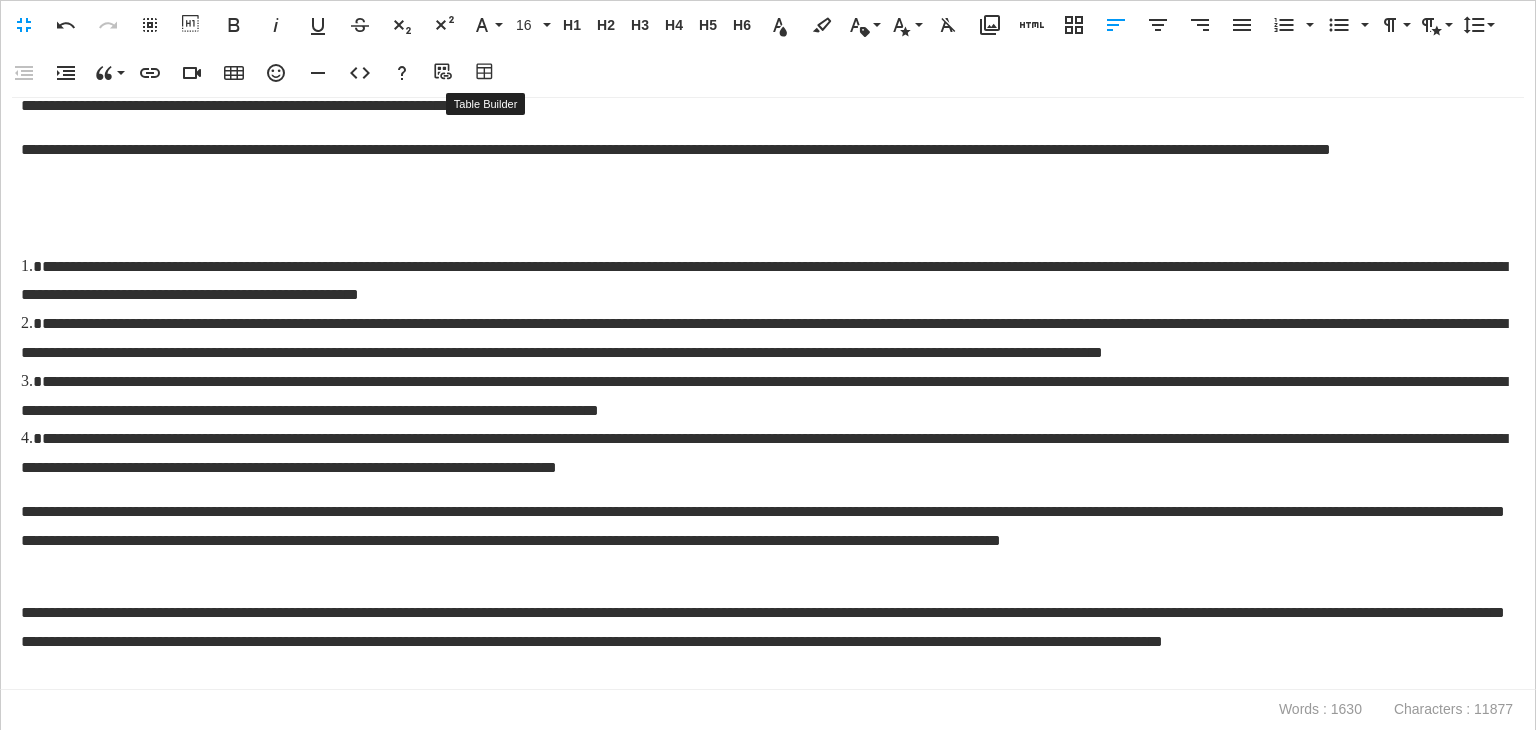 click on "Fullscreen Undo Redo Select All Show blocks Bold Italic Underline Strikethrough Subscript Superscript Font Family Playfair Mulish Inter 16 8 10 12 14 16 18 20 24 32 36 40 48 72 80 H1 Heading 1 H2 Heading 2 H3 Heading 3 H4 Heading 4 H5 Heading 5 H6 Heading 6 Text Color Background Color Inline Class Heading 1 Heading 2 Heading 3 Heading 4 Heading 5 Heading 6 Paragraph Secondary Text Inline Style font-weight 700 font-weight 900 Clear Formatting Media Library Add HTML Responsive Layout Align Left Align Center Align Right Align Justify Ordered List   Default Lower Alpha Lower Greek Lower Roman Upper Alpha Upper Roman    Unordered List   Default Circle Disc Square    Paragraph Format Normal Heading 1 Heading 2 Heading 3 Heading 4 Code Paragraph Style Gray Bordered Spaced Uppercase Line Height Default Single 1.15 1.5 Double Decrease Indent Increase Indent Quote Increase Ctrl+' Decrease Ctrl+Shift+' Insert Link Insert Video Insert Table Emoticons Insert Horizontal Line Code View Help Add source URL Table Builder" at bounding box center [768, 49] 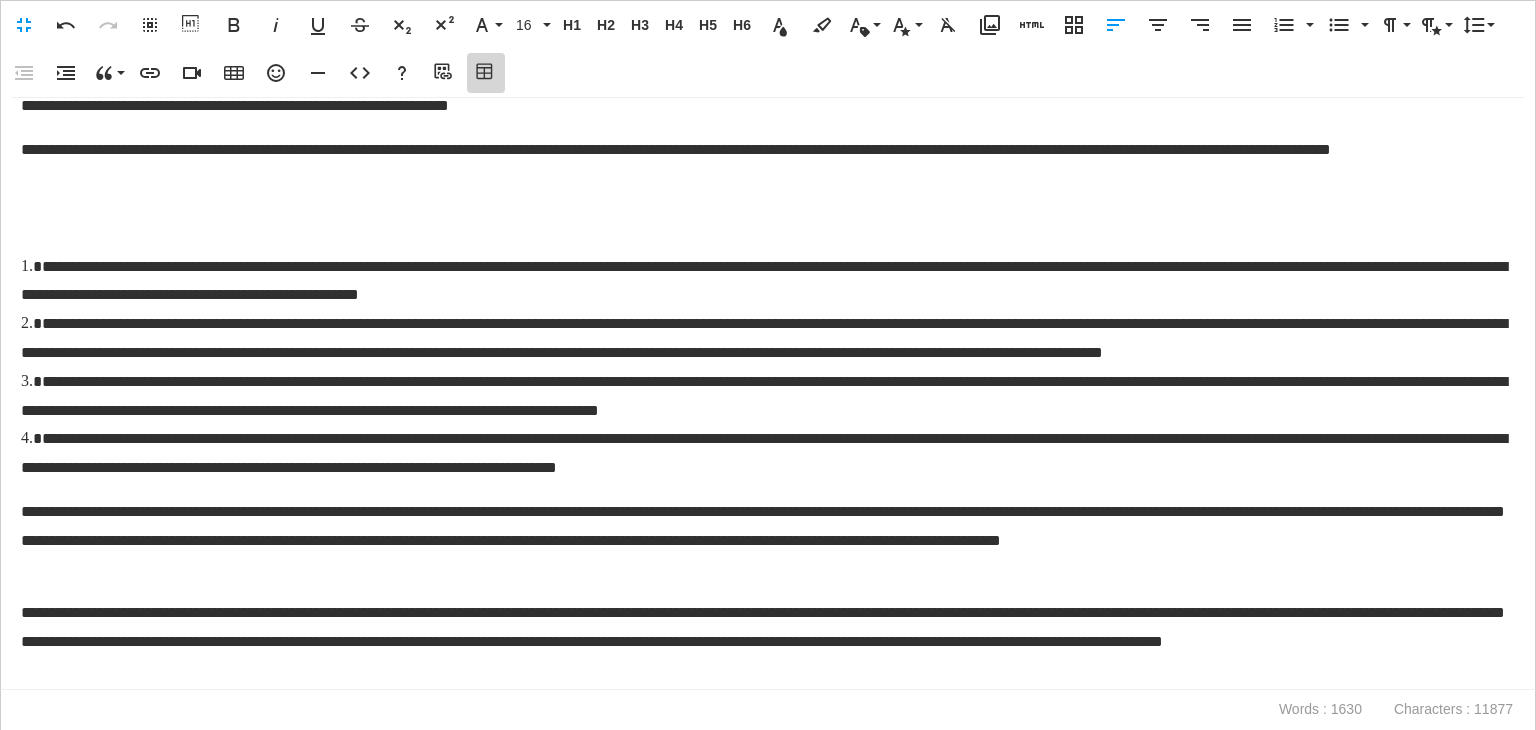 click 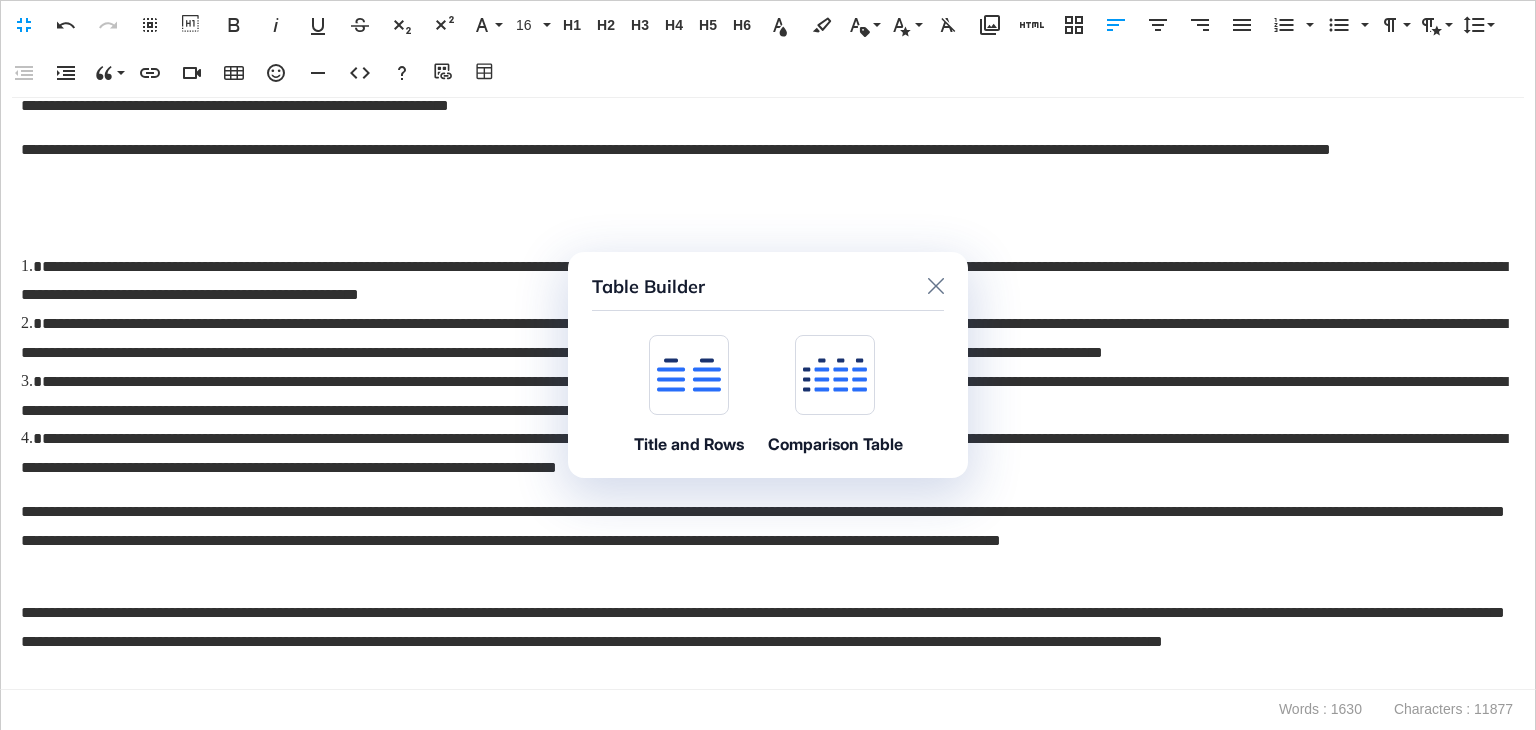 click 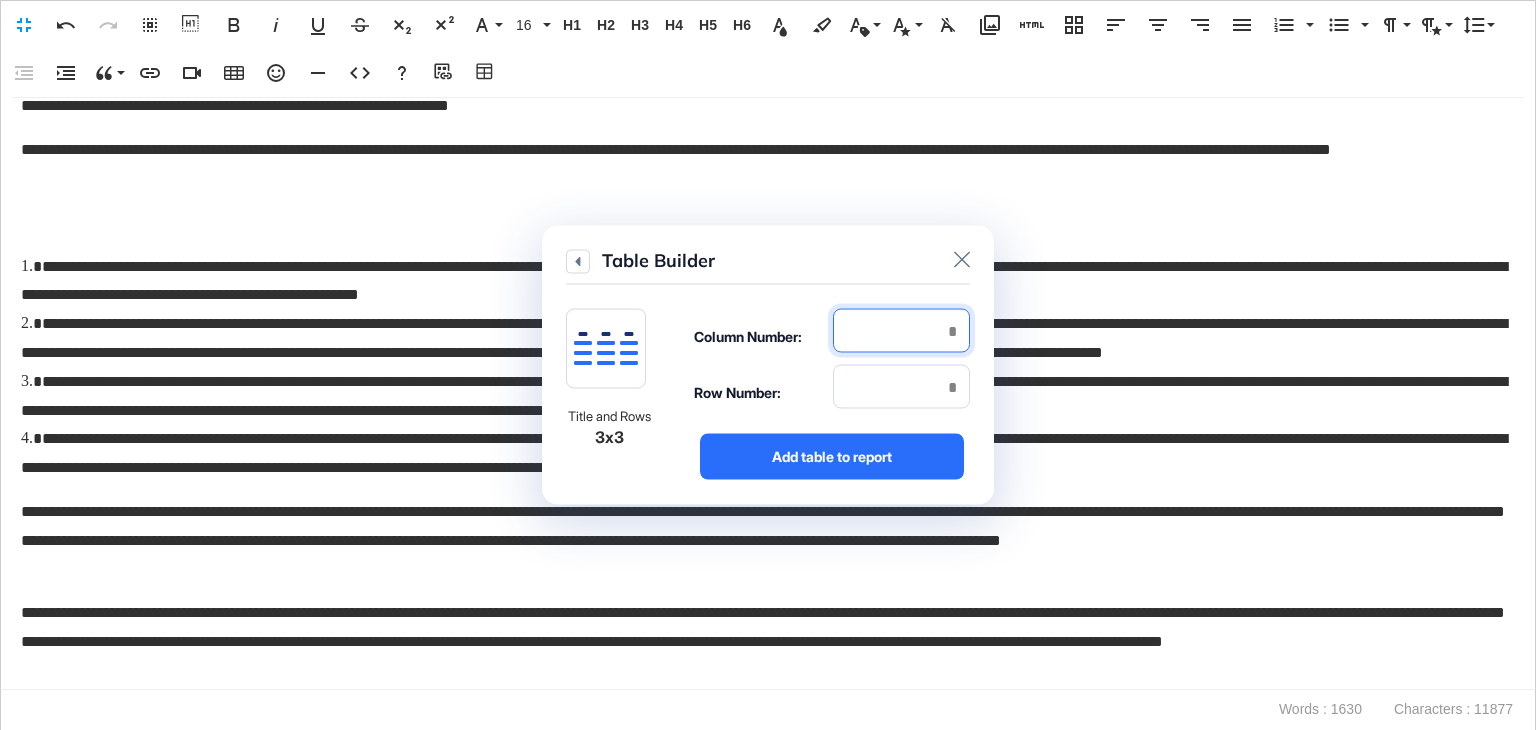 click at bounding box center [901, 331] 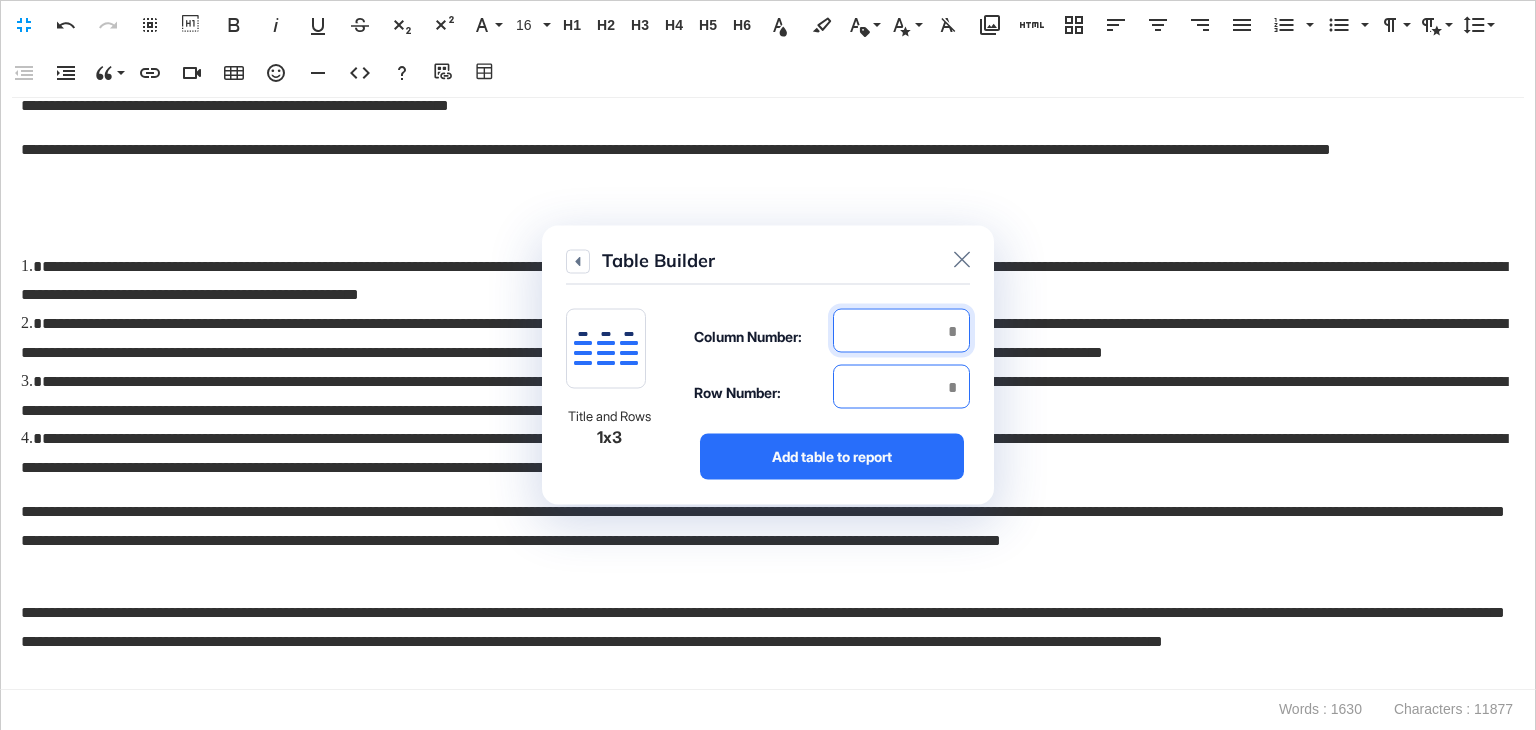 type on "*" 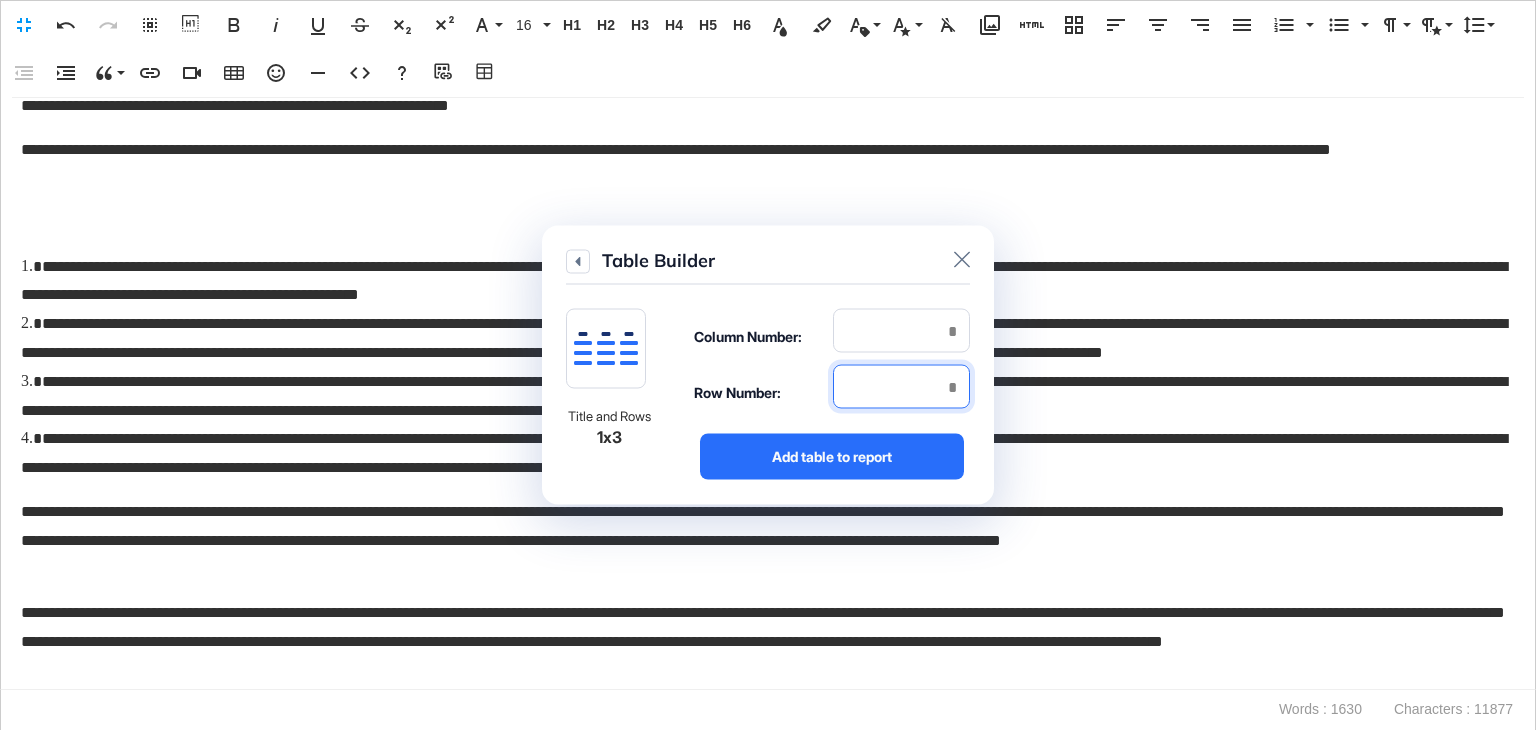 click at bounding box center (901, 387) 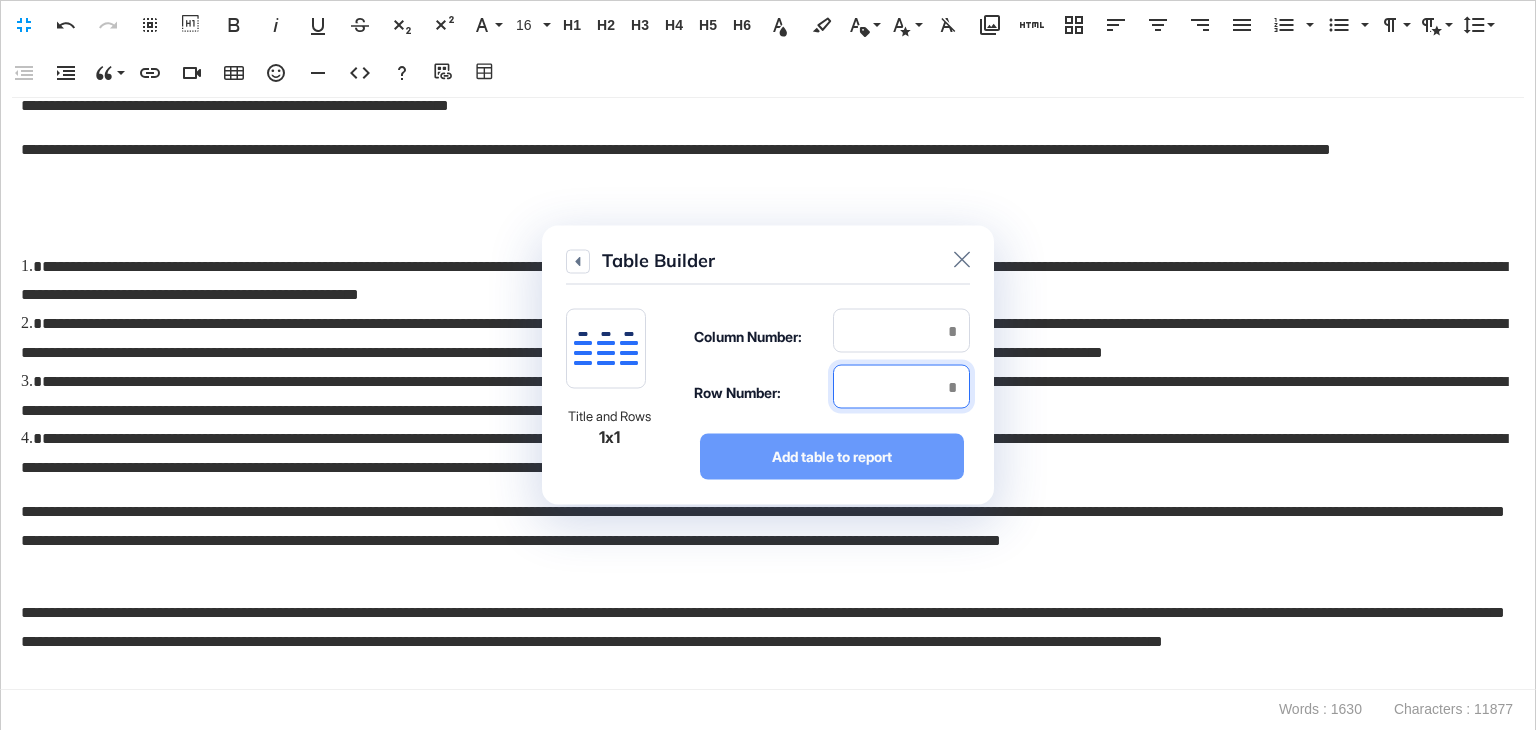 type on "*" 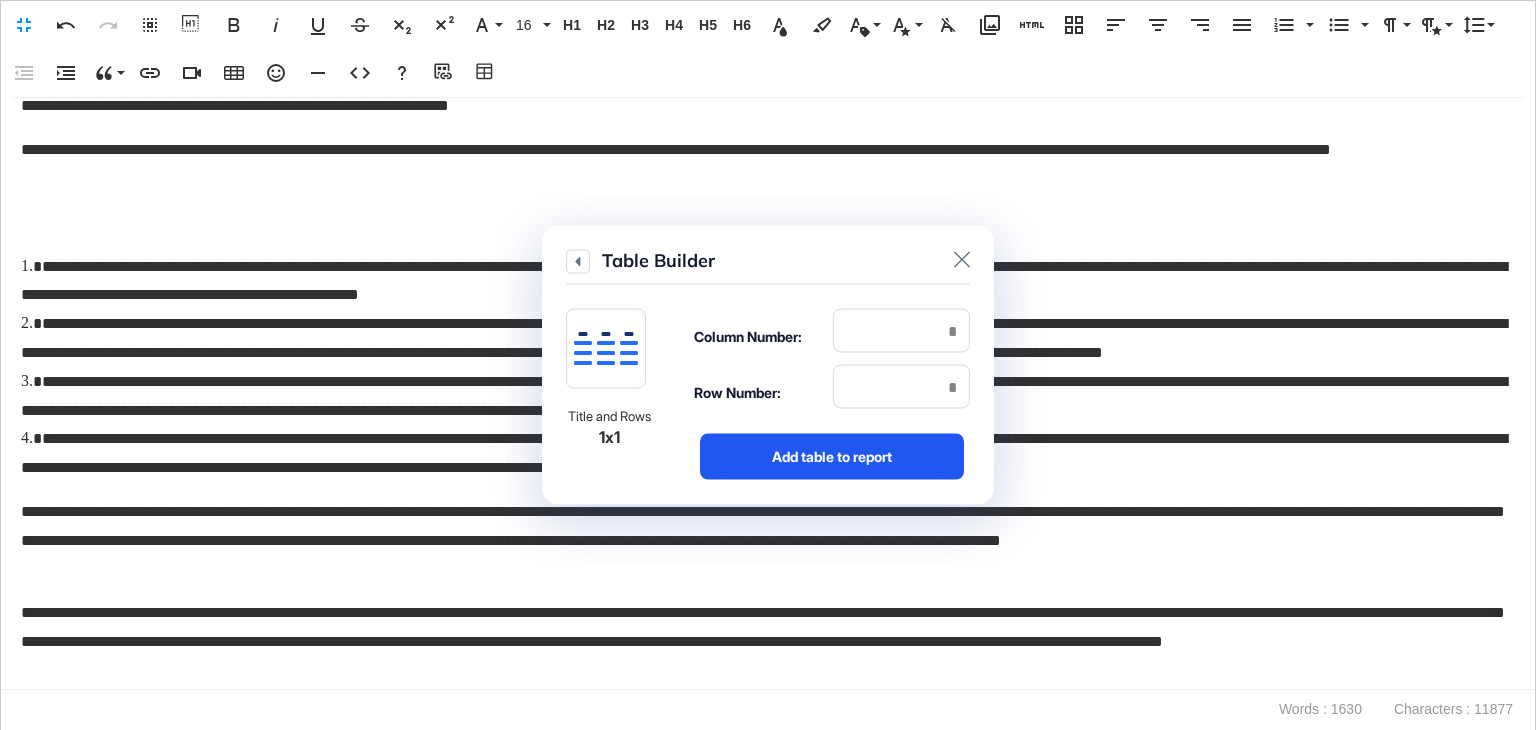 click on "Add table to report" at bounding box center [832, 457] 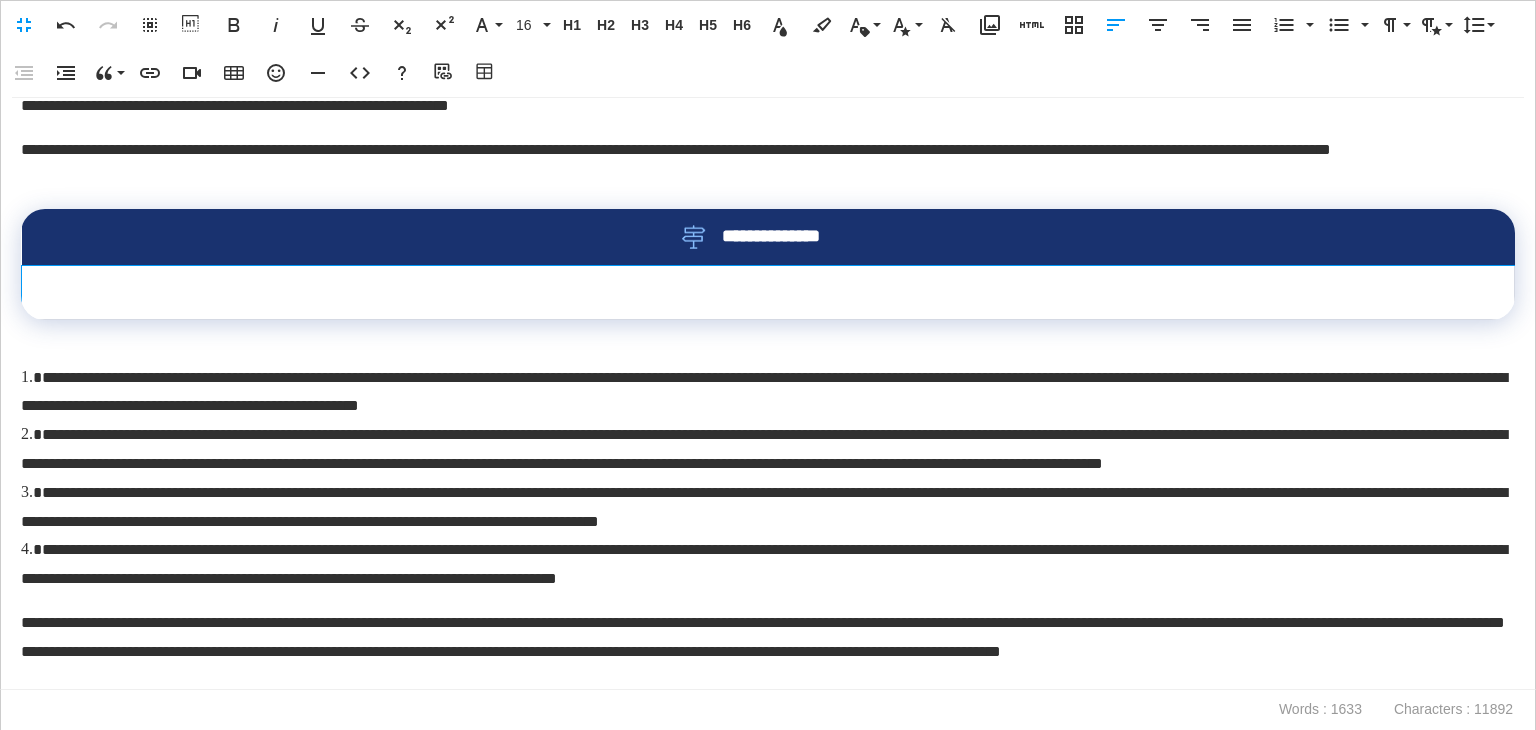 click at bounding box center [768, 292] 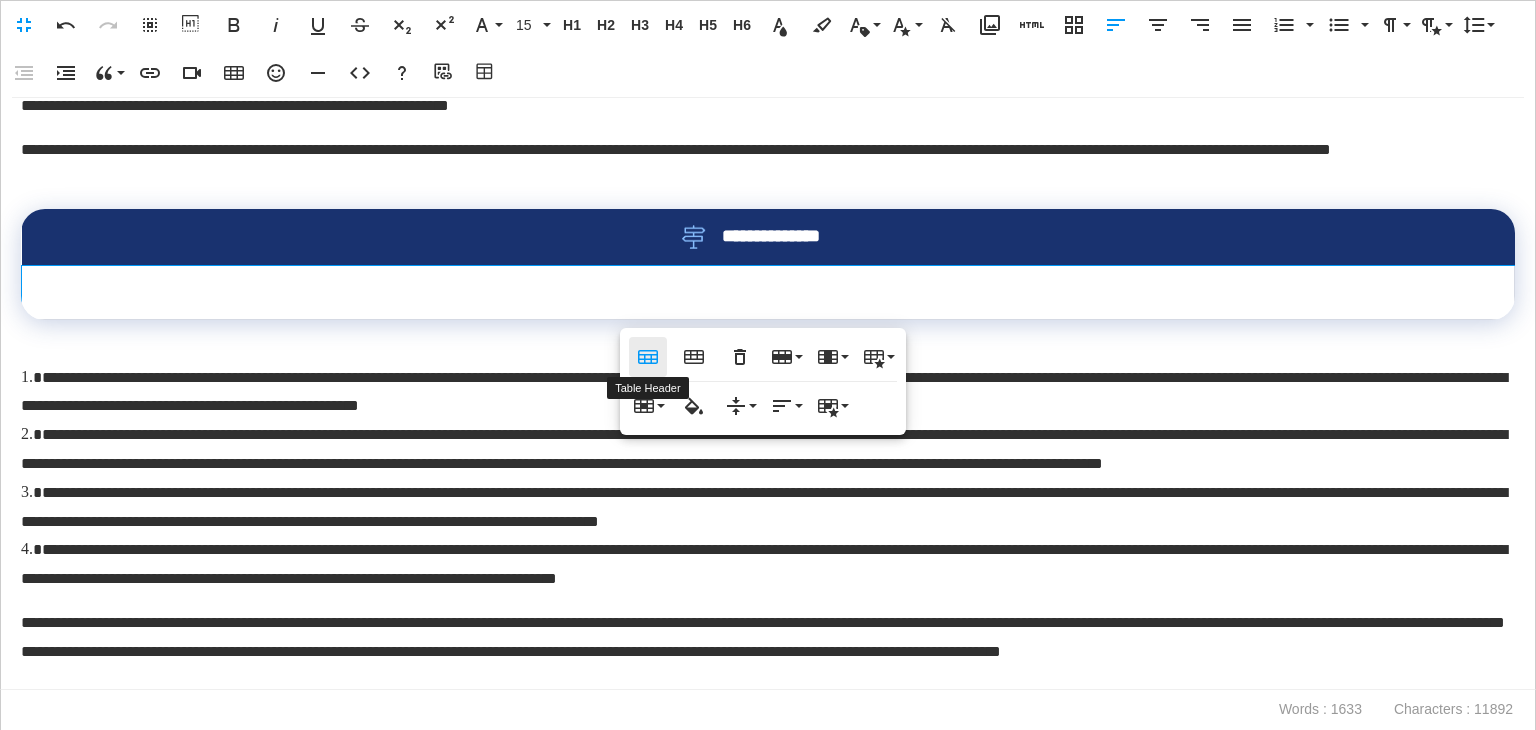 click 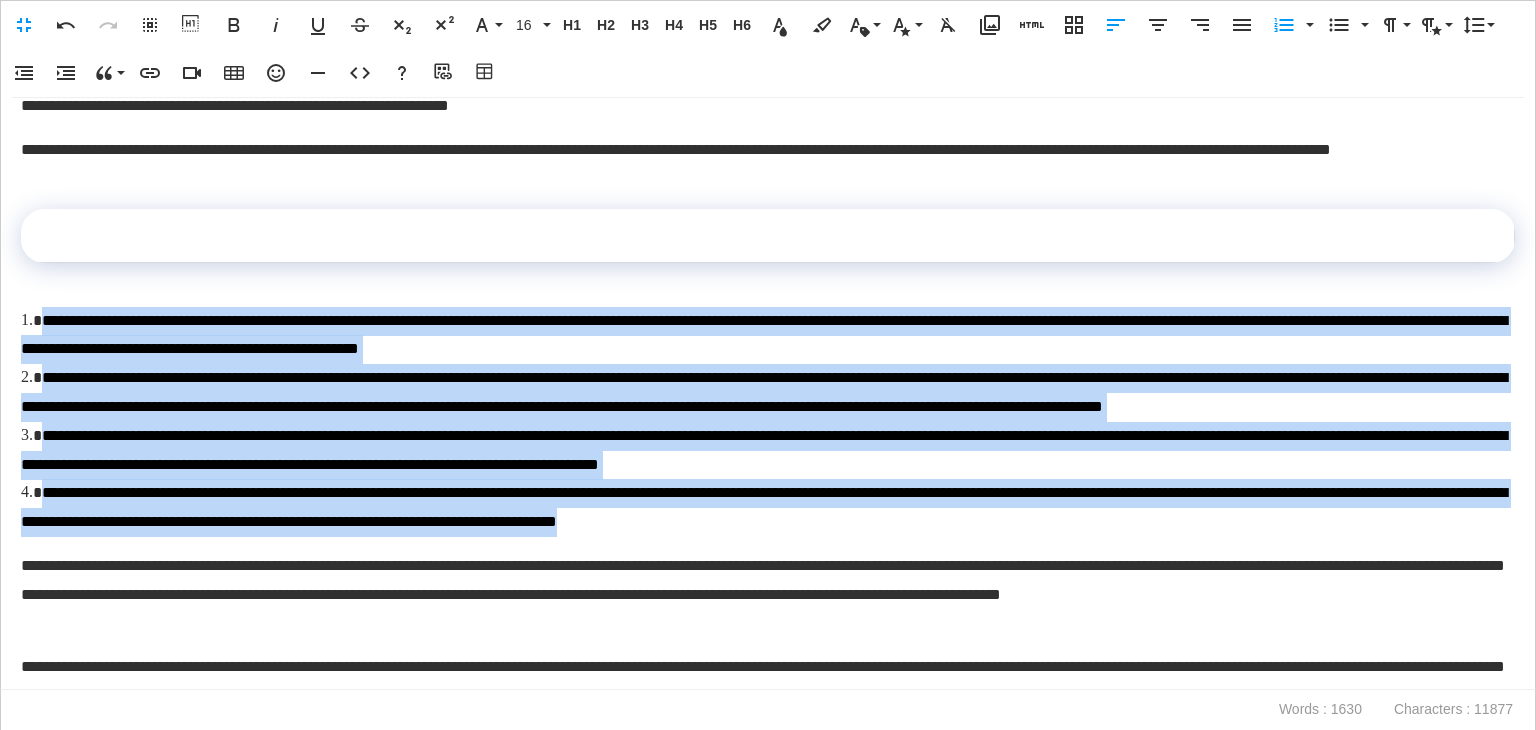 drag, startPoint x: 1090, startPoint y: 557, endPoint x: 0, endPoint y: 321, distance: 1115.256 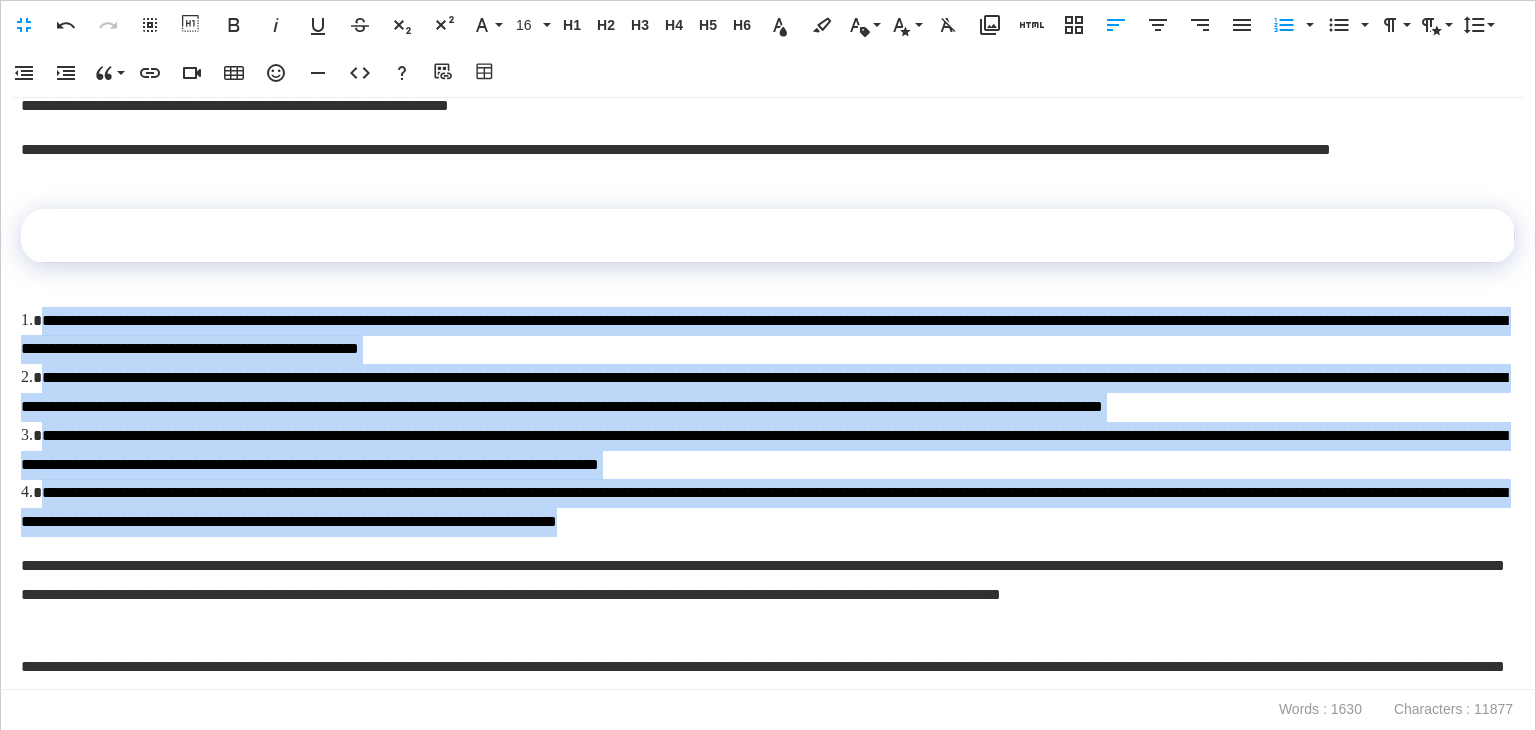click on "**********" at bounding box center (768, 394) 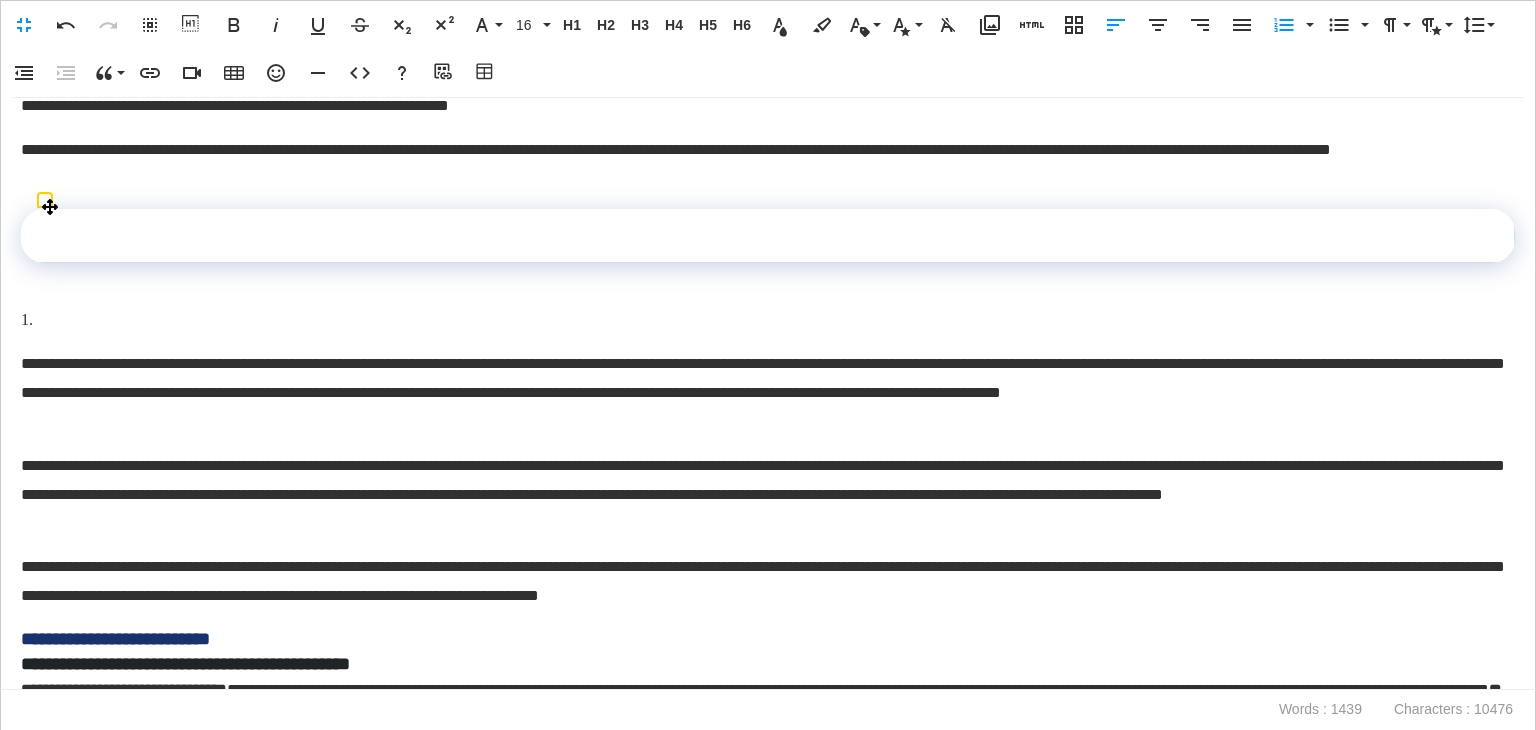 click at bounding box center [768, 236] 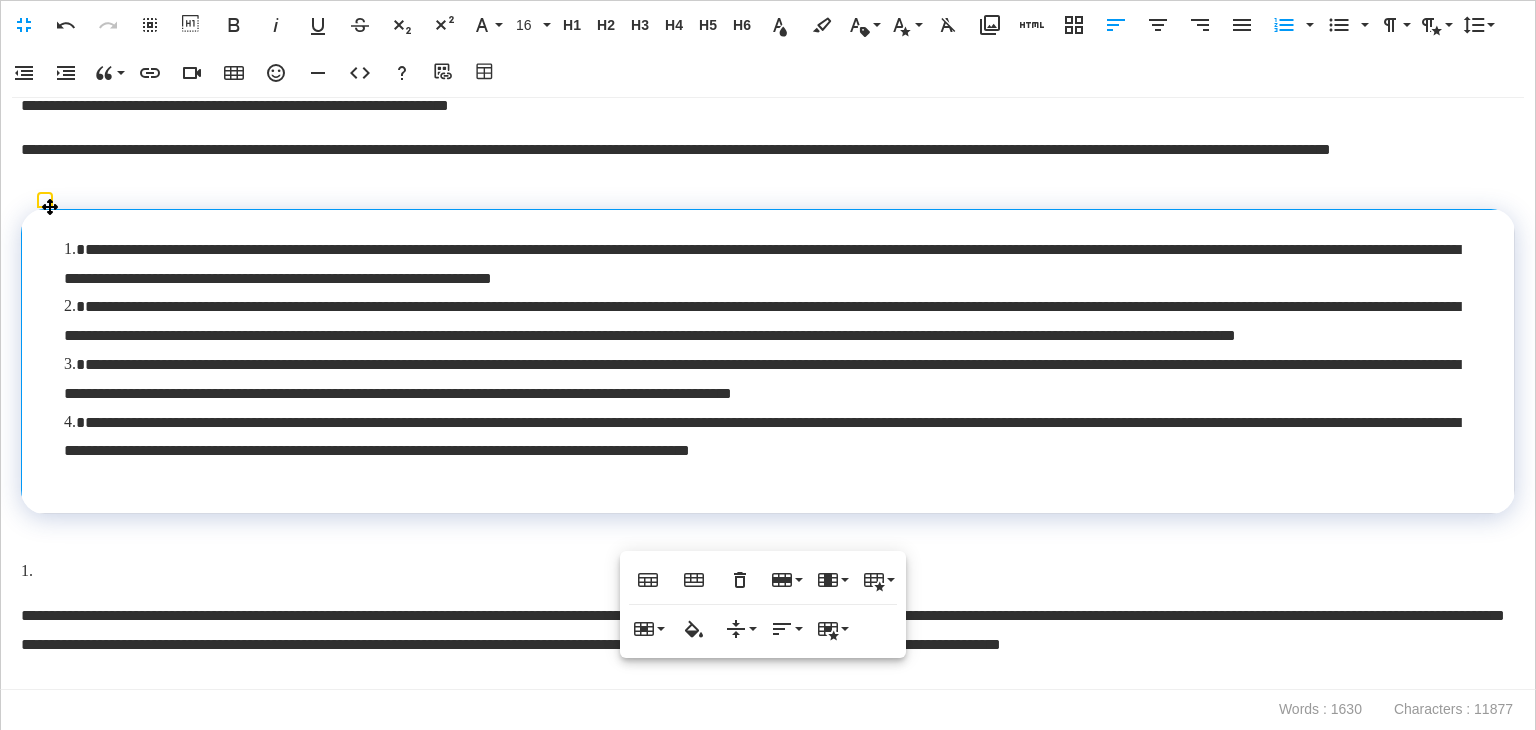 click on "**********" at bounding box center (768, 361) 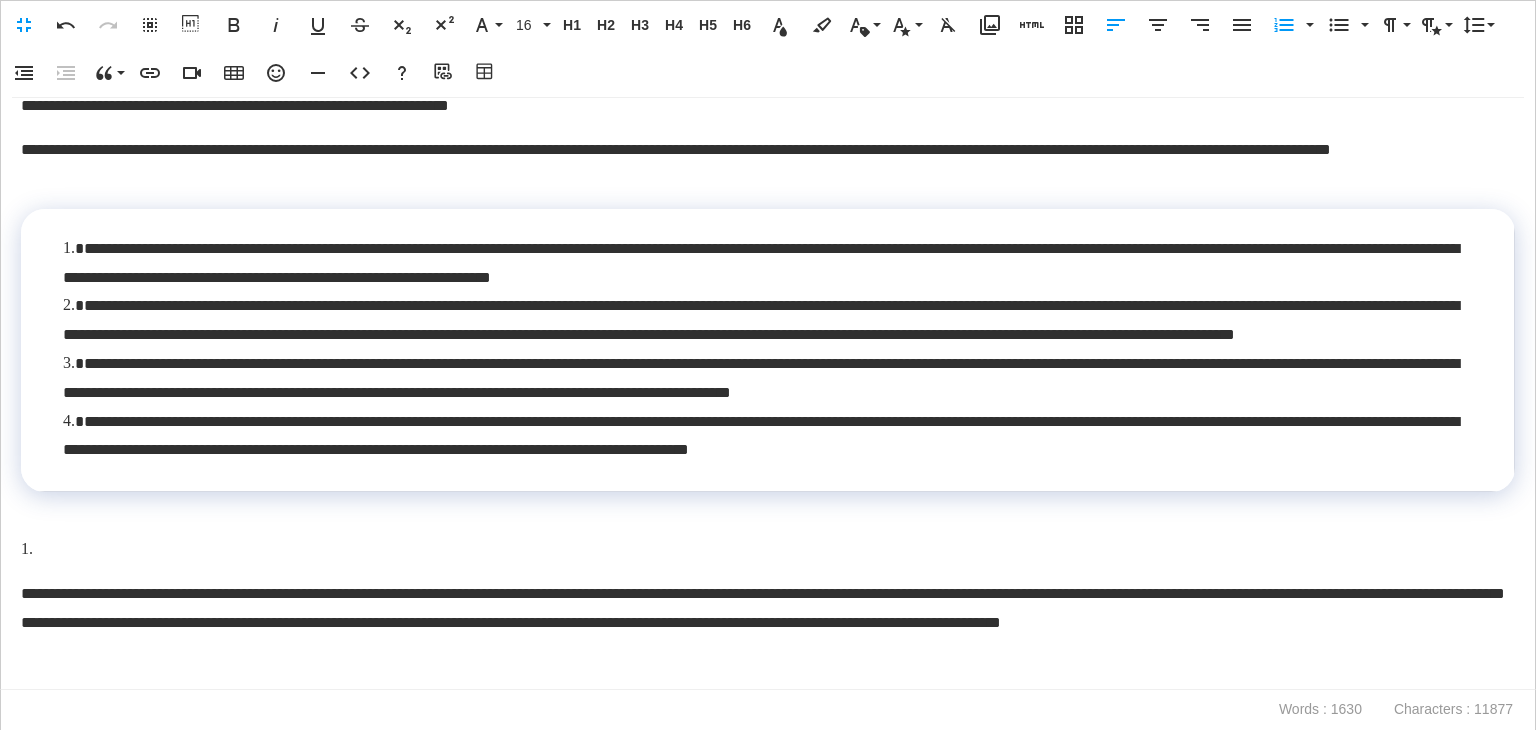 click at bounding box center (768, 550) 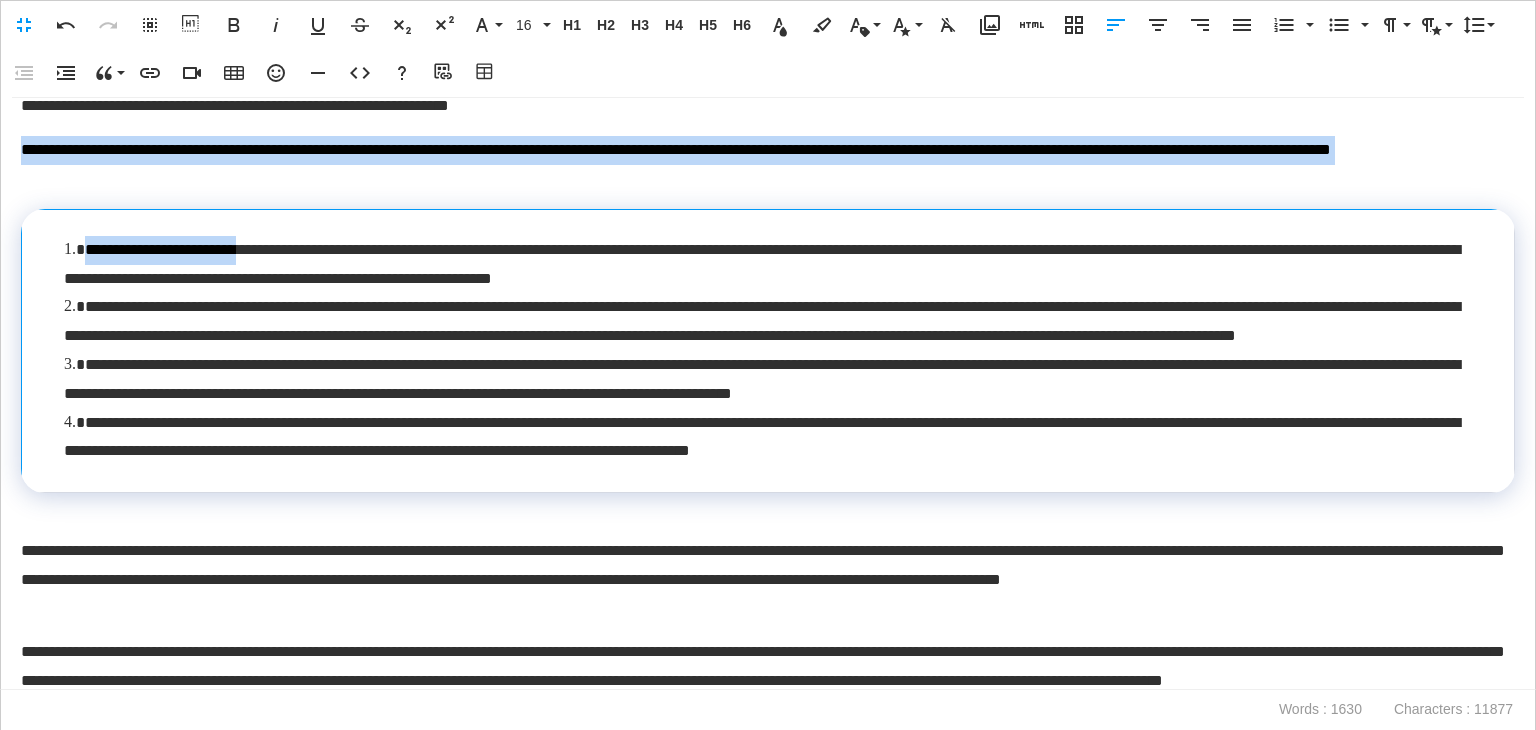 drag, startPoint x: 266, startPoint y: 250, endPoint x: 0, endPoint y: 239, distance: 266.22736 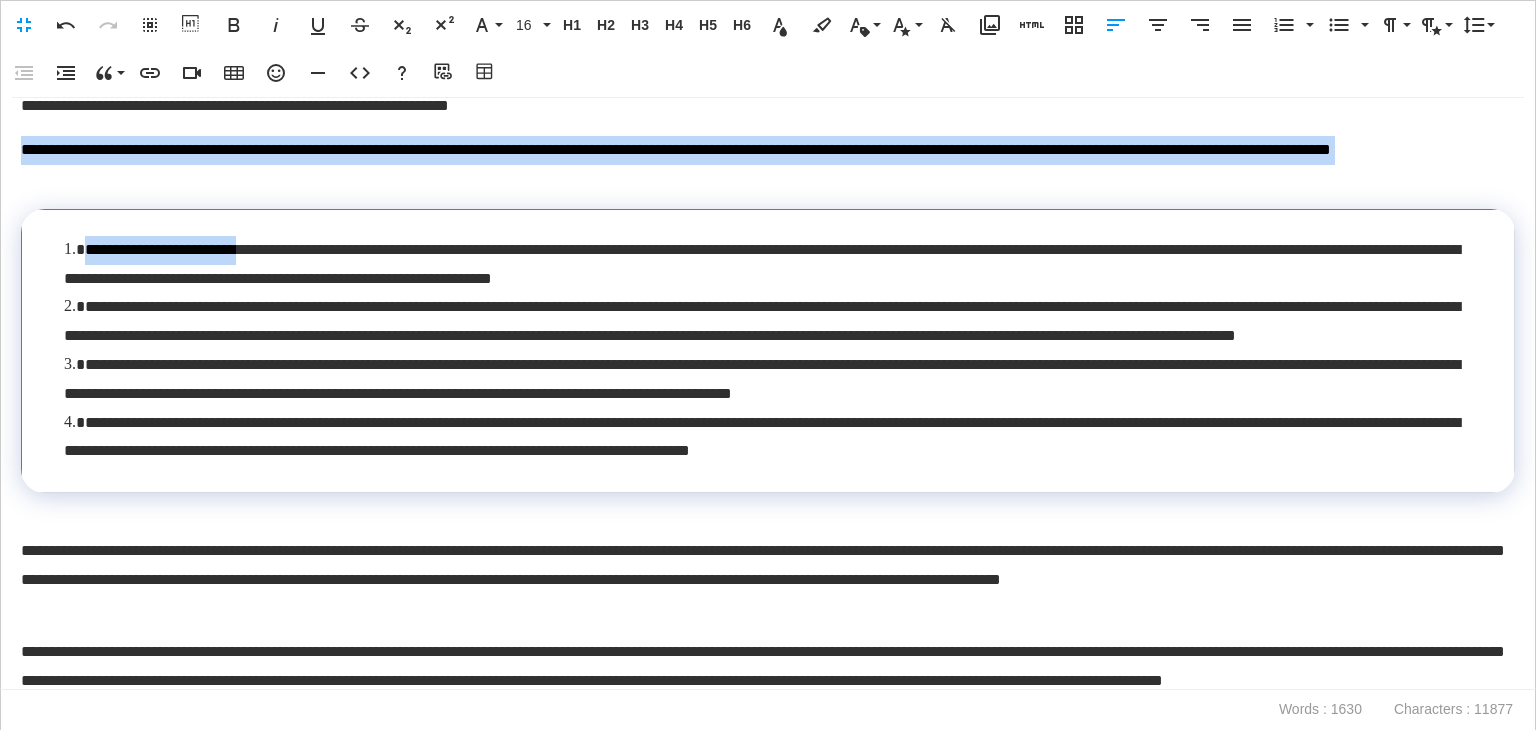 click on "**********" at bounding box center [768, 394] 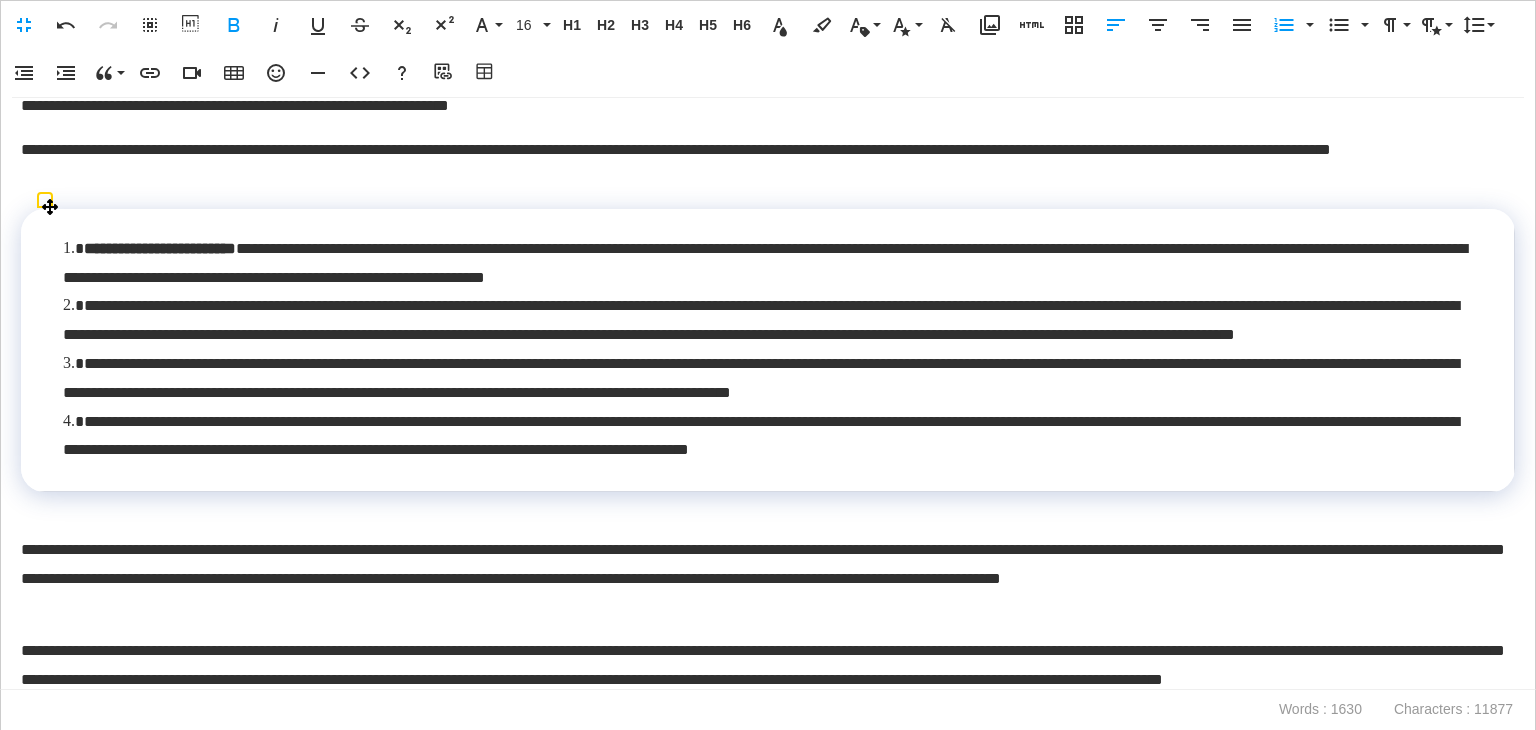 click on "**********" at bounding box center [761, 320] 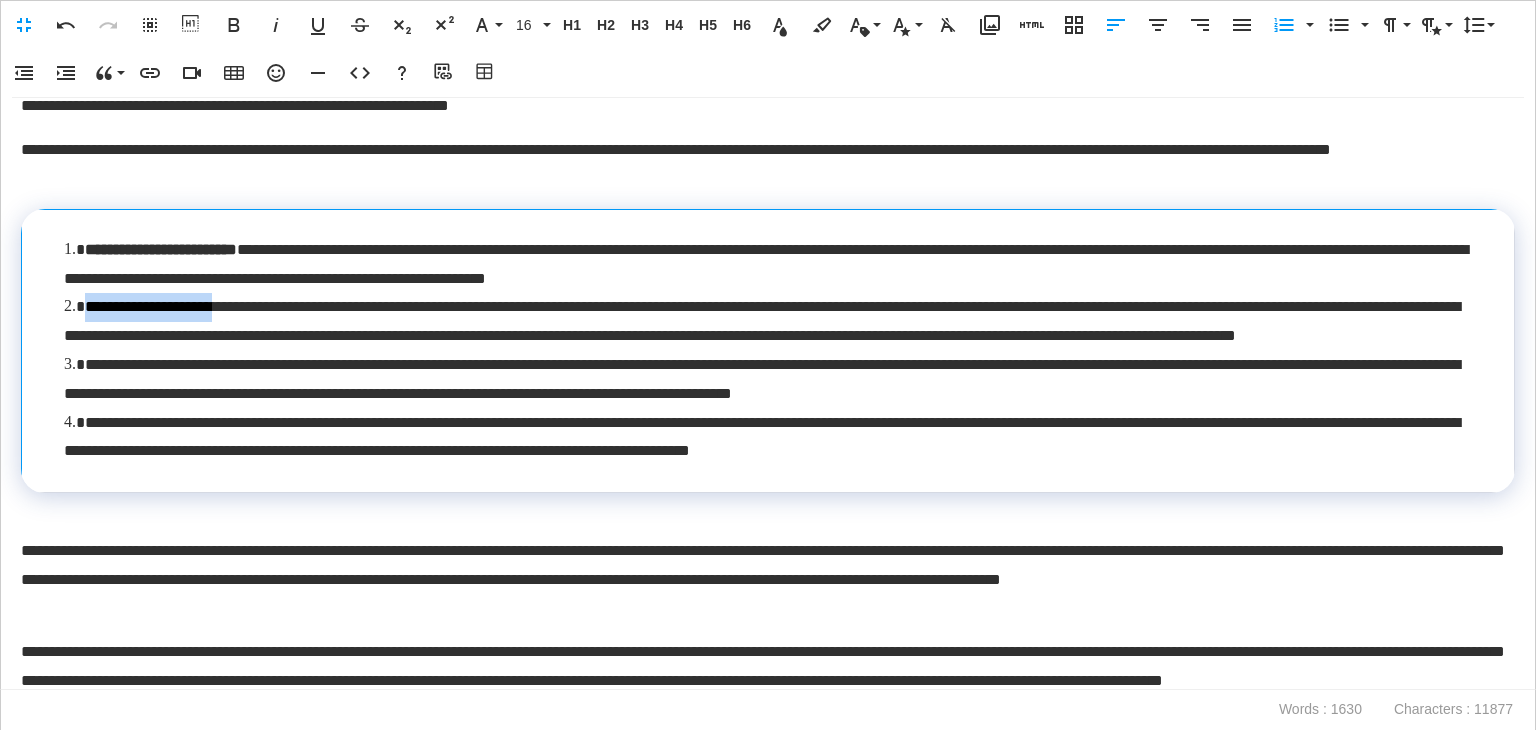 drag, startPoint x: 229, startPoint y: 309, endPoint x: 42, endPoint y: 315, distance: 187.09624 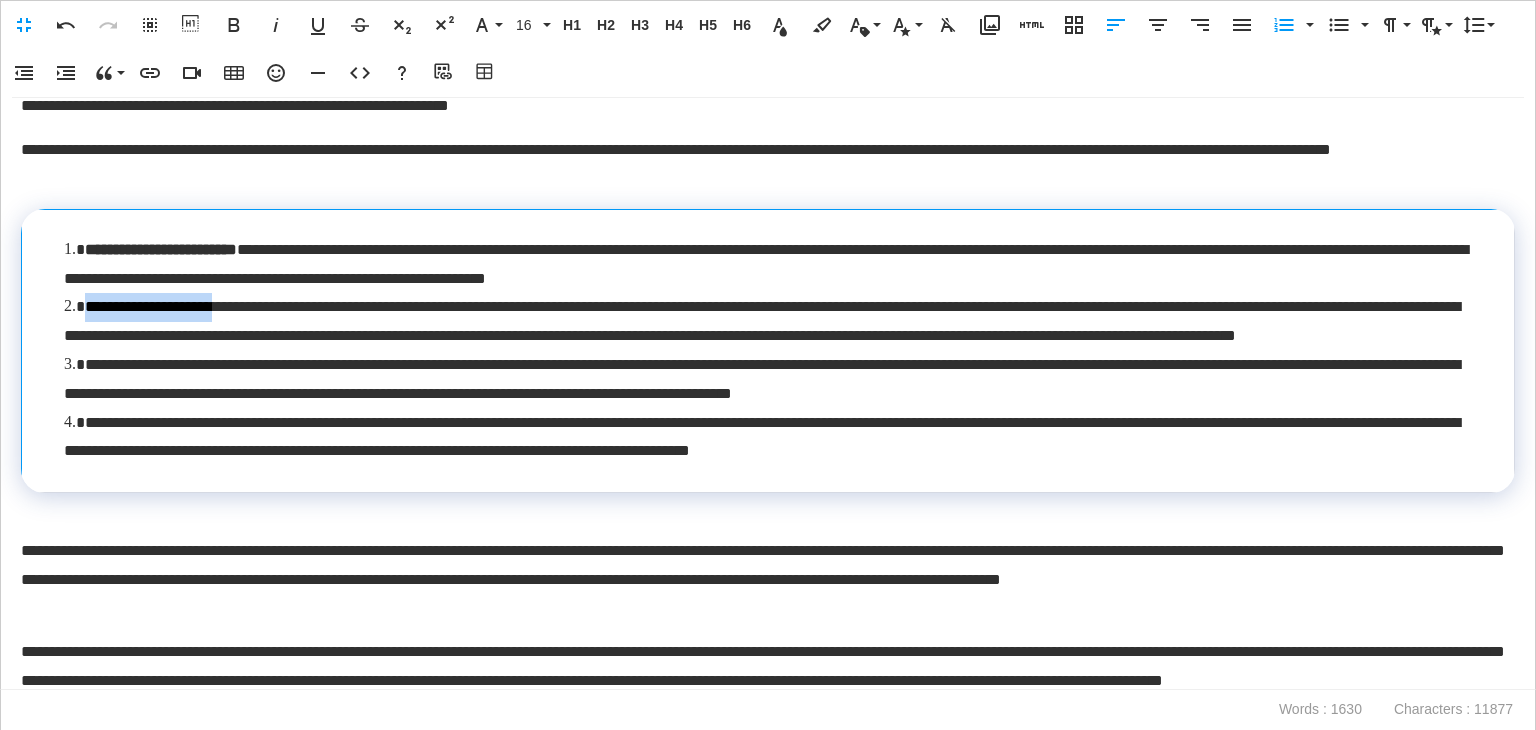 click on "**********" at bounding box center [768, 350] 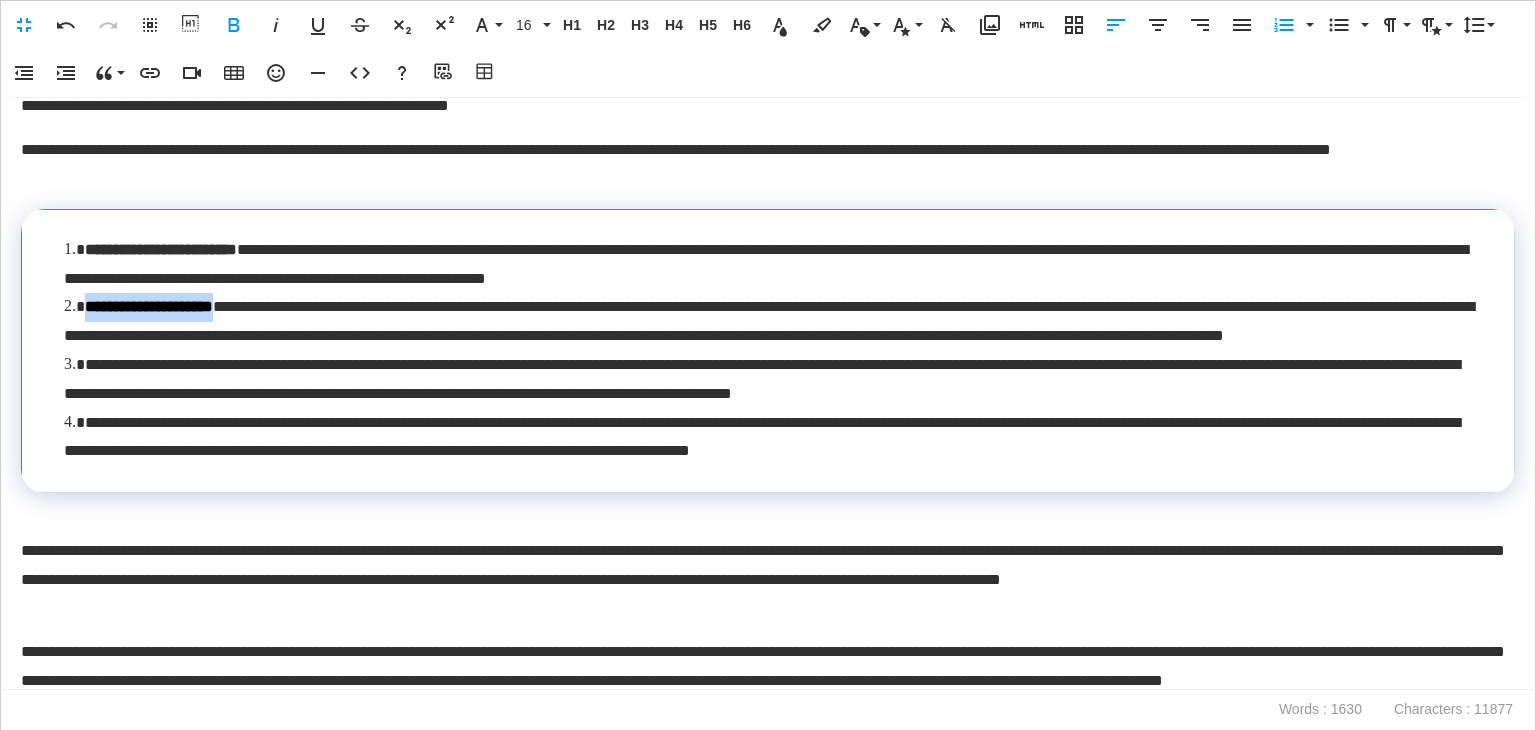 click on "**********" at bounding box center (149, 306) 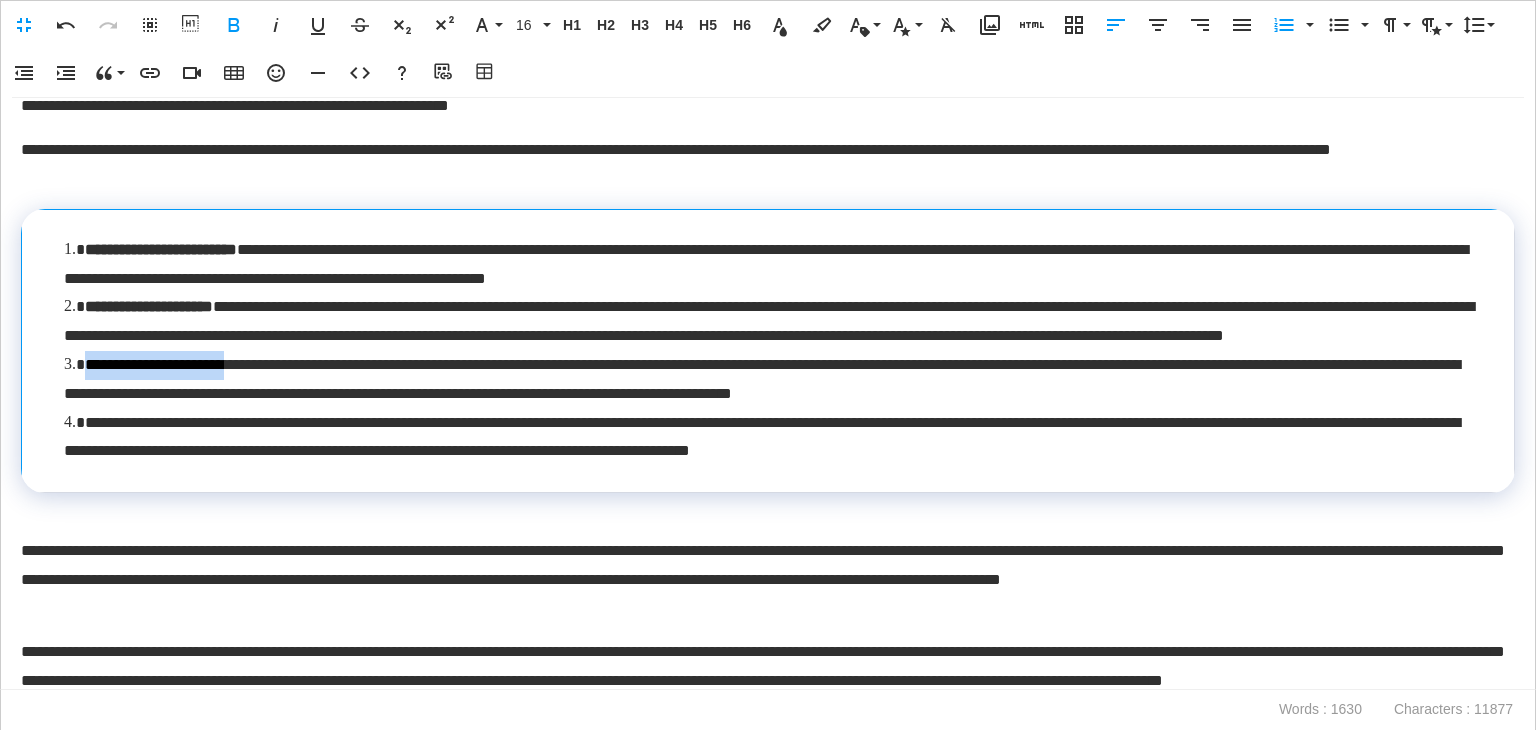 drag, startPoint x: 251, startPoint y: 392, endPoint x: 44, endPoint y: 391, distance: 207.00241 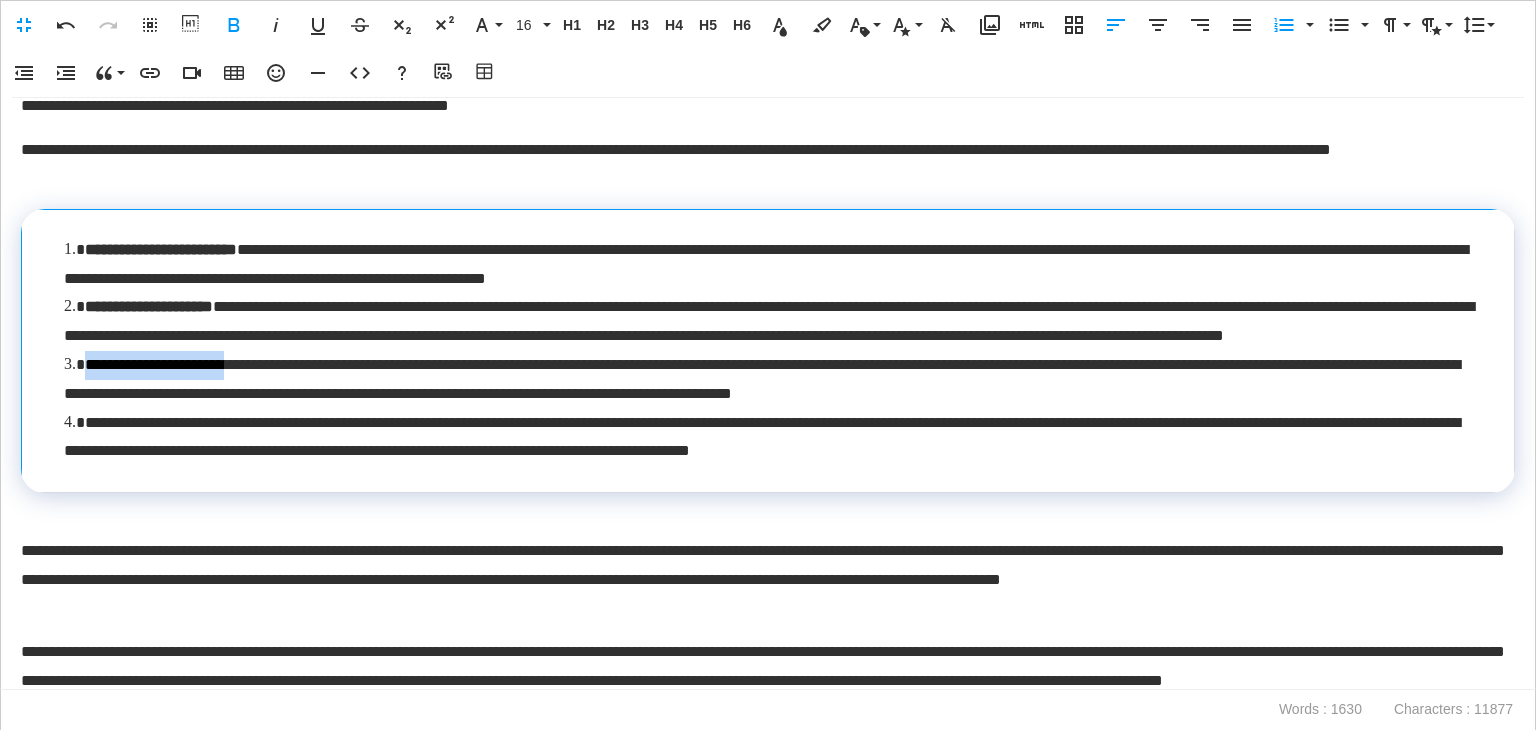 click on "**********" at bounding box center [768, 350] 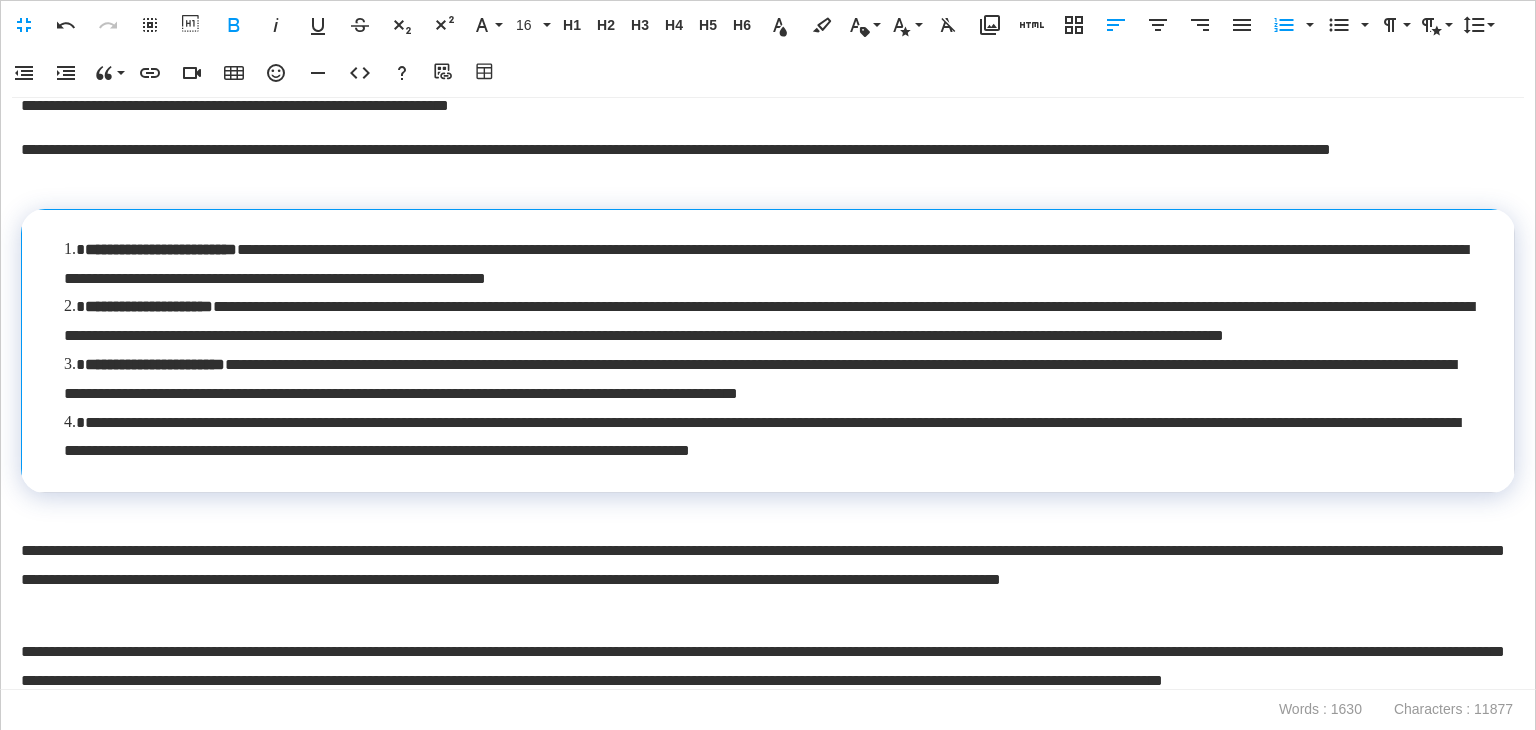 click on "**********" at bounding box center [760, 379] 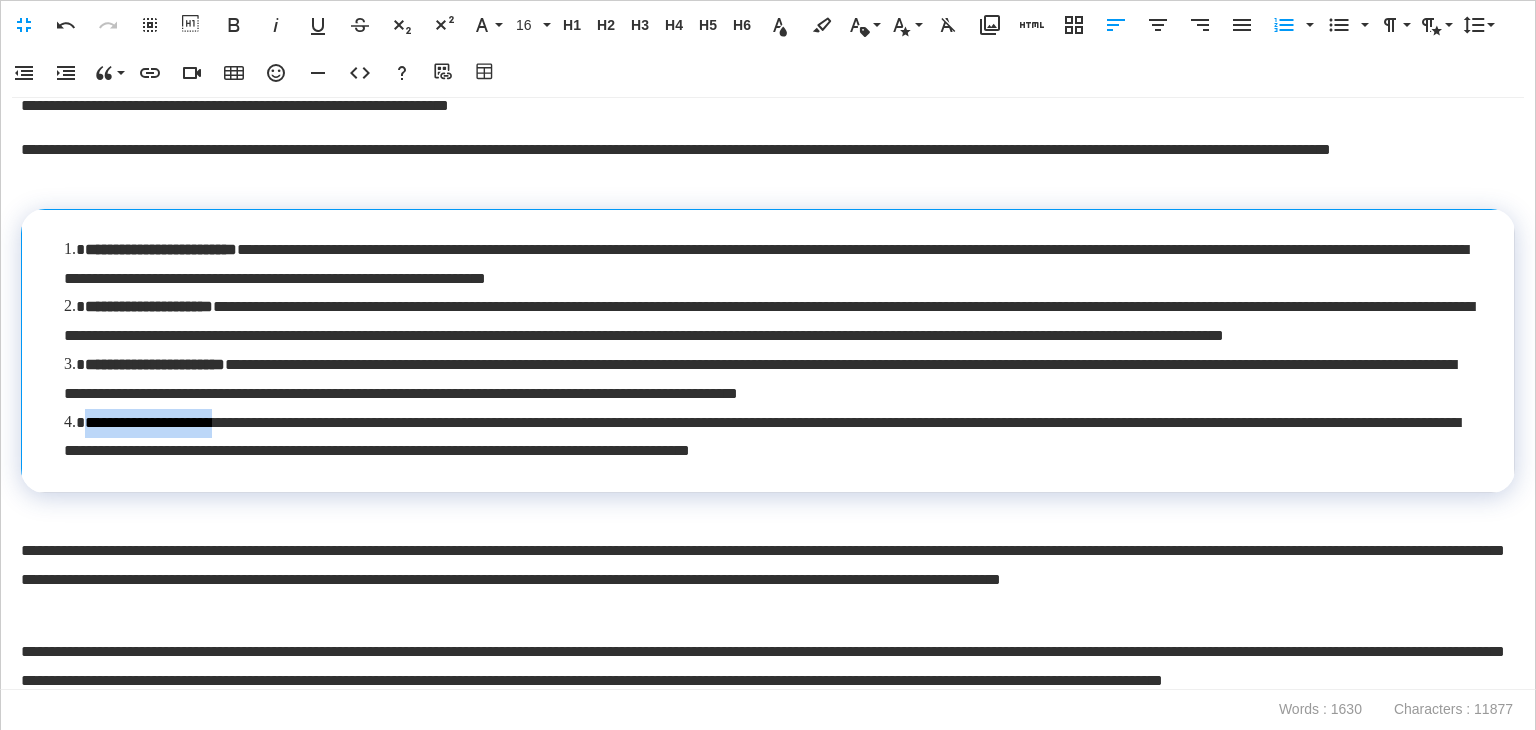 drag, startPoint x: 270, startPoint y: 454, endPoint x: 40, endPoint y: 445, distance: 230.17603 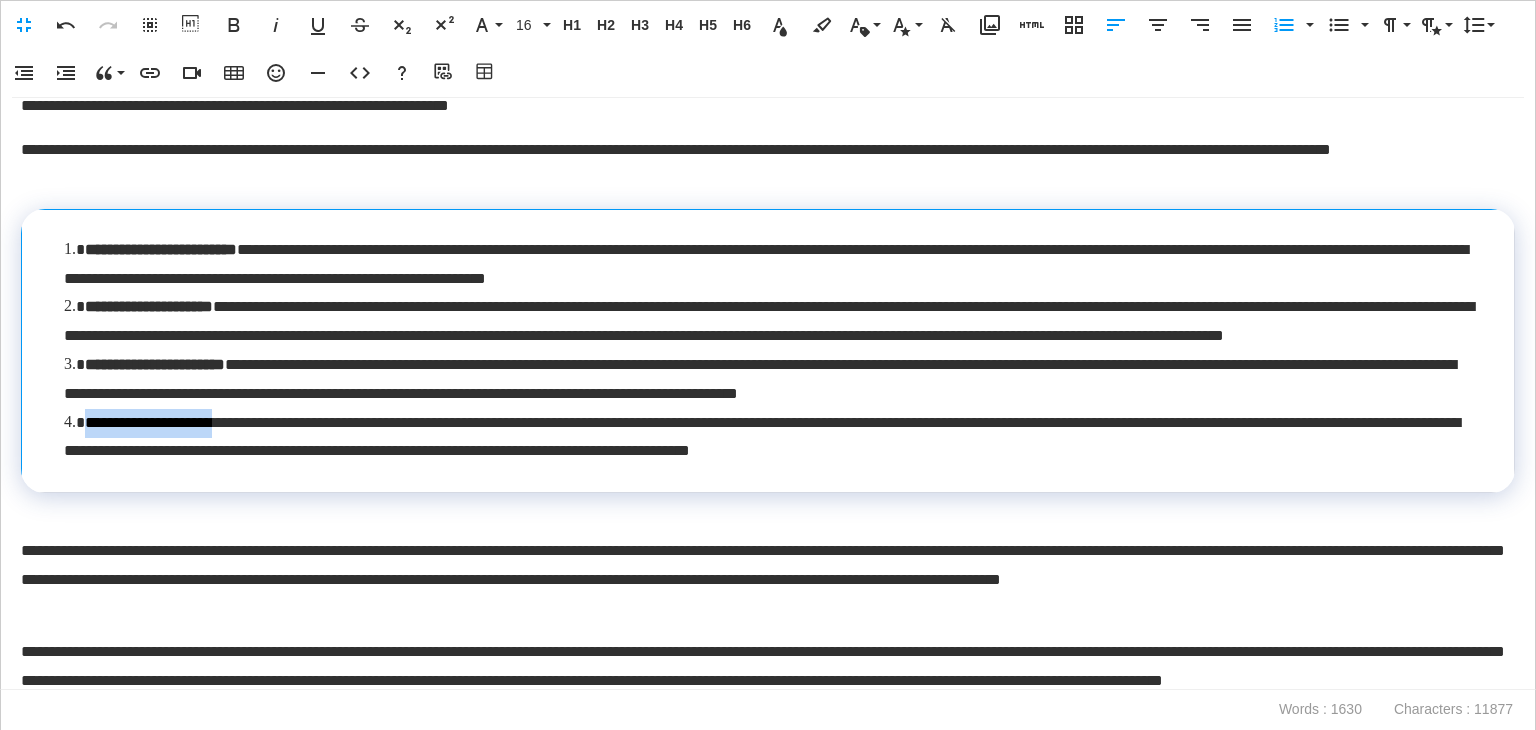 click on "**********" at bounding box center (768, 350) 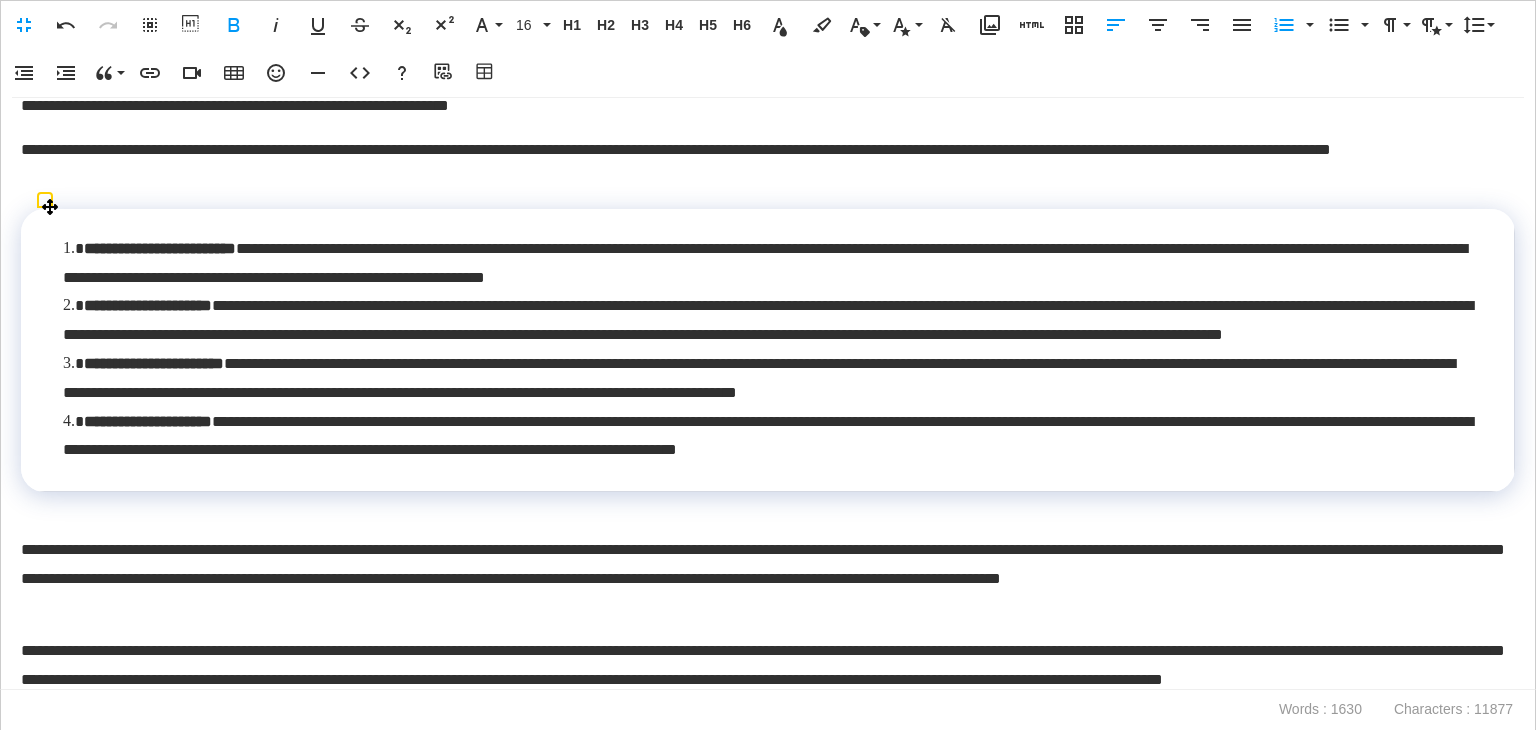 click on "**********" at bounding box center [759, 378] 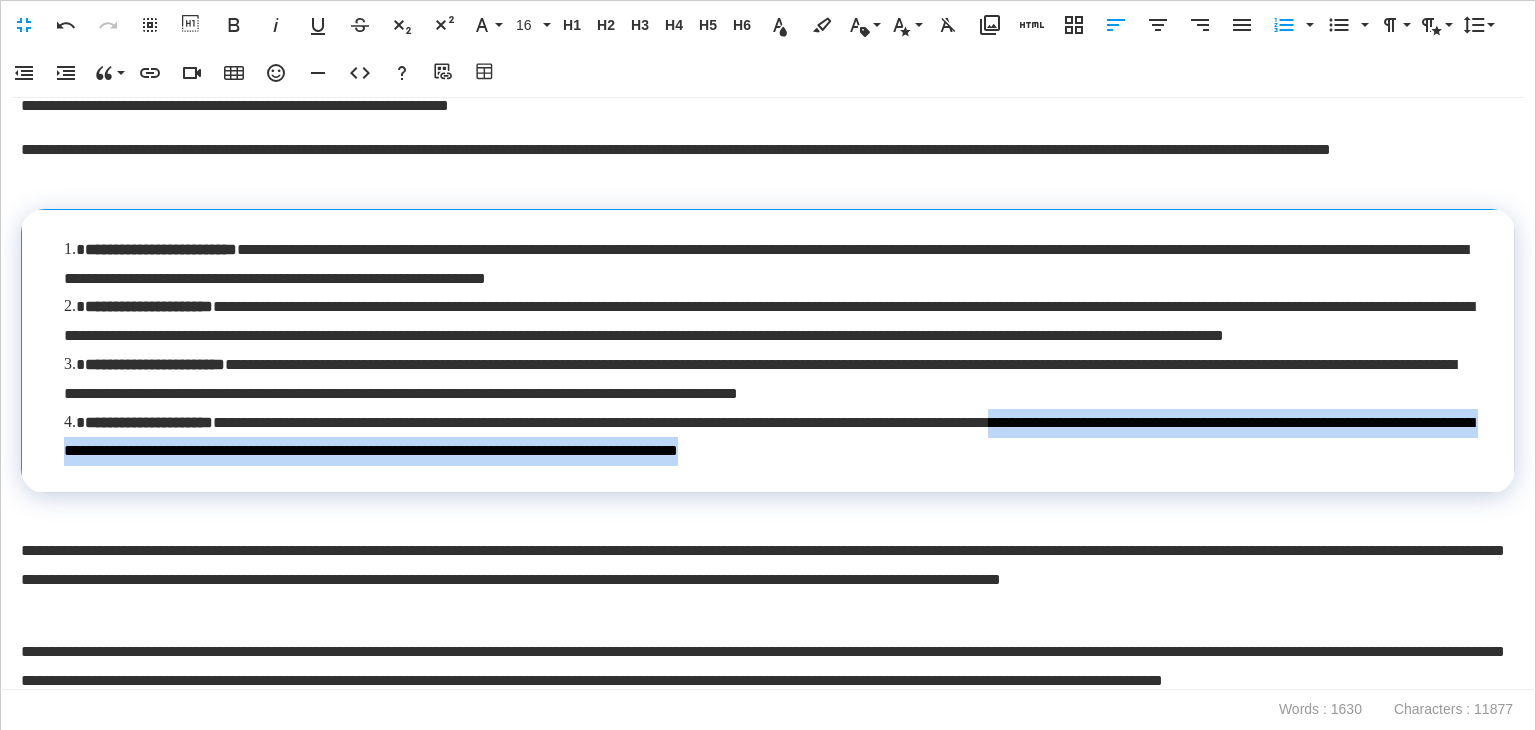 drag, startPoint x: 1248, startPoint y: 475, endPoint x: 1232, endPoint y: 292, distance: 183.69812 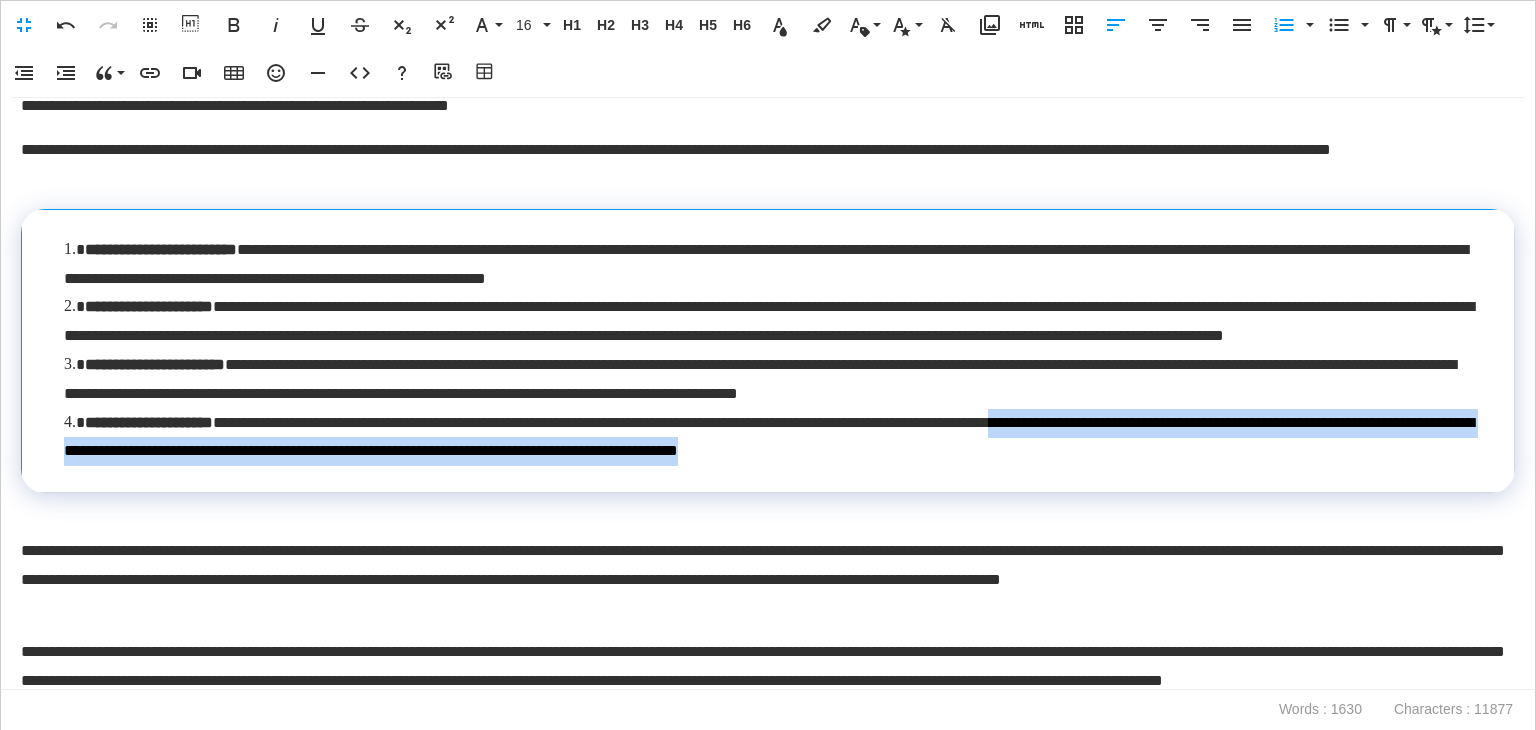 click on "**********" at bounding box center [773, 351] 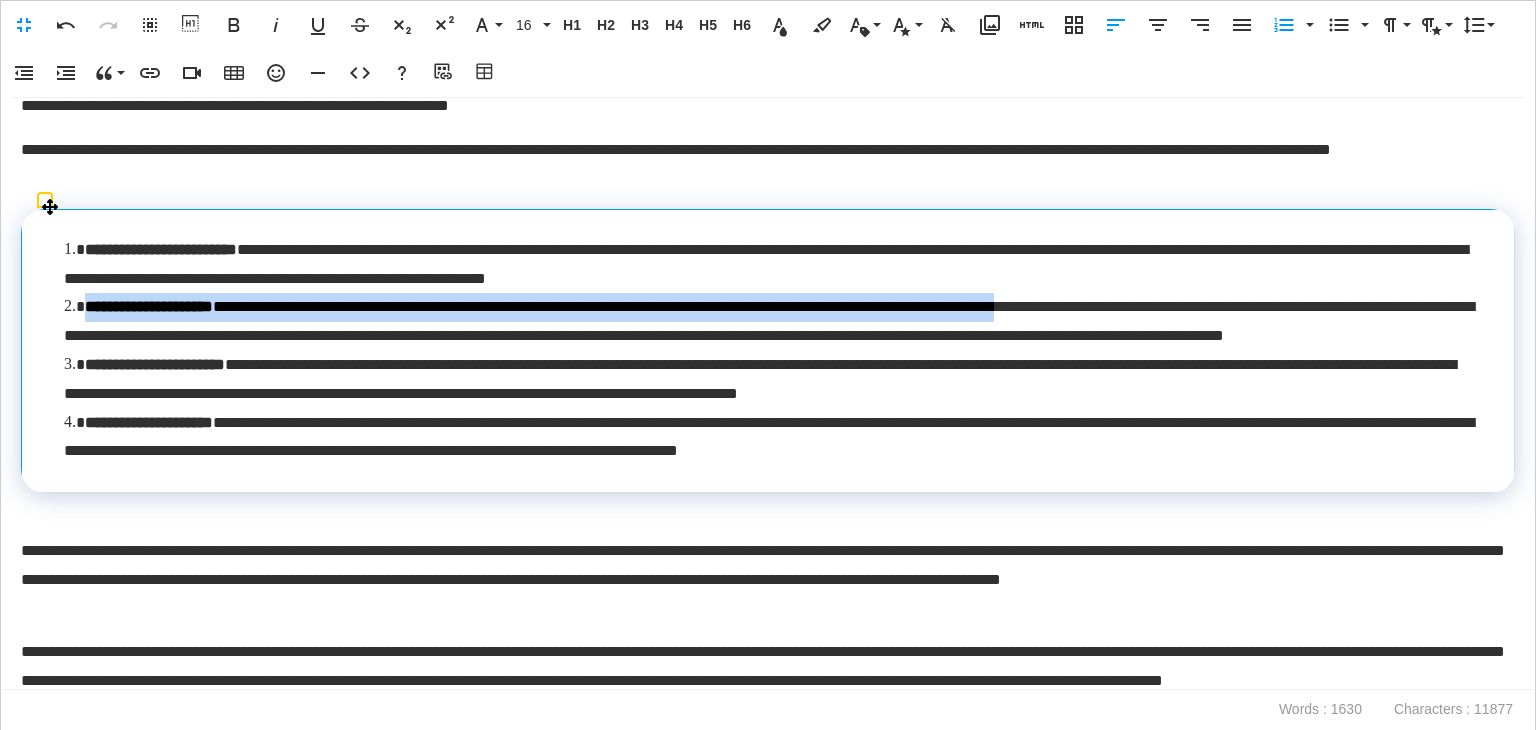 drag, startPoint x: 1232, startPoint y: 292, endPoint x: 1230, endPoint y: 282, distance: 10.198039 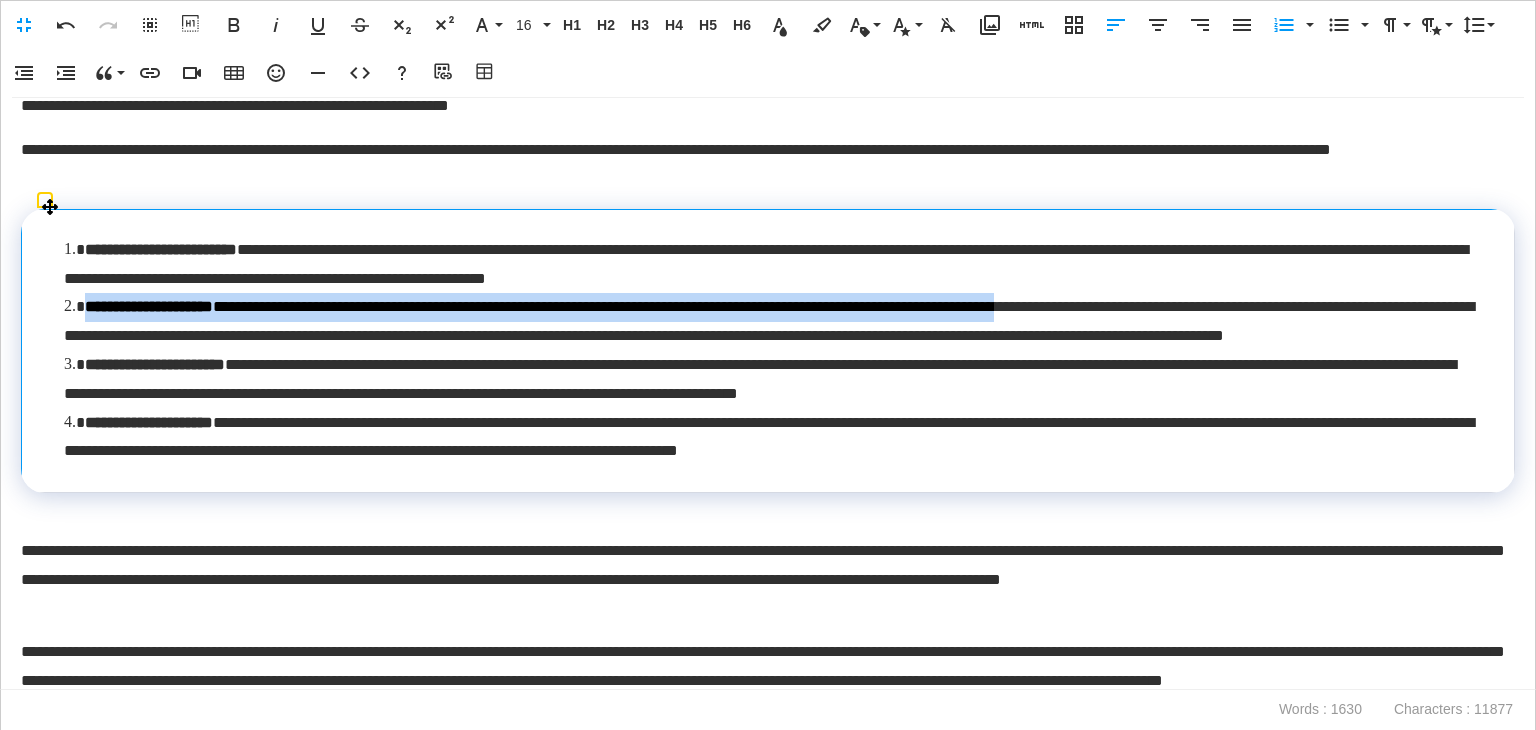 click on "**********" at bounding box center [773, 351] 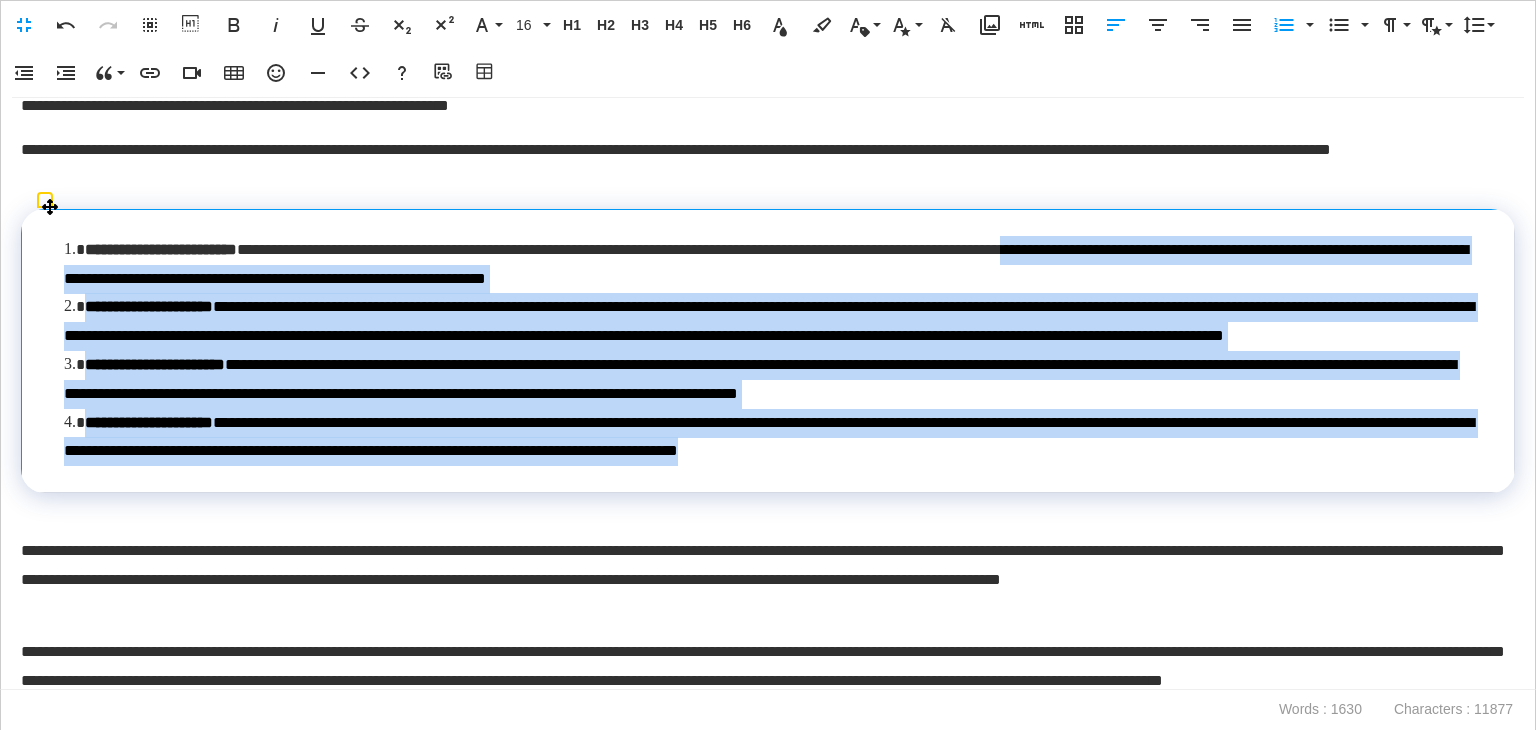 drag, startPoint x: 1234, startPoint y: 472, endPoint x: 1208, endPoint y: 245, distance: 228.48413 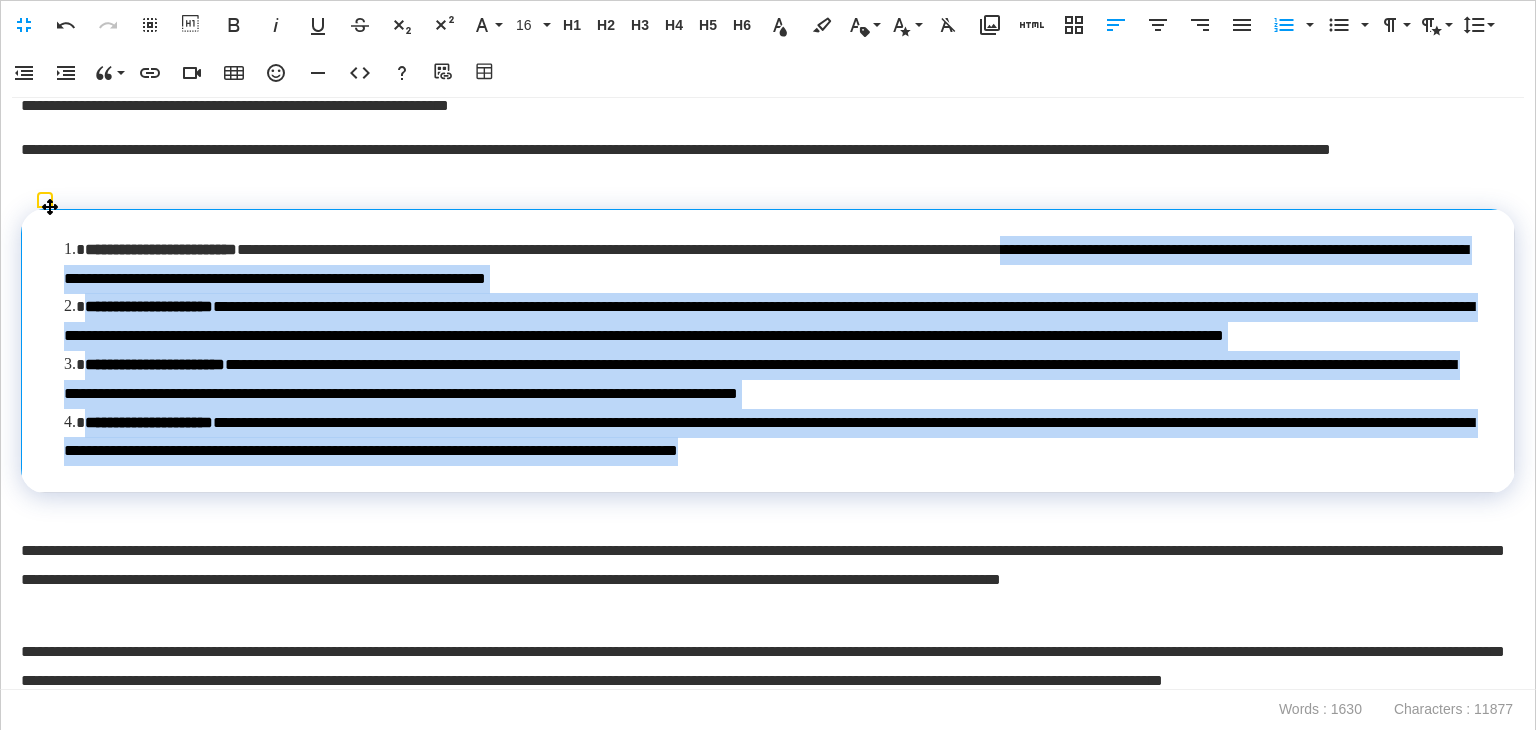 click on "**********" at bounding box center (773, 351) 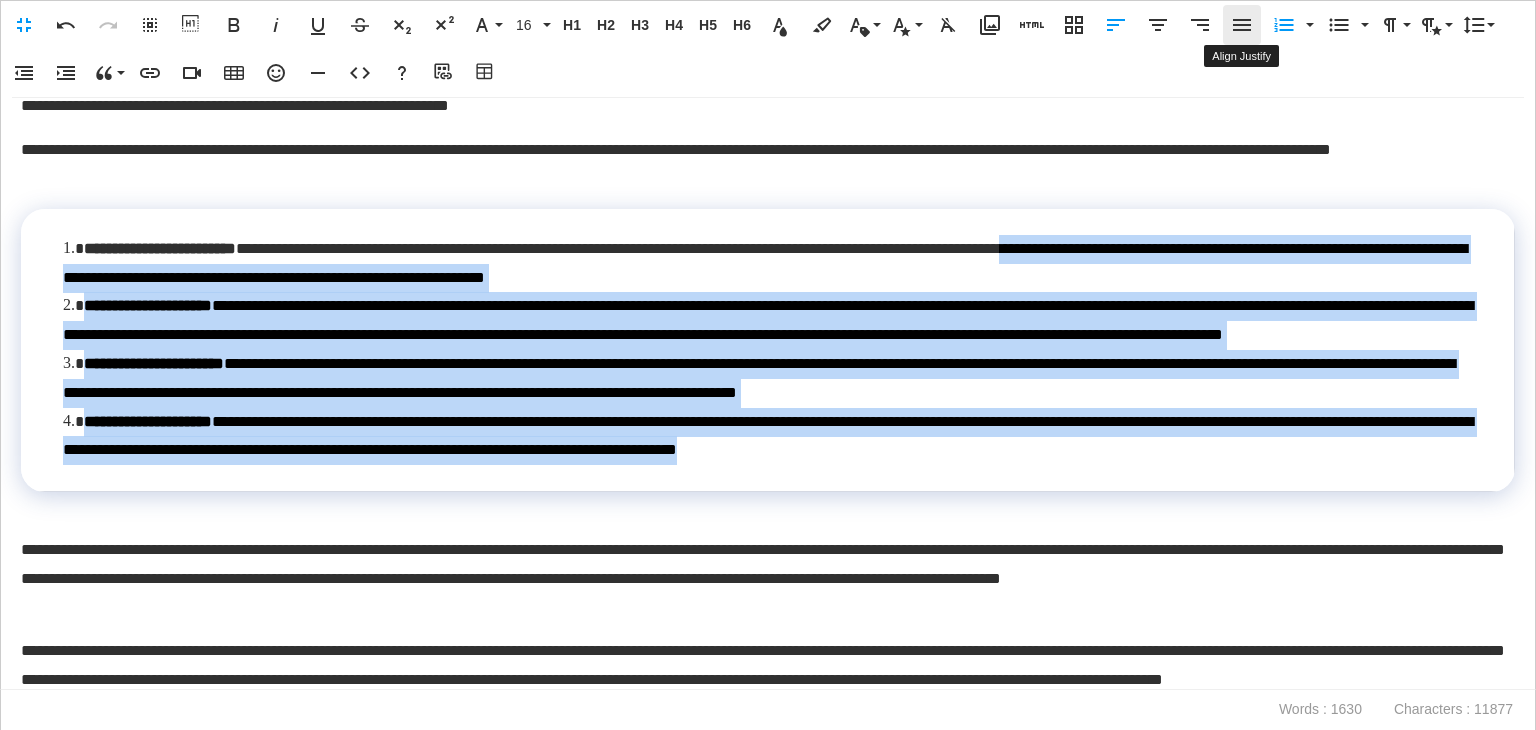 click 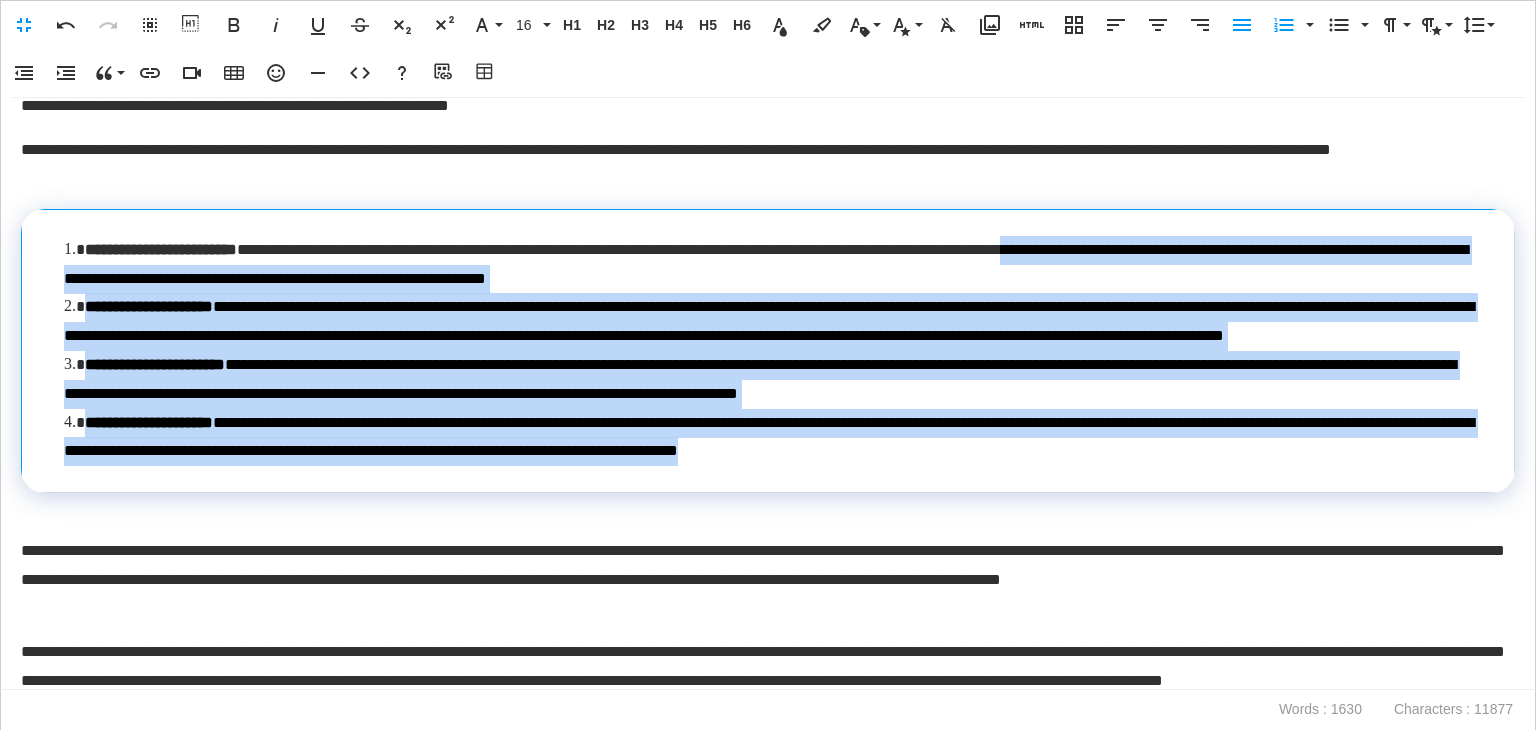 click on "**********" at bounding box center (773, 380) 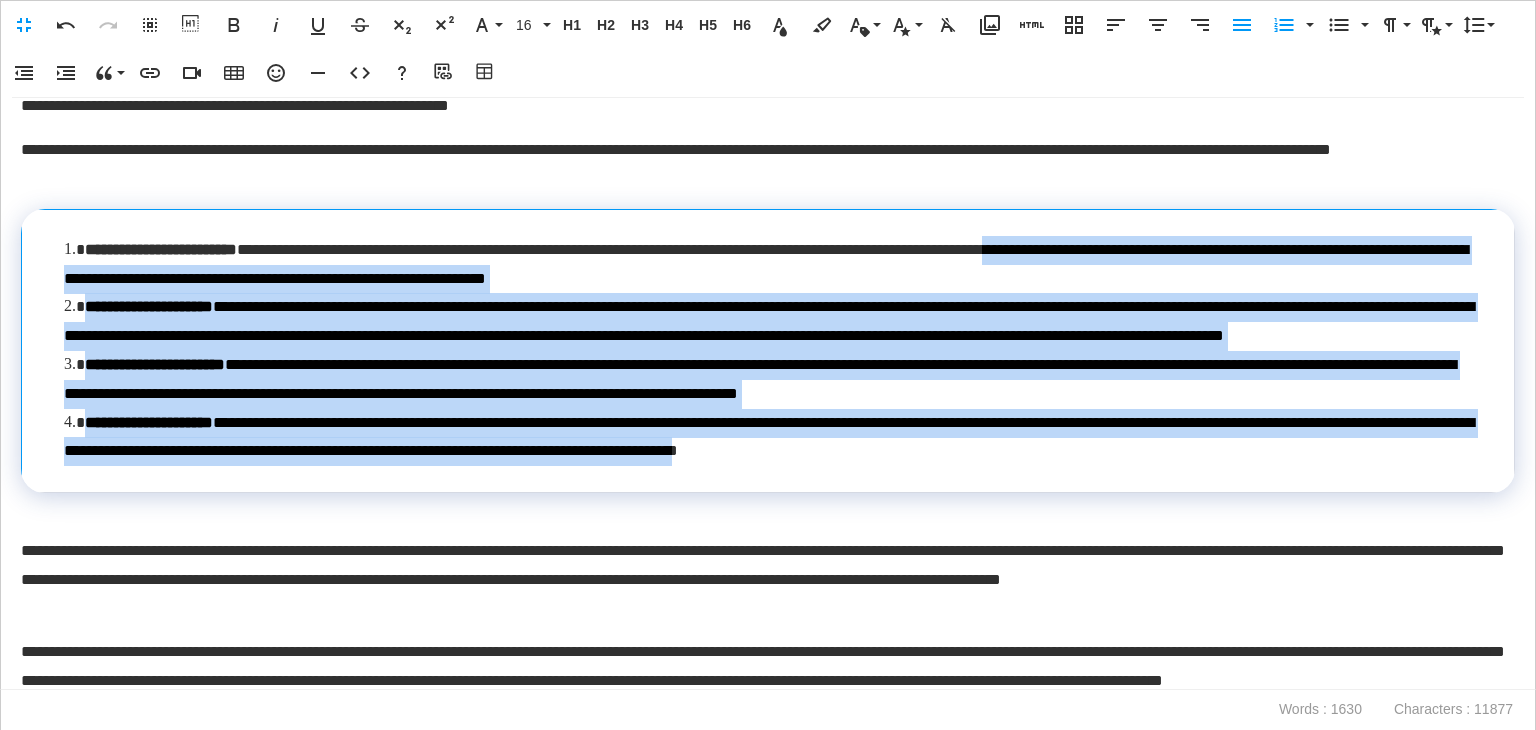 drag, startPoint x: 1211, startPoint y: 485, endPoint x: 1186, endPoint y: 215, distance: 271.15494 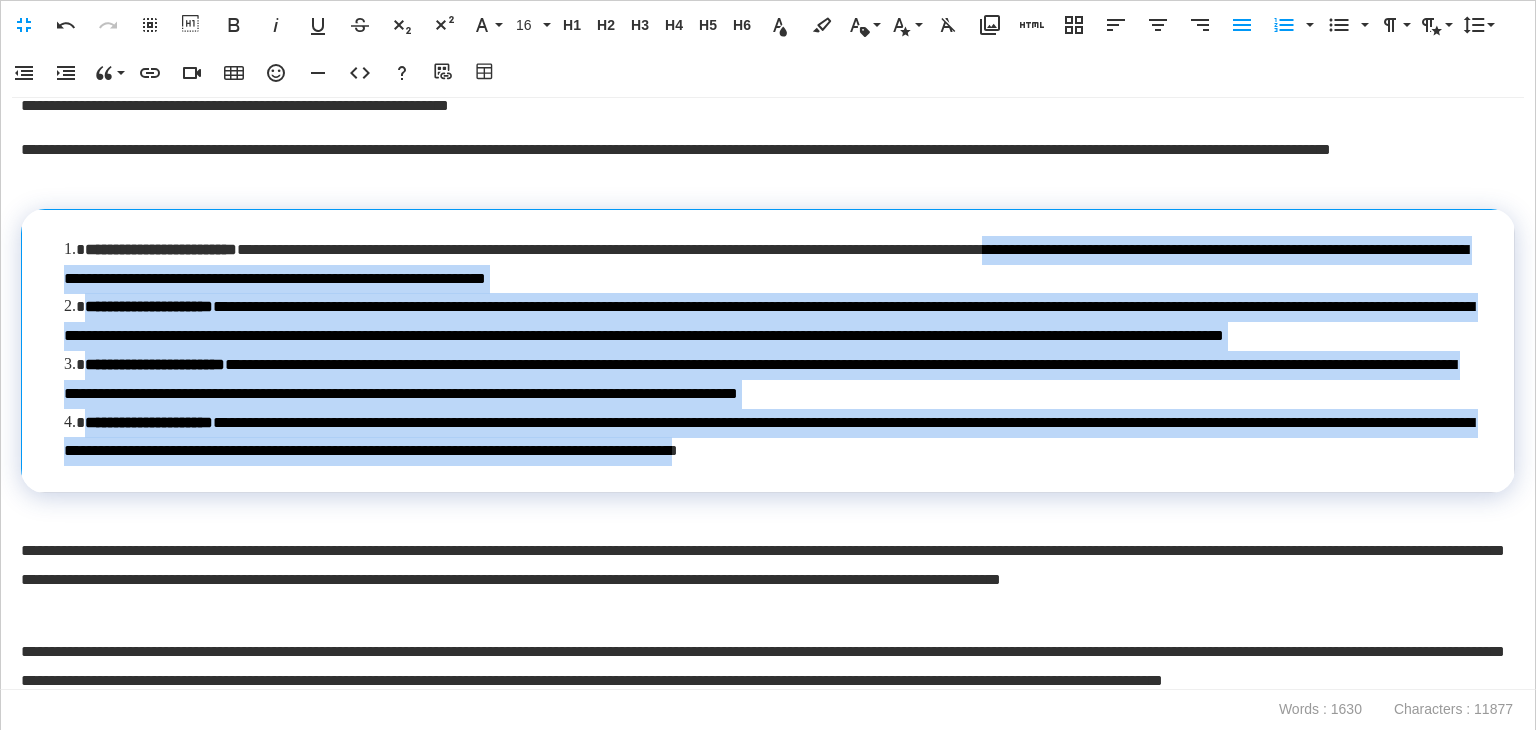 click on "**********" at bounding box center [773, 351] 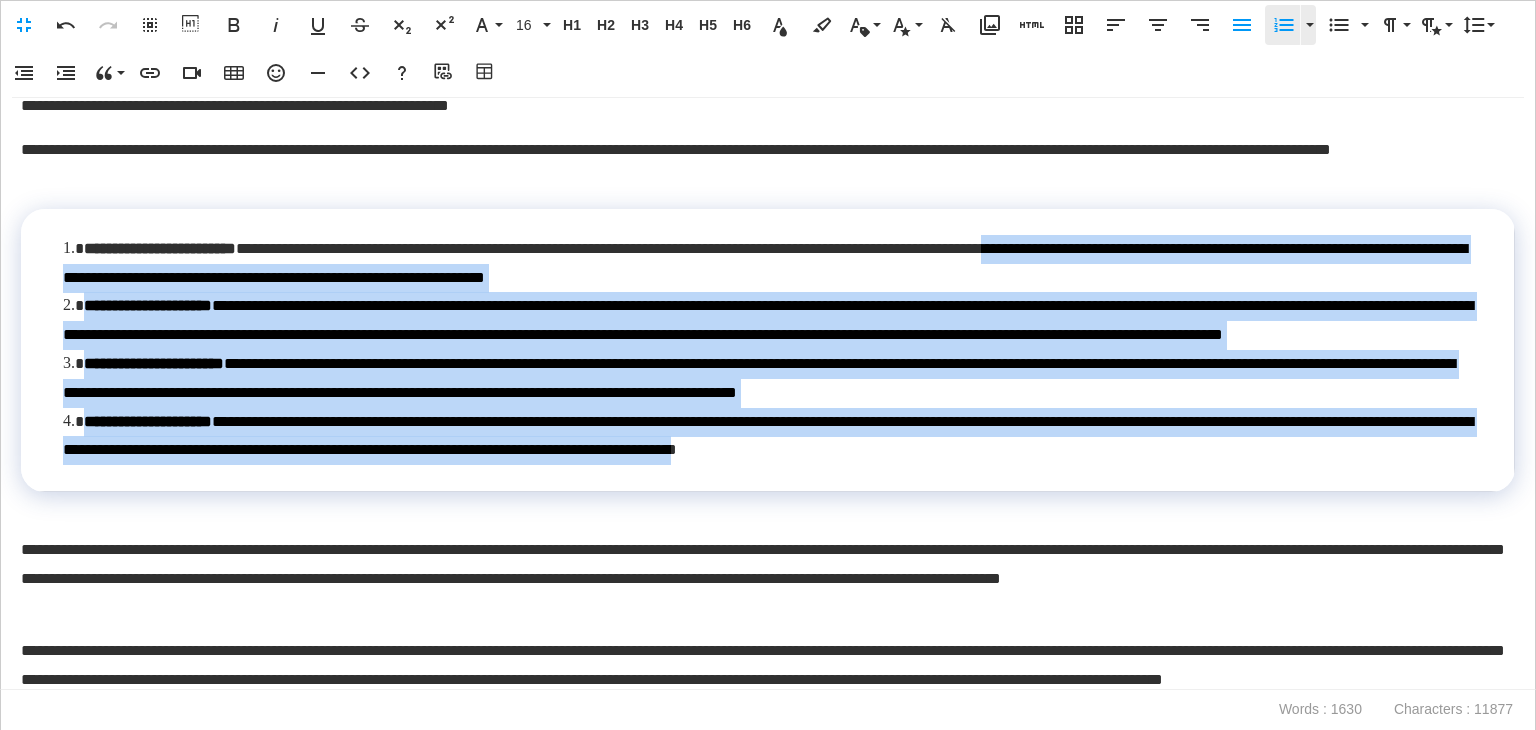 click 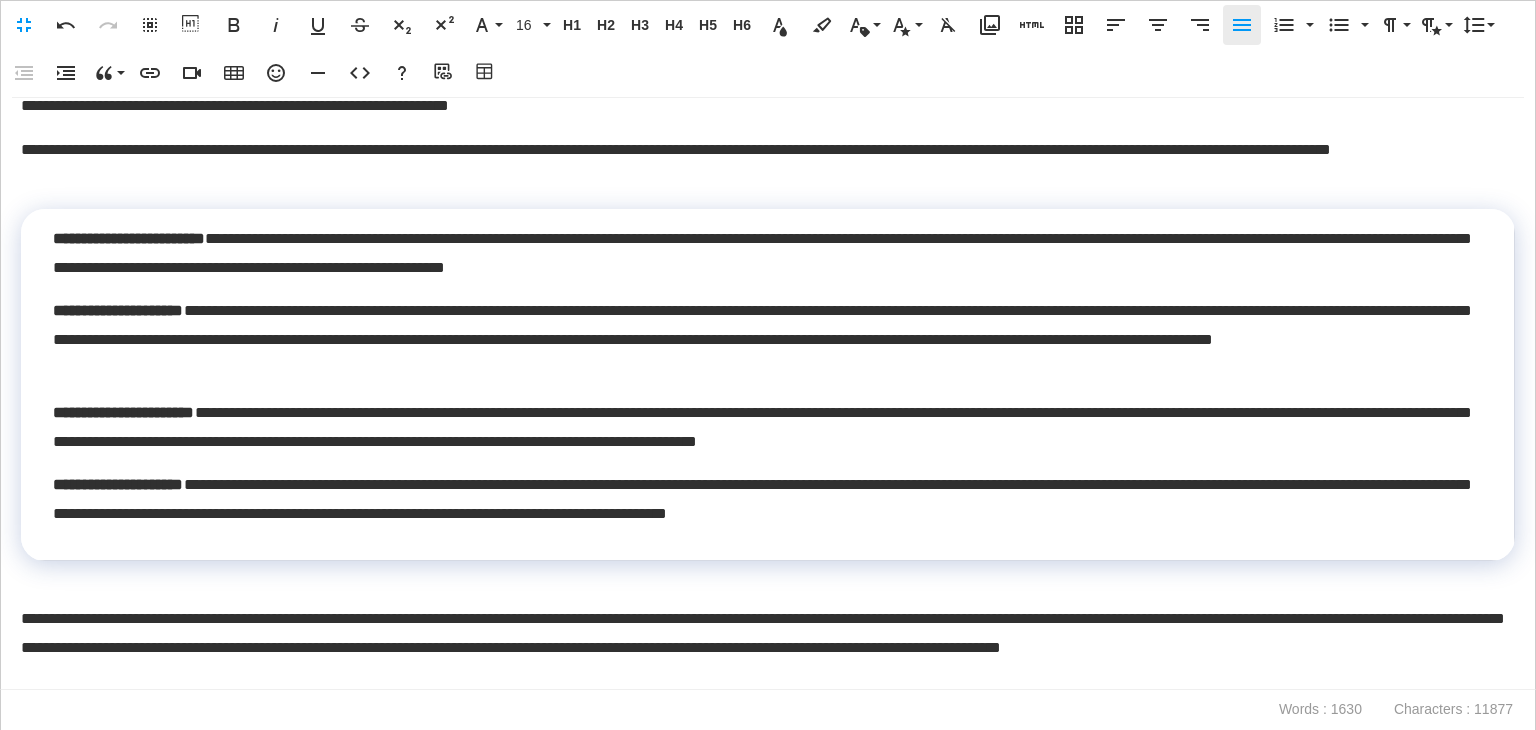 click 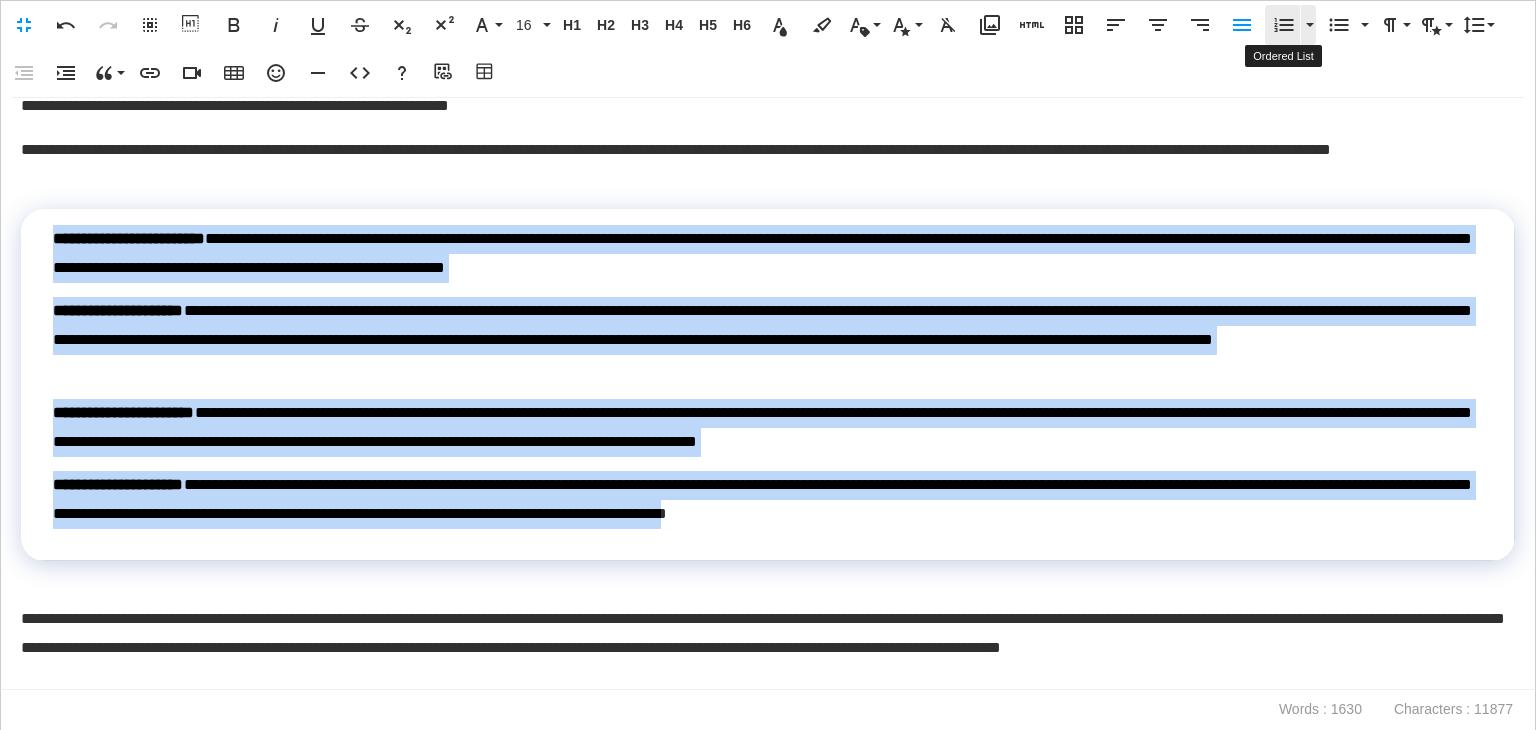 click 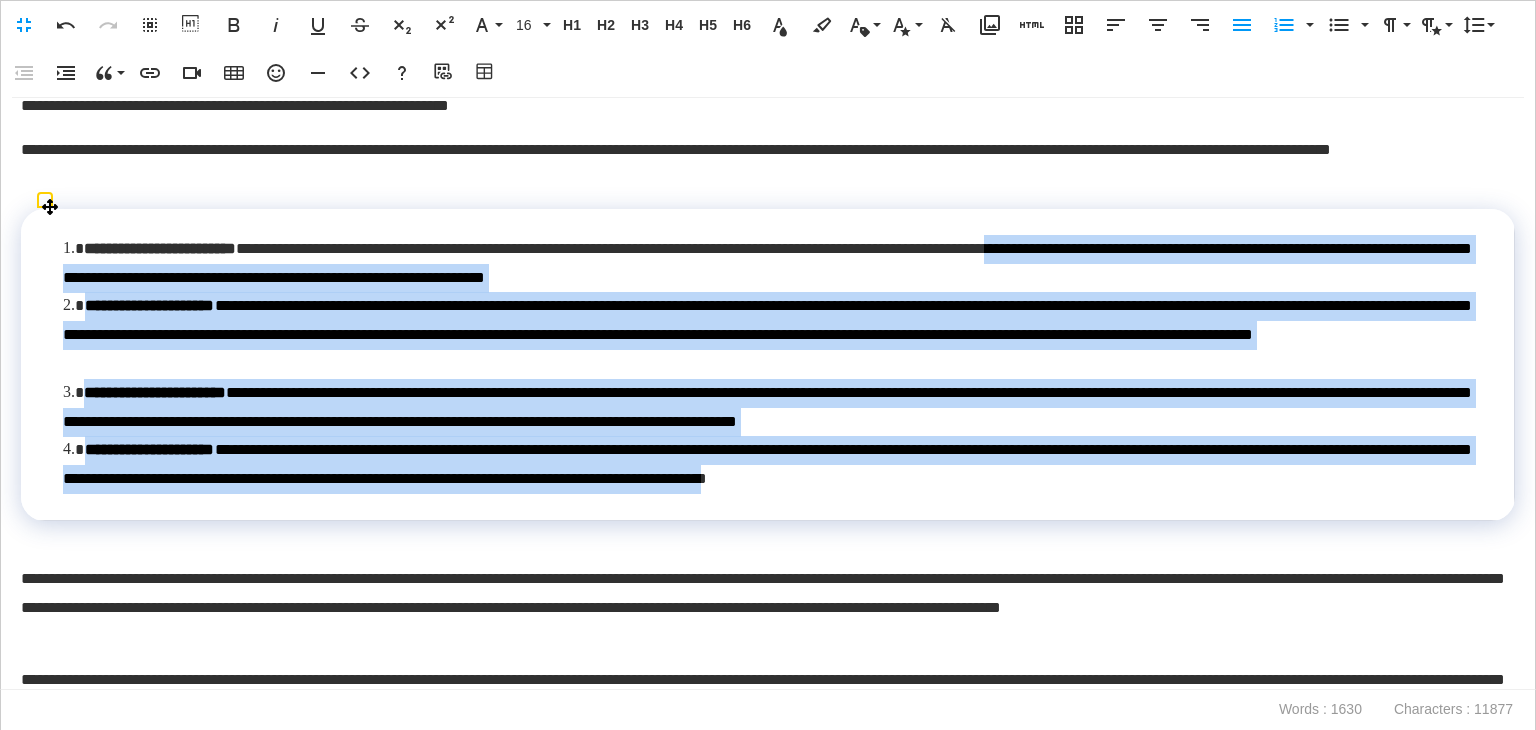 click on "**********" at bounding box center (767, 408) 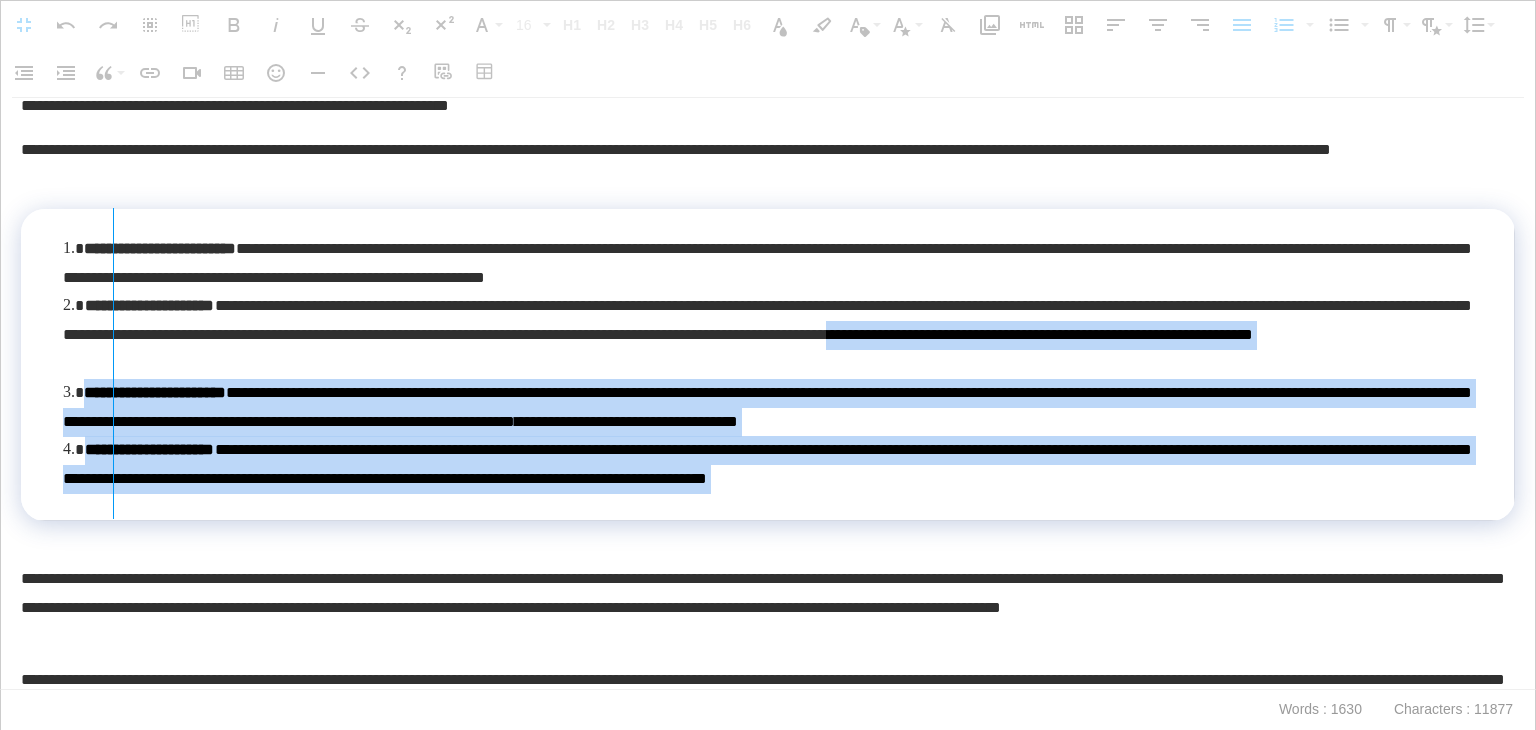drag, startPoint x: 24, startPoint y: 370, endPoint x: 112, endPoint y: 371, distance: 88.005684 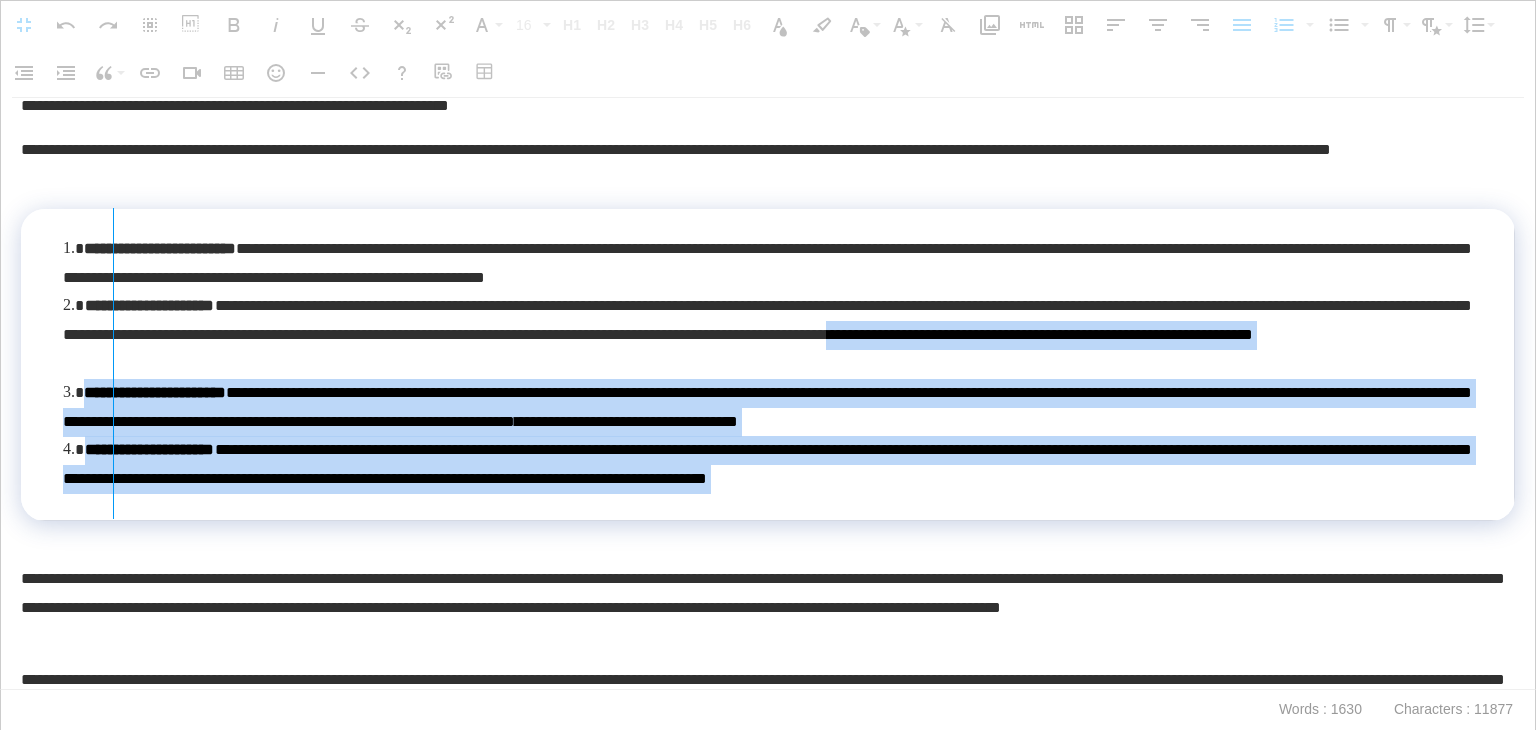 click at bounding box center (113, 363) 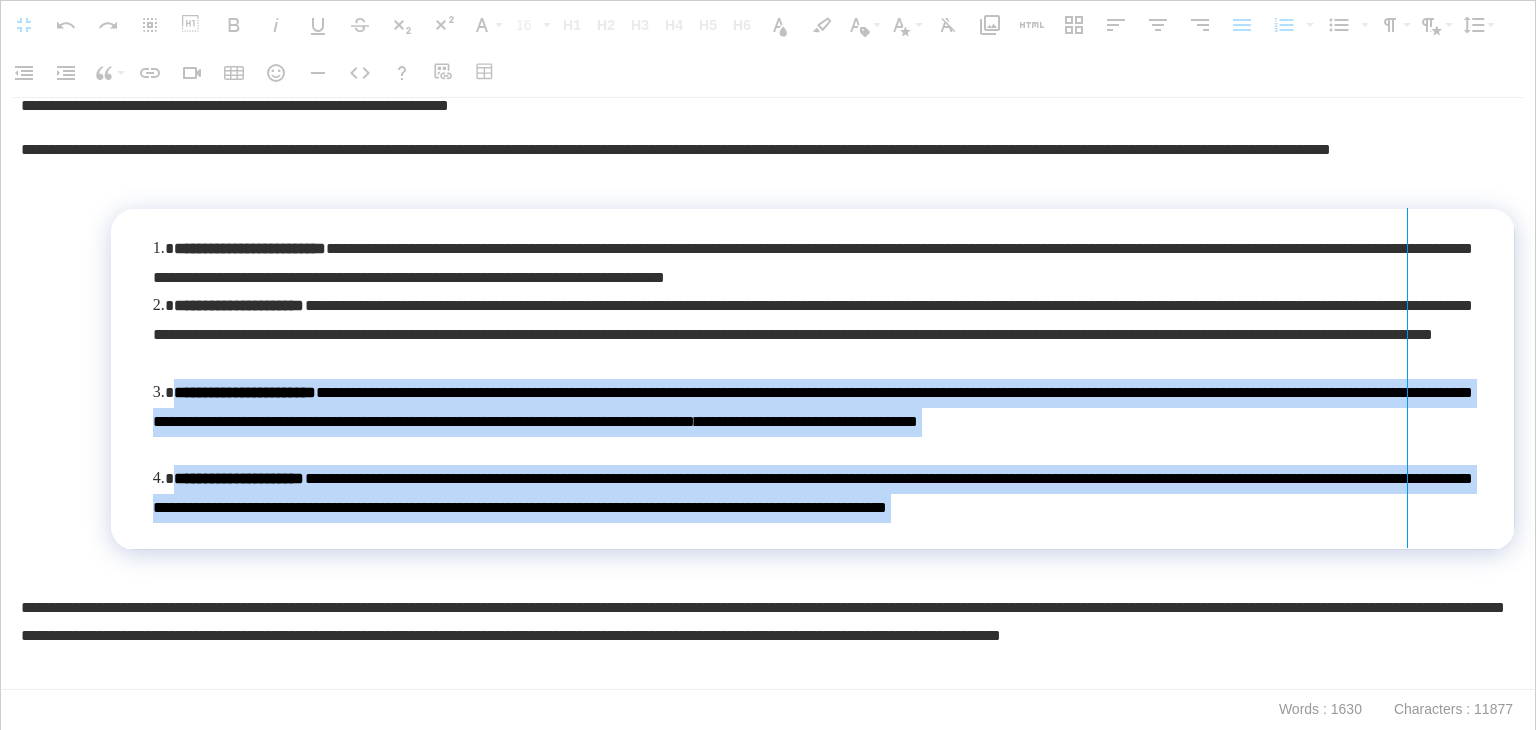 drag, startPoint x: 1502, startPoint y: 369, endPoint x: 1406, endPoint y: 377, distance: 96.332756 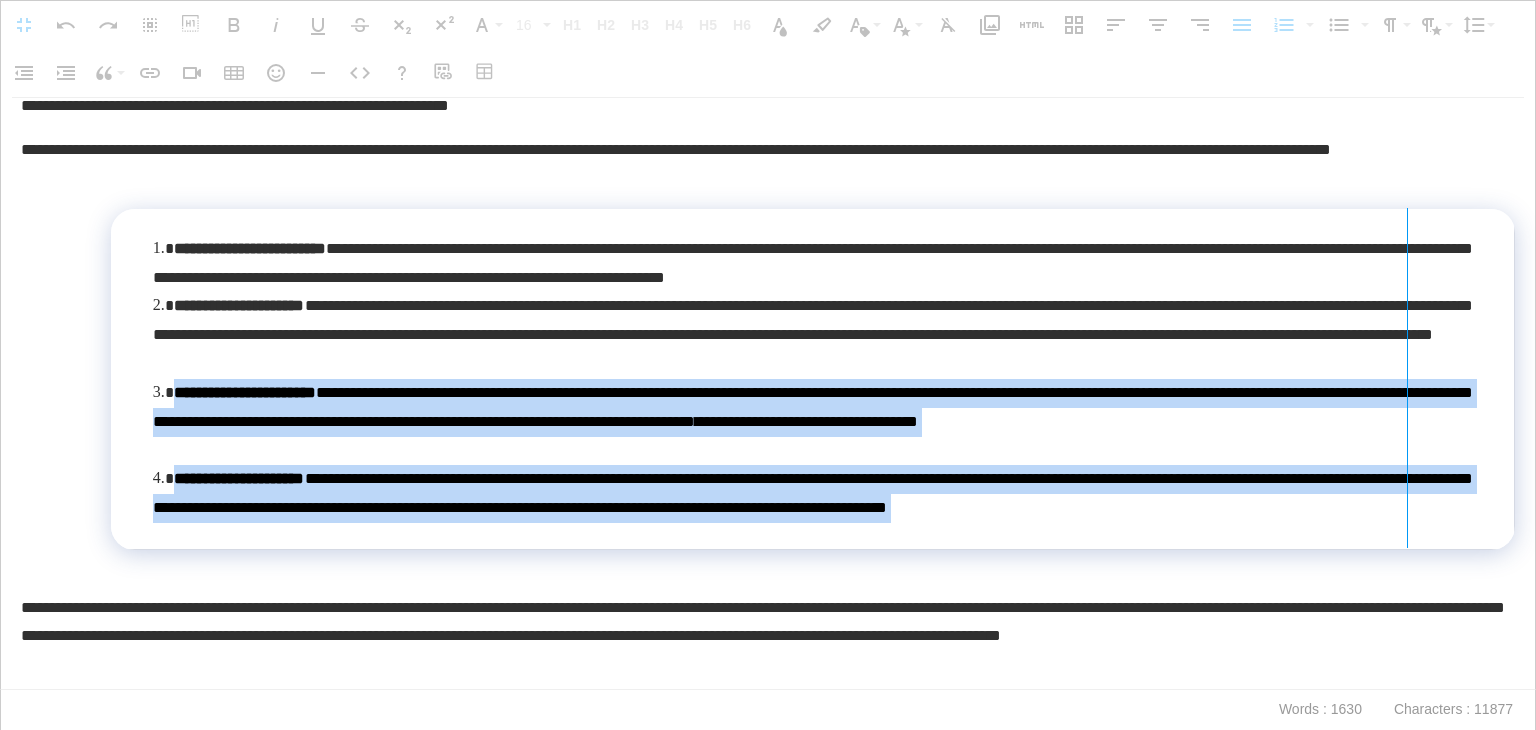 click at bounding box center [1407, 378] 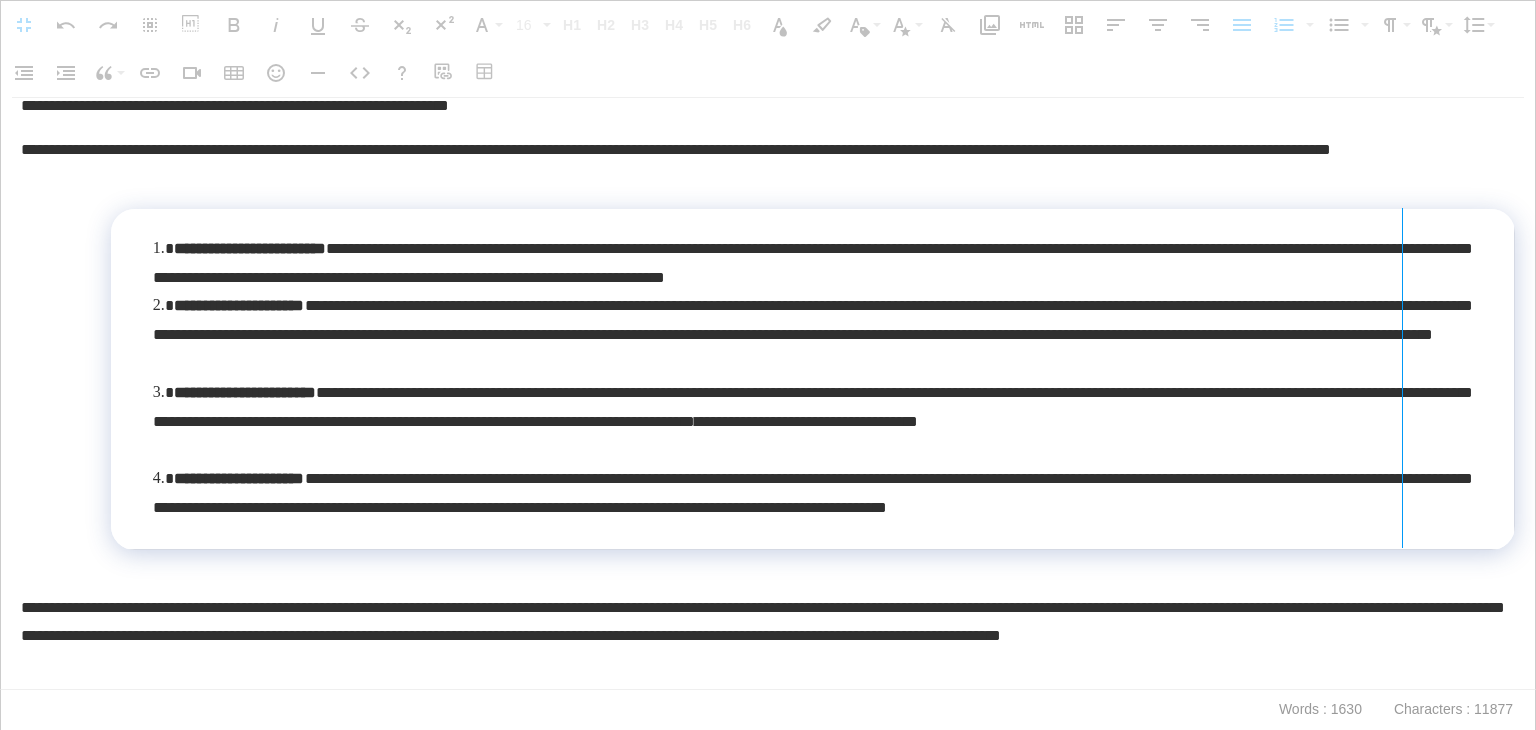 drag, startPoint x: 1506, startPoint y: 359, endPoint x: 1401, endPoint y: 353, distance: 105.17129 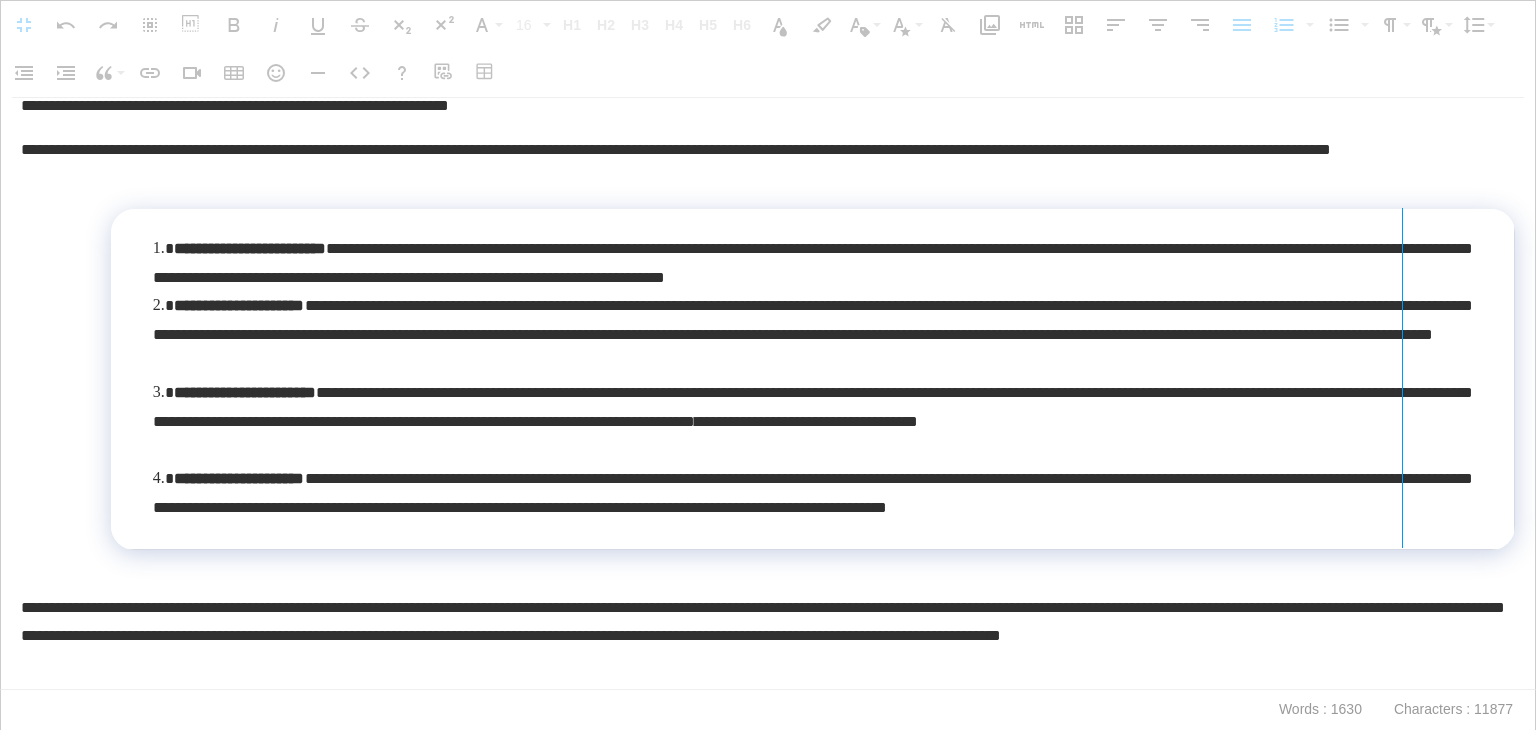 click at bounding box center (1402, 378) 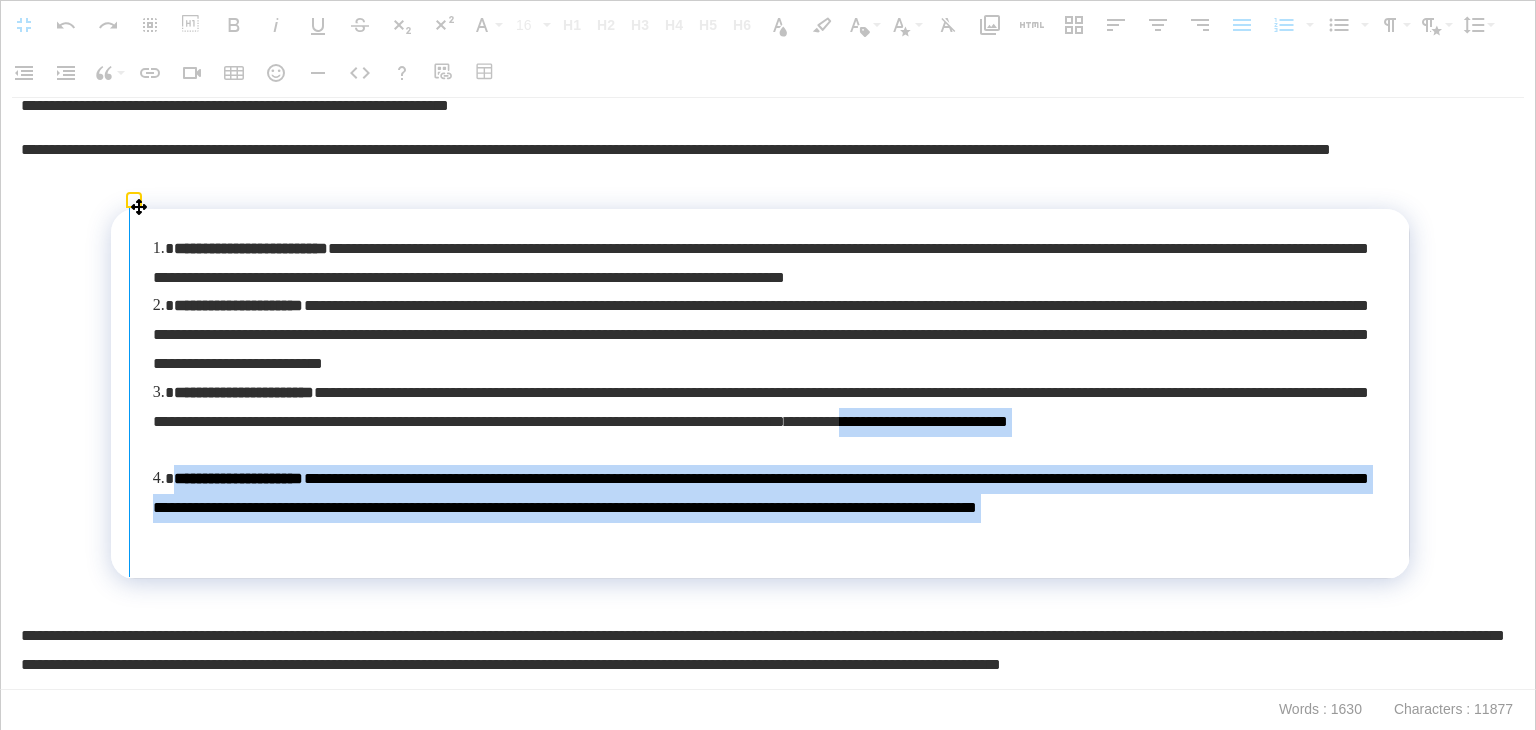 drag, startPoint x: 110, startPoint y: 445, endPoint x: 128, endPoint y: 445, distance: 18 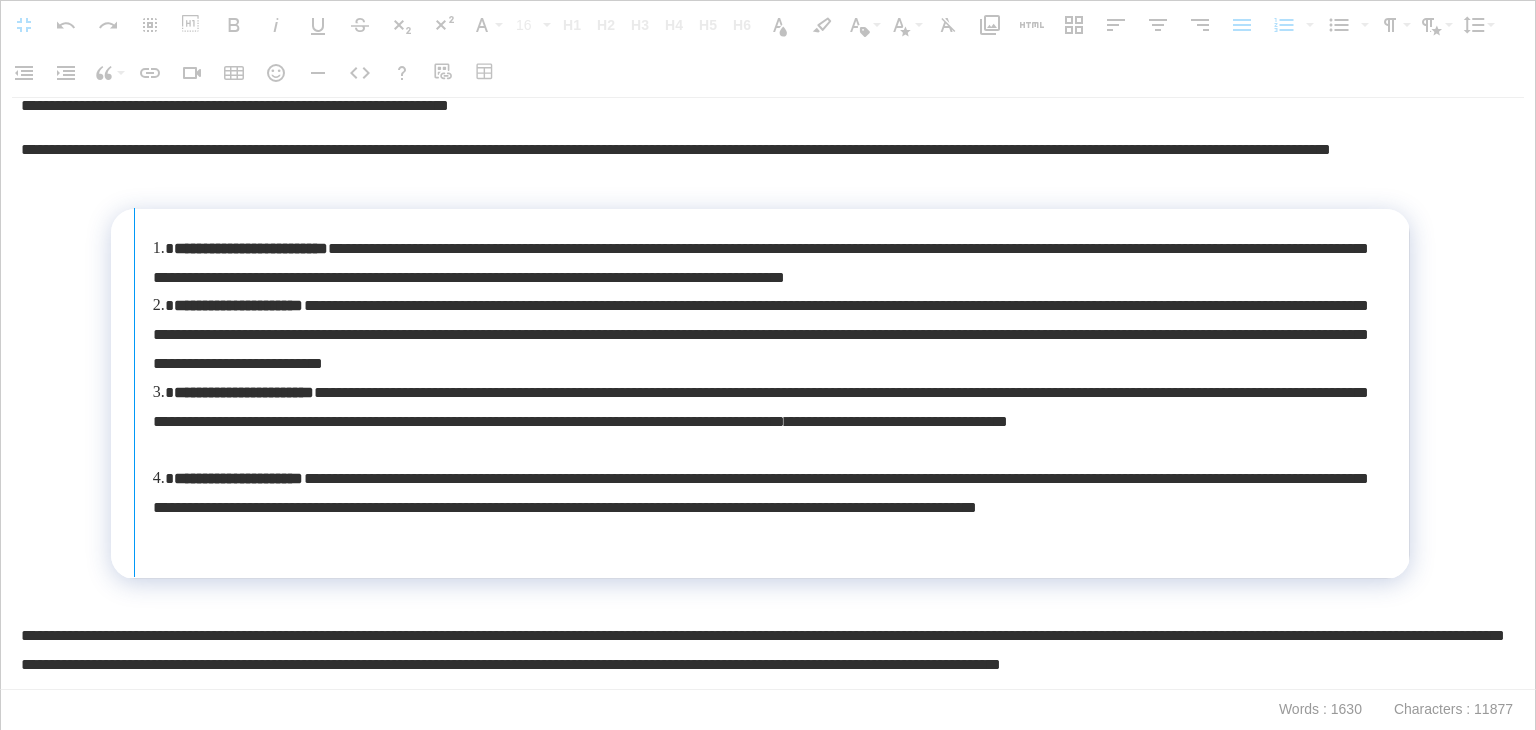 drag, startPoint x: 107, startPoint y: 448, endPoint x: 133, endPoint y: 451, distance: 26.172504 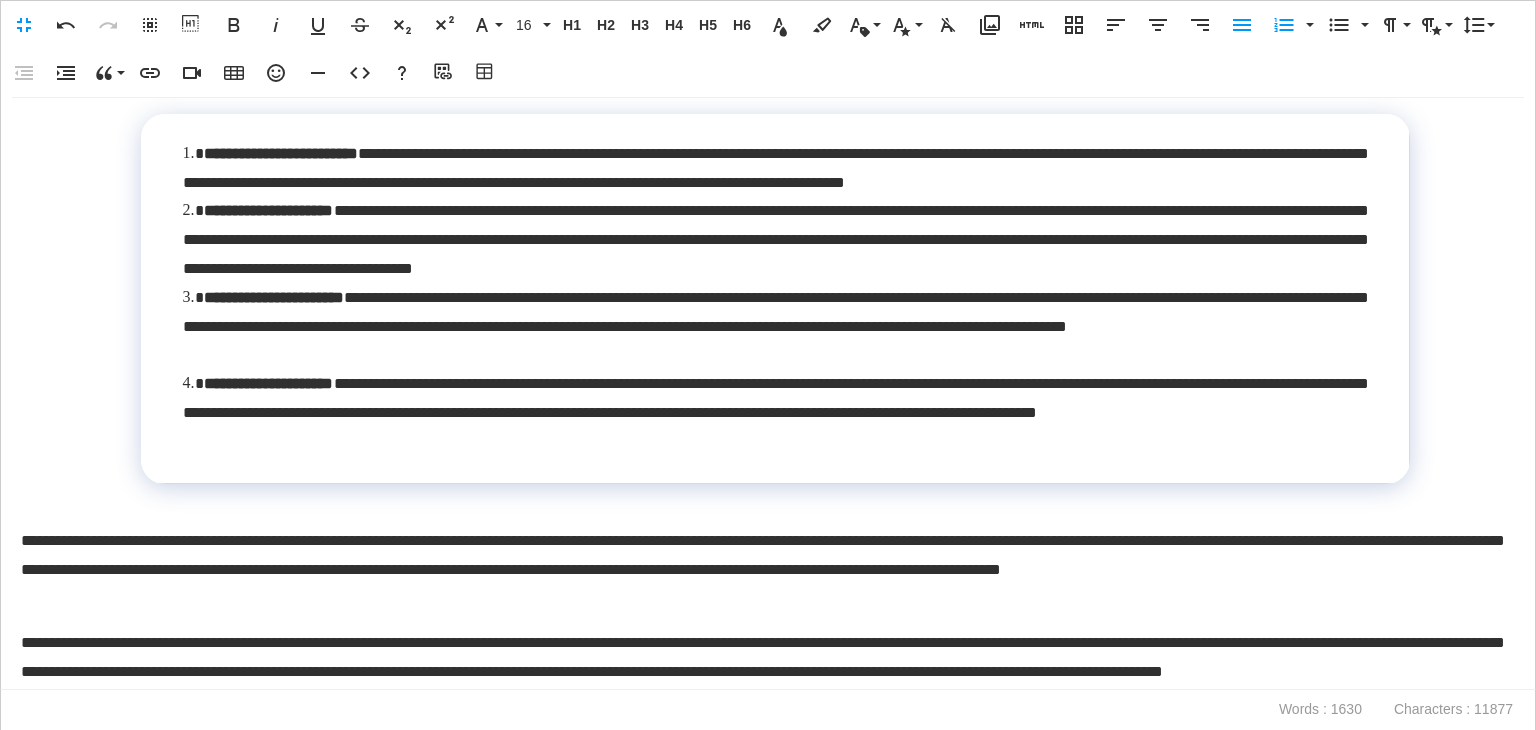 scroll, scrollTop: 600, scrollLeft: 0, axis: vertical 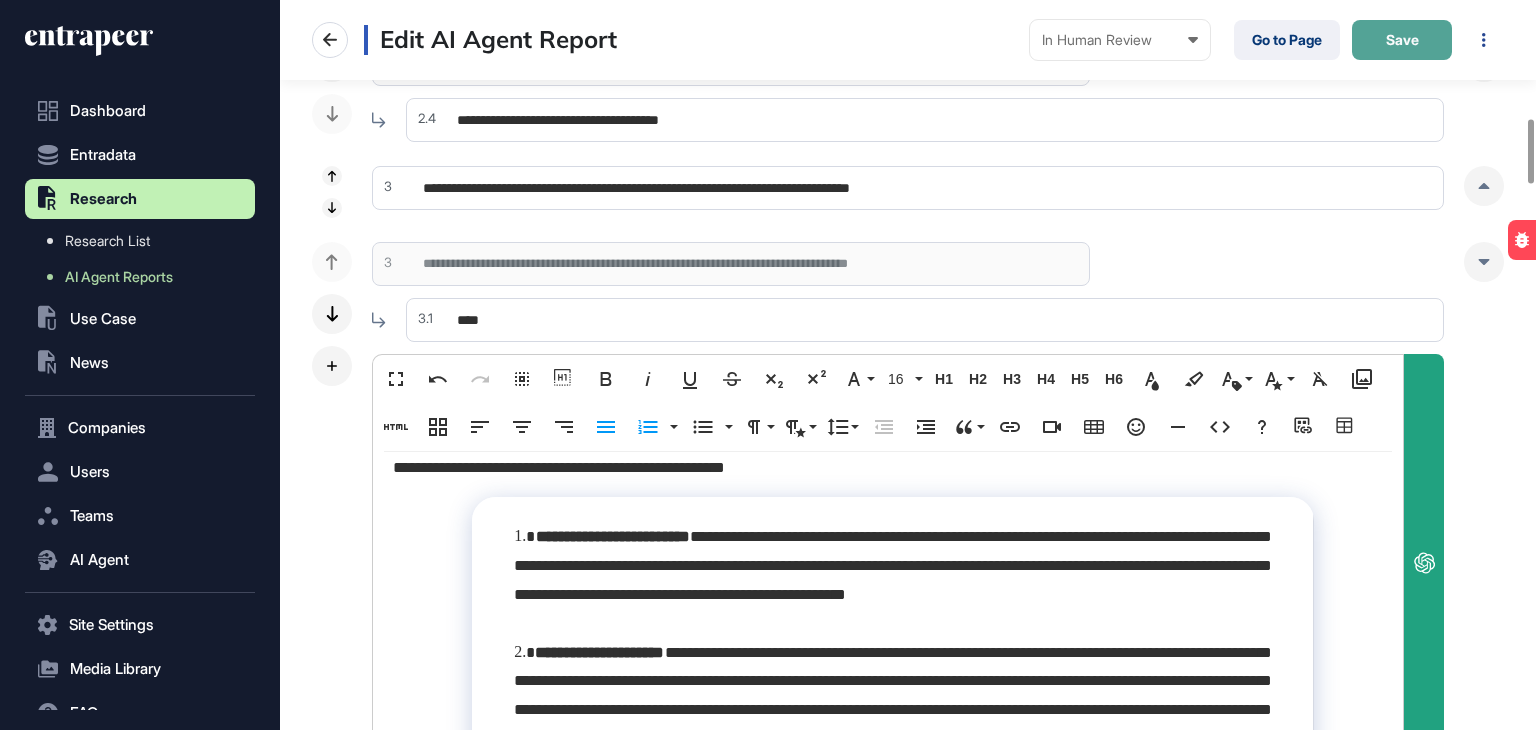 click on "Save" at bounding box center (1402, 40) 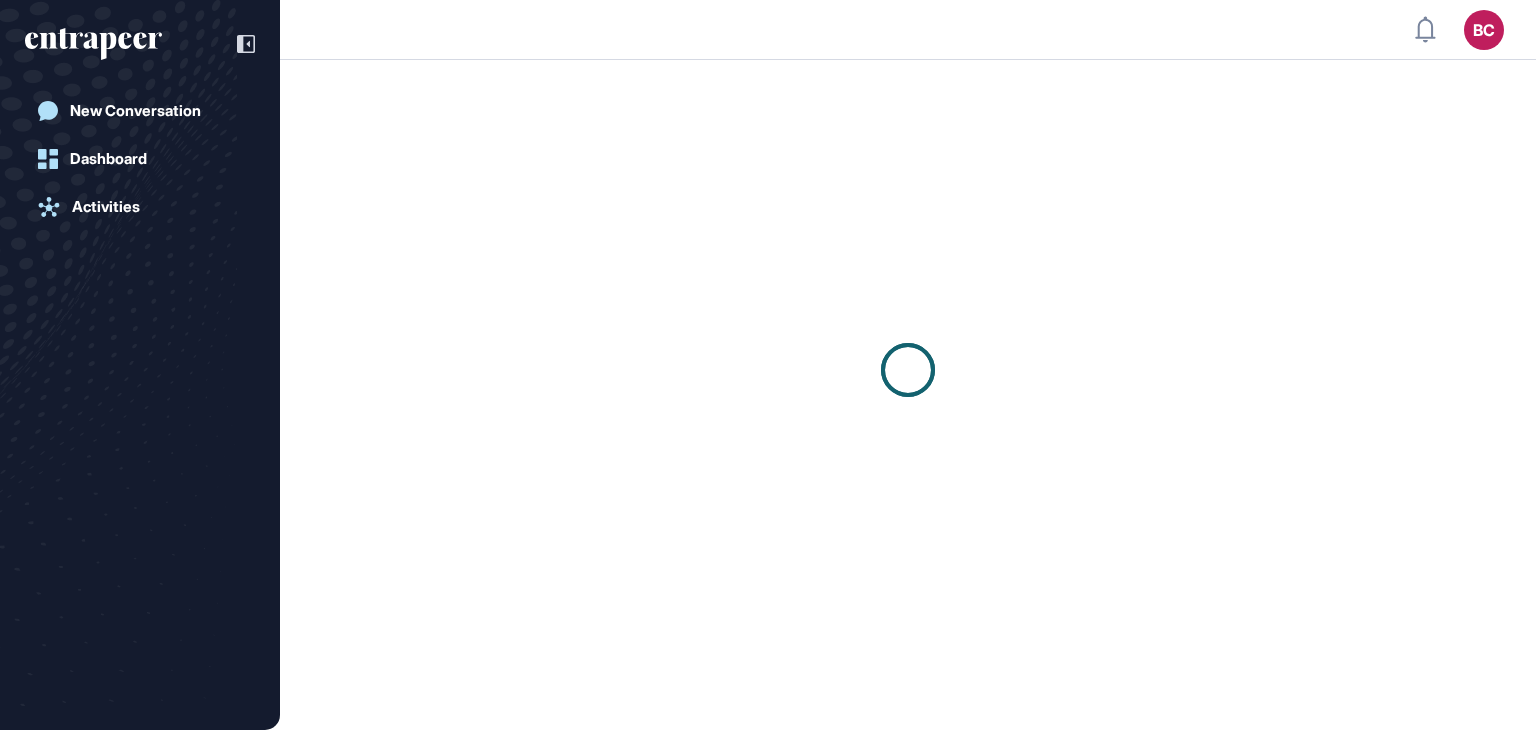scroll, scrollTop: 0, scrollLeft: 0, axis: both 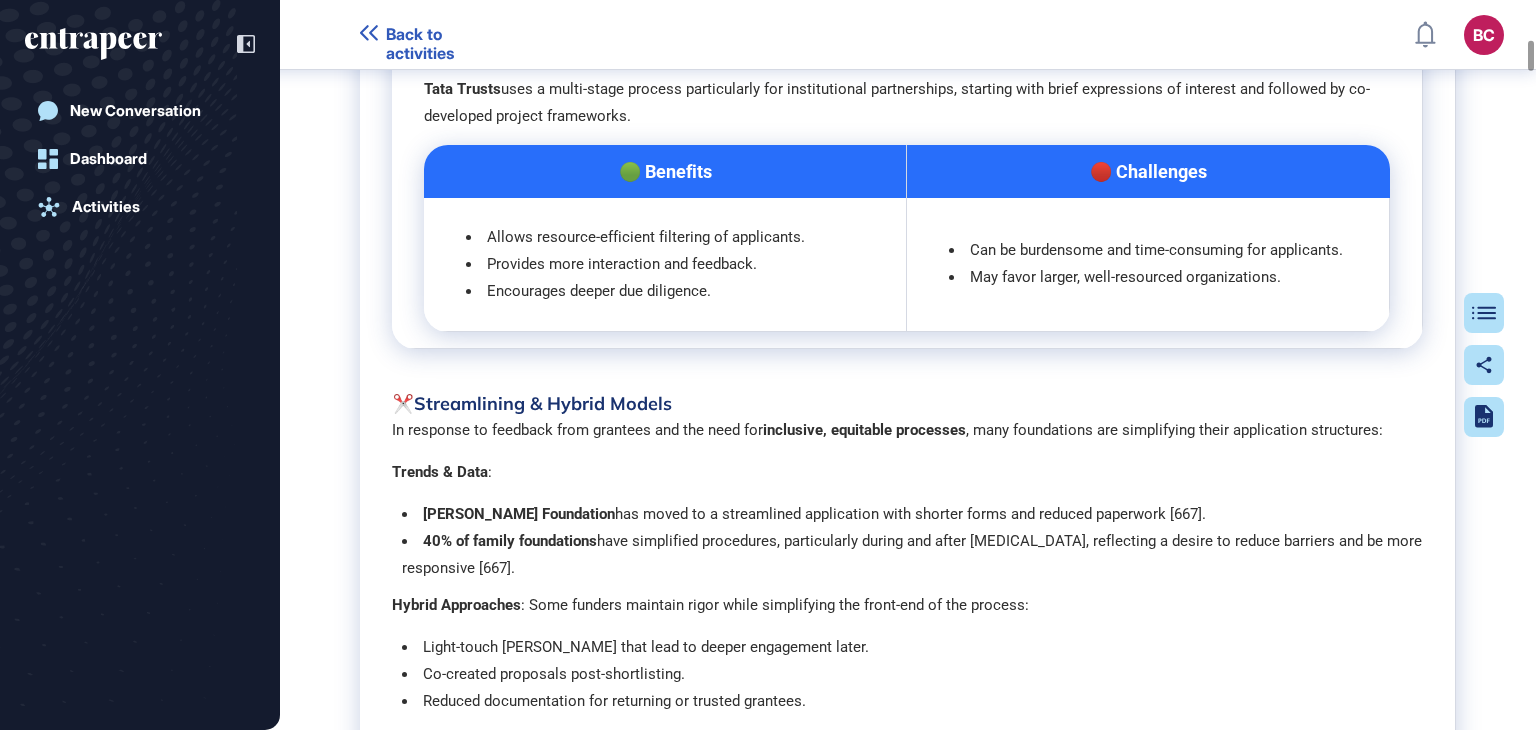 click on "Analyzing Global Grant-Making Approaches Planning Report Source List Translations Table of Contents Share Export Report PDF Research In Numbers 33 Contributing
agents 1276 Articles
reviewed 3018 News
reviewed 4294 Total resource
reviewed 1497 Companies
included 539 Hours saved by
our AI agents 1. Executive Summary The future of philanthropic grantmaking is evolving toward more inclusive, flexible, and trust-centered models in response to mounting global challenges including inequality, climate crises, public health emergencies, and democratic instability. Accelerated by transformative events such as the [MEDICAL_DATA] pandemic and global social justice movements, foundations are reimagining their roles—not just as funders, but as facilitators of systemic change and community empowerment. Key Trends and Strategic Directions   Trust-Based Philanthropy   Participatory Grantmaking   Core Funding and Capacity Building   Blended and Adaptive Models   Cross-Sector Collaboration   Equity and Inclusion at the Core :" at bounding box center (908, 76641) 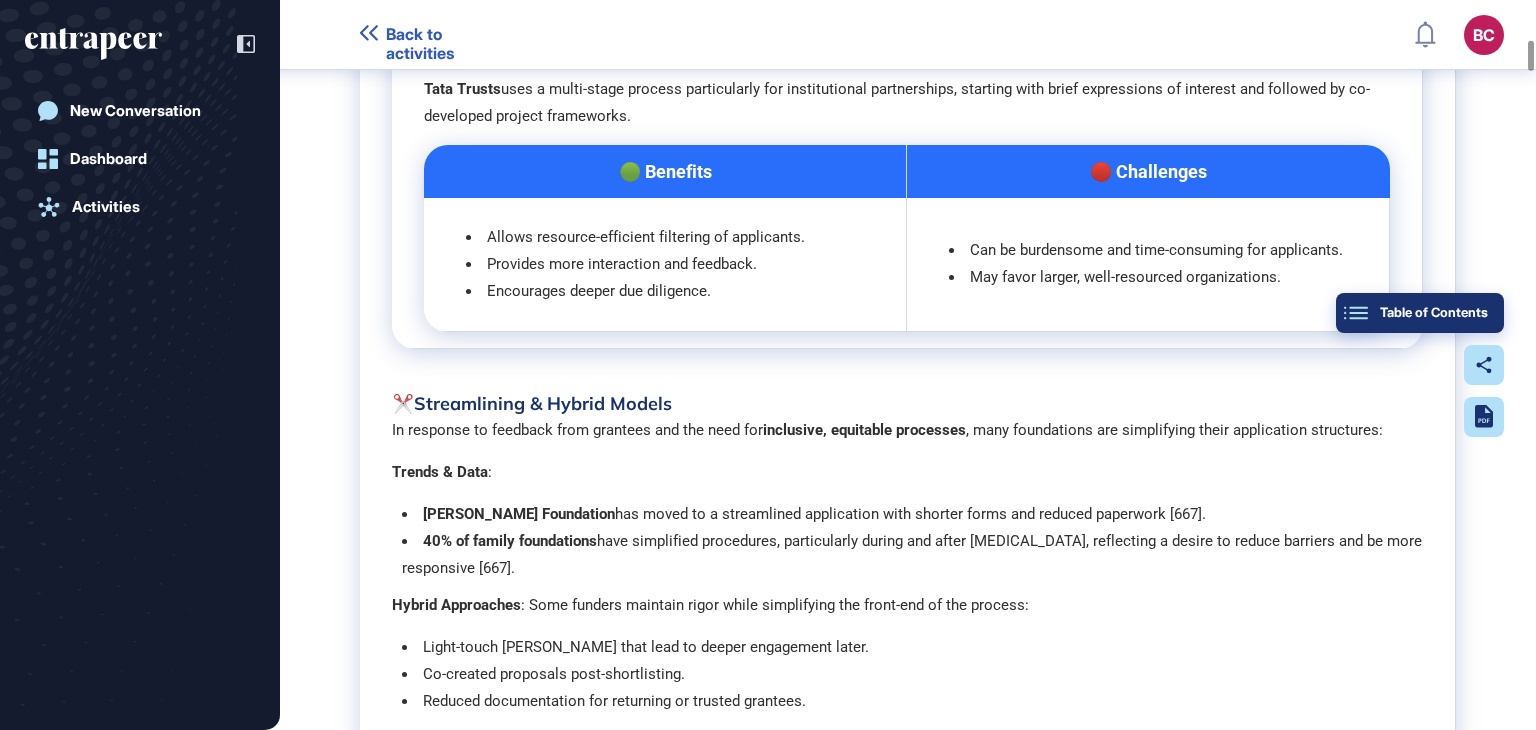 click on "Table of Contents" 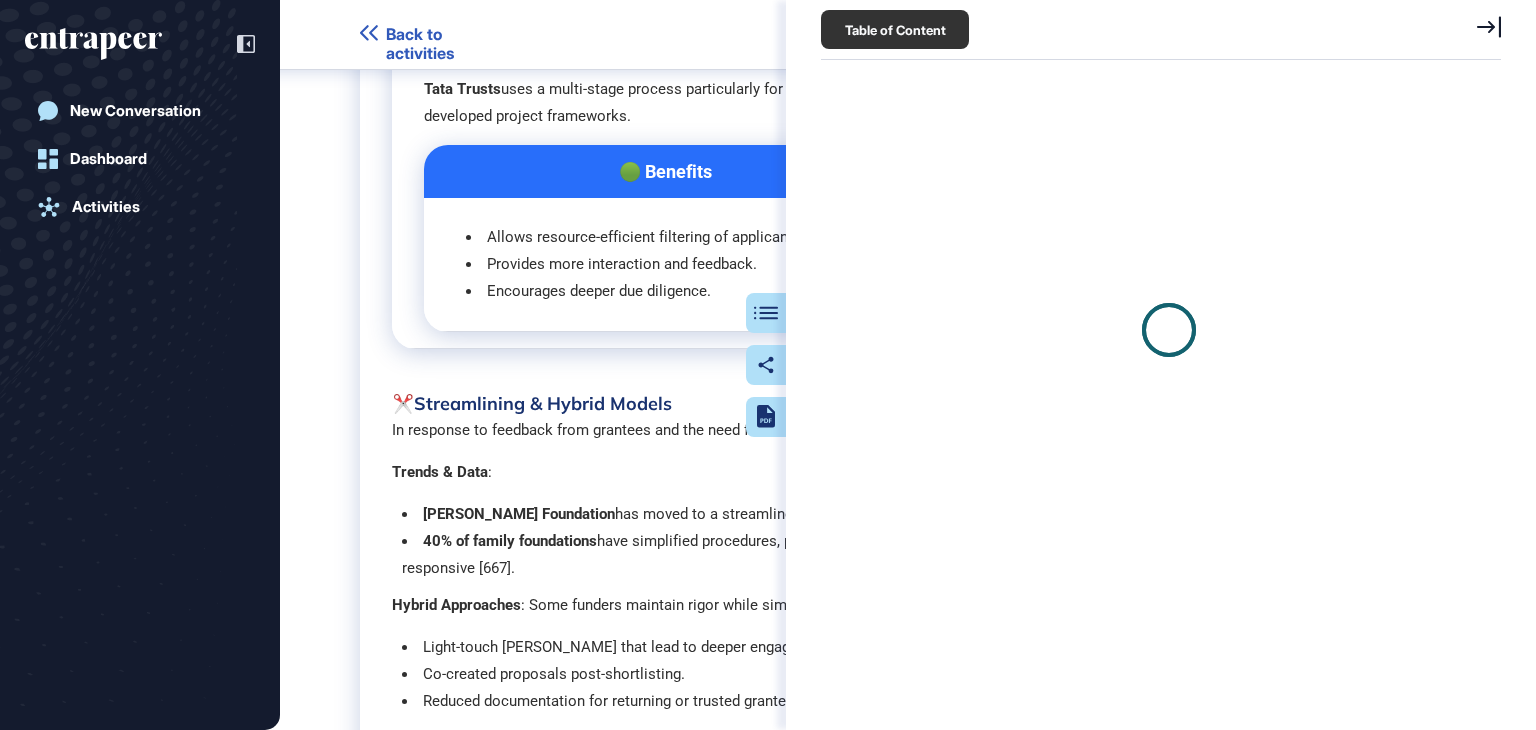 scroll, scrollTop: 629, scrollLeft: 684, axis: both 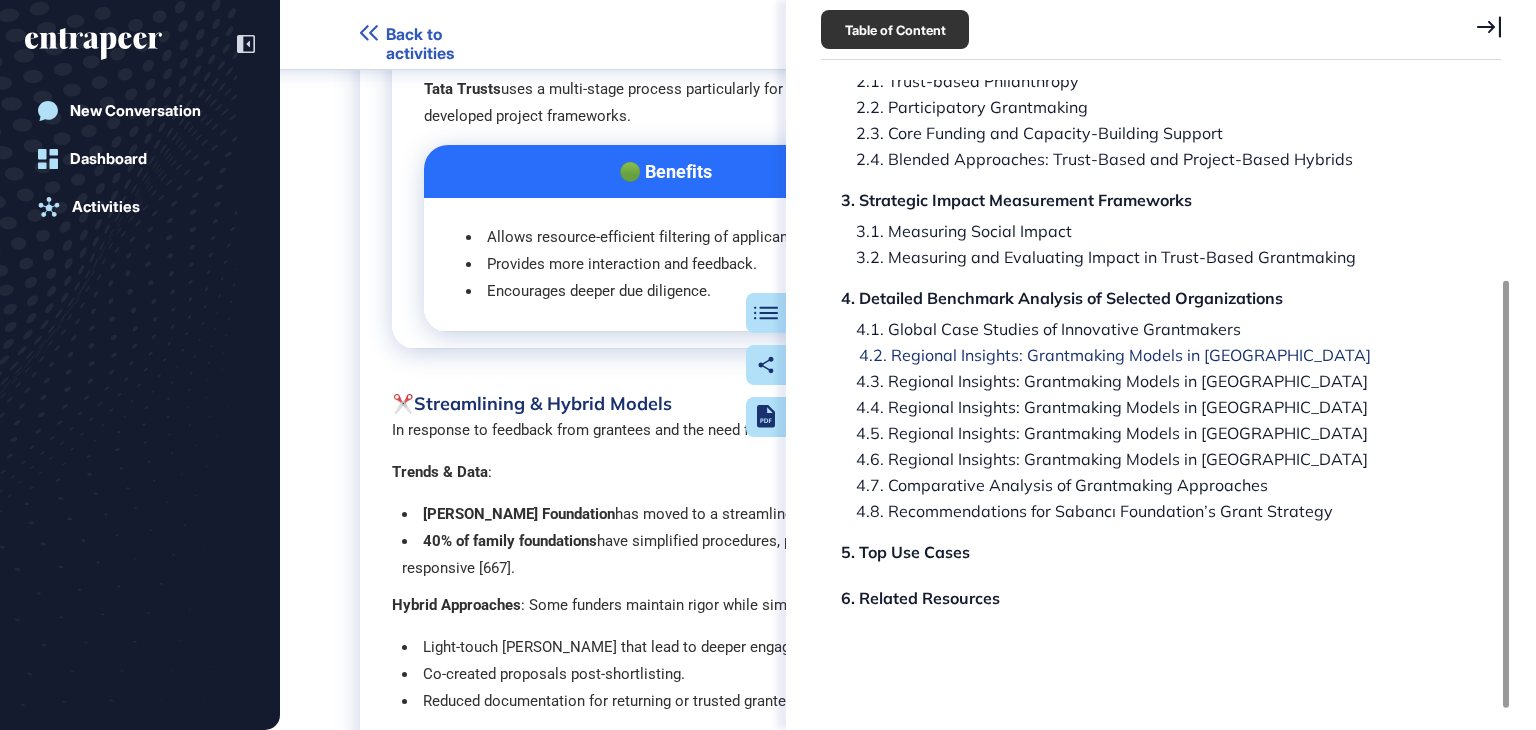 click on "4.1. Global Case Studies of Innovative Grantmakers" 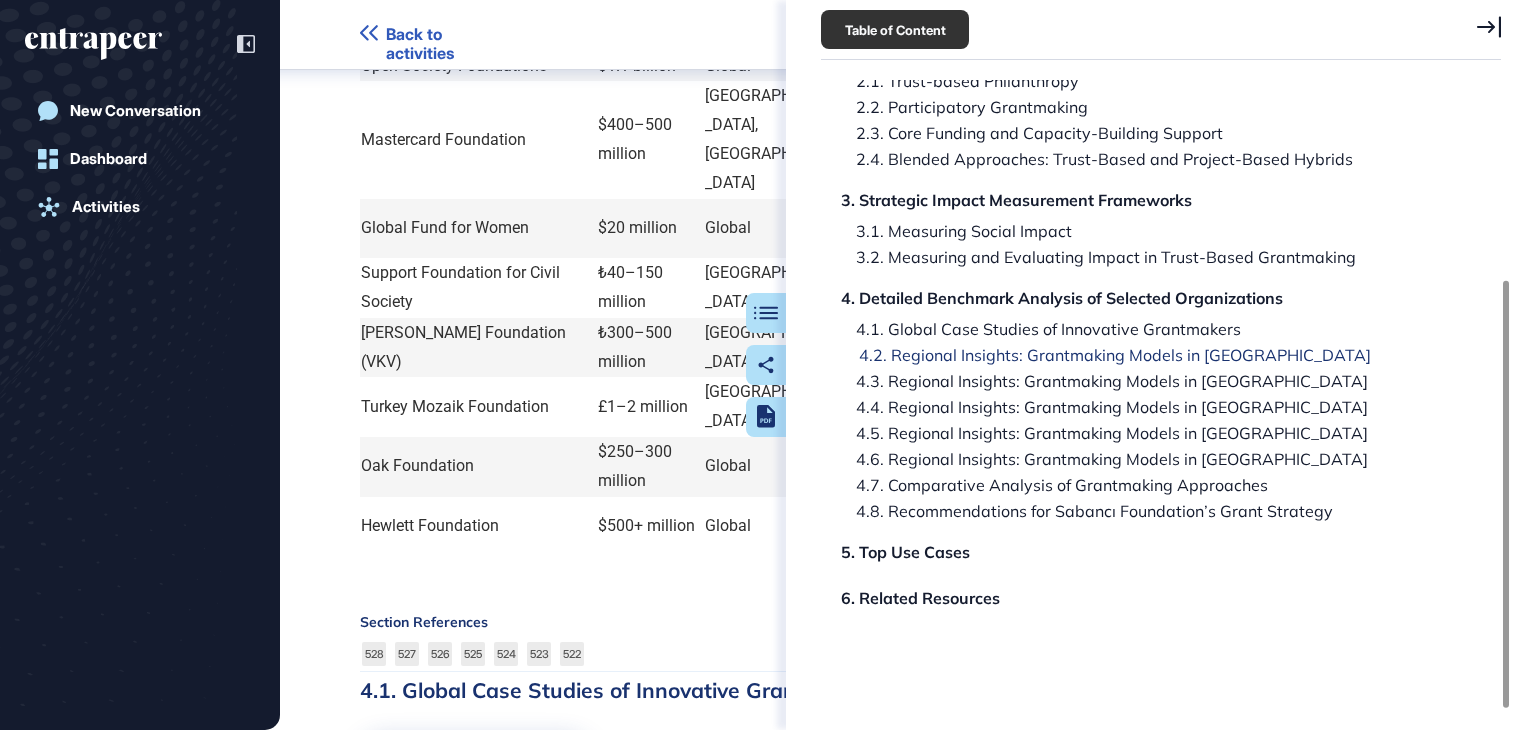 click on "4.2. Regional Insights: Grantmaking Models in [GEOGRAPHIC_DATA]" 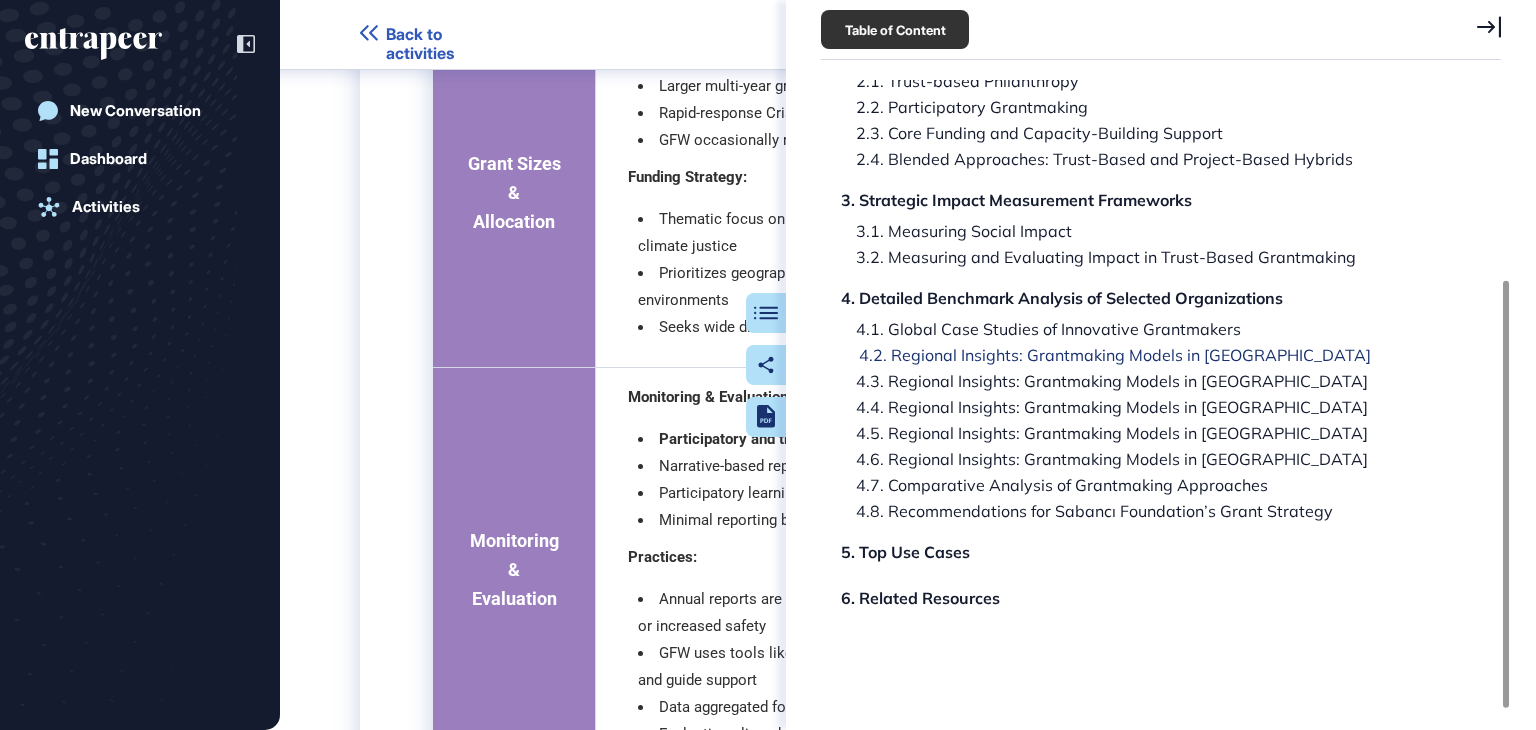 scroll, scrollTop: 84090, scrollLeft: 0, axis: vertical 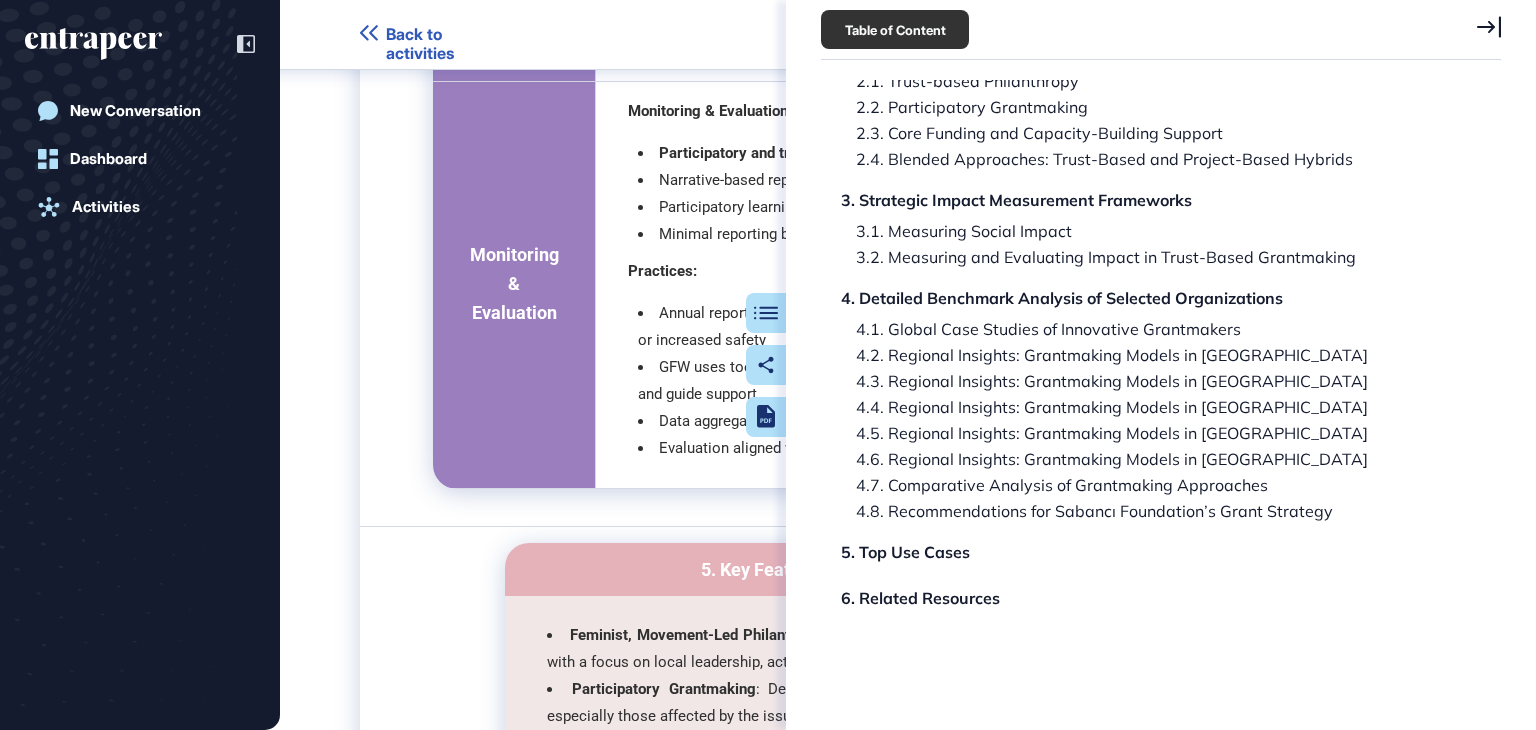 click 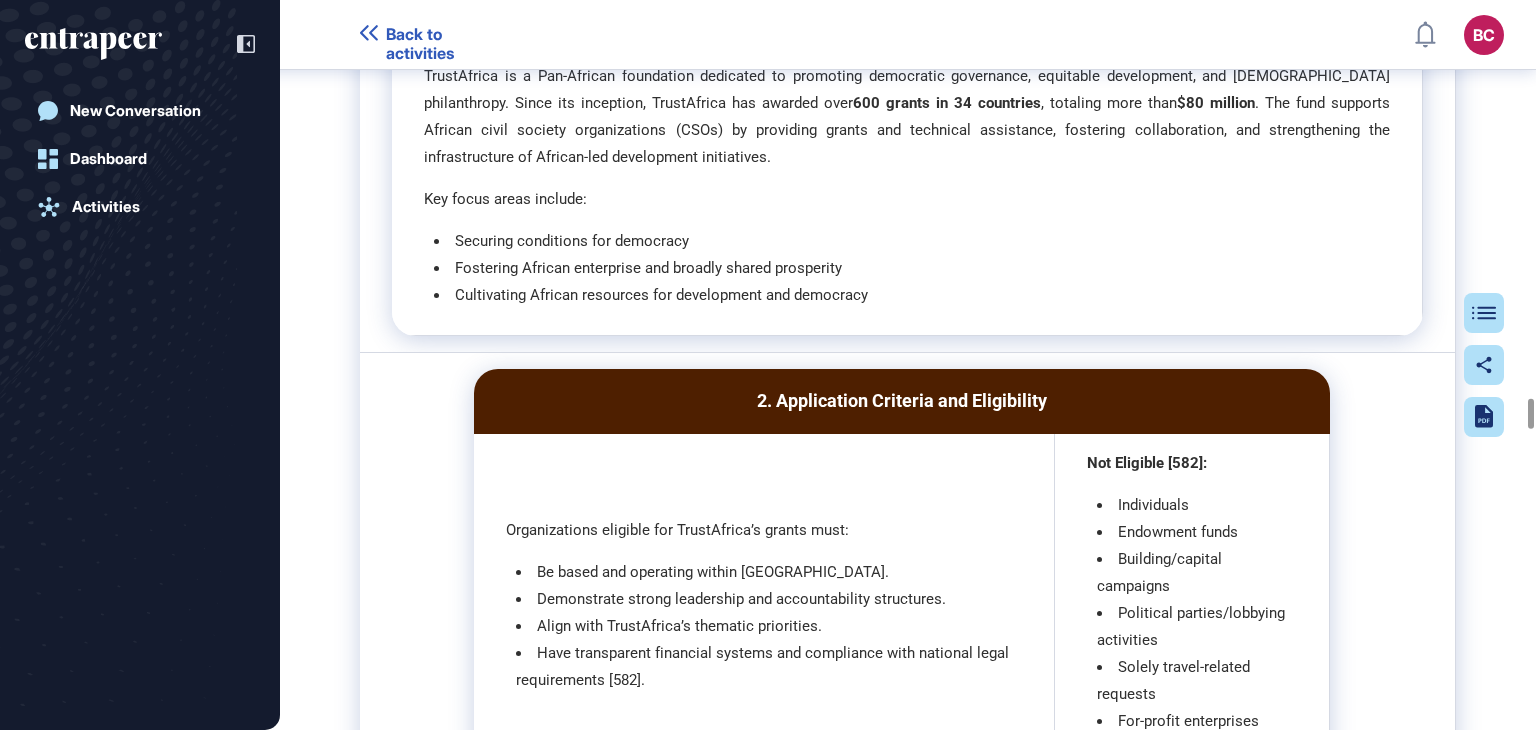 scroll, scrollTop: 96590, scrollLeft: 0, axis: vertical 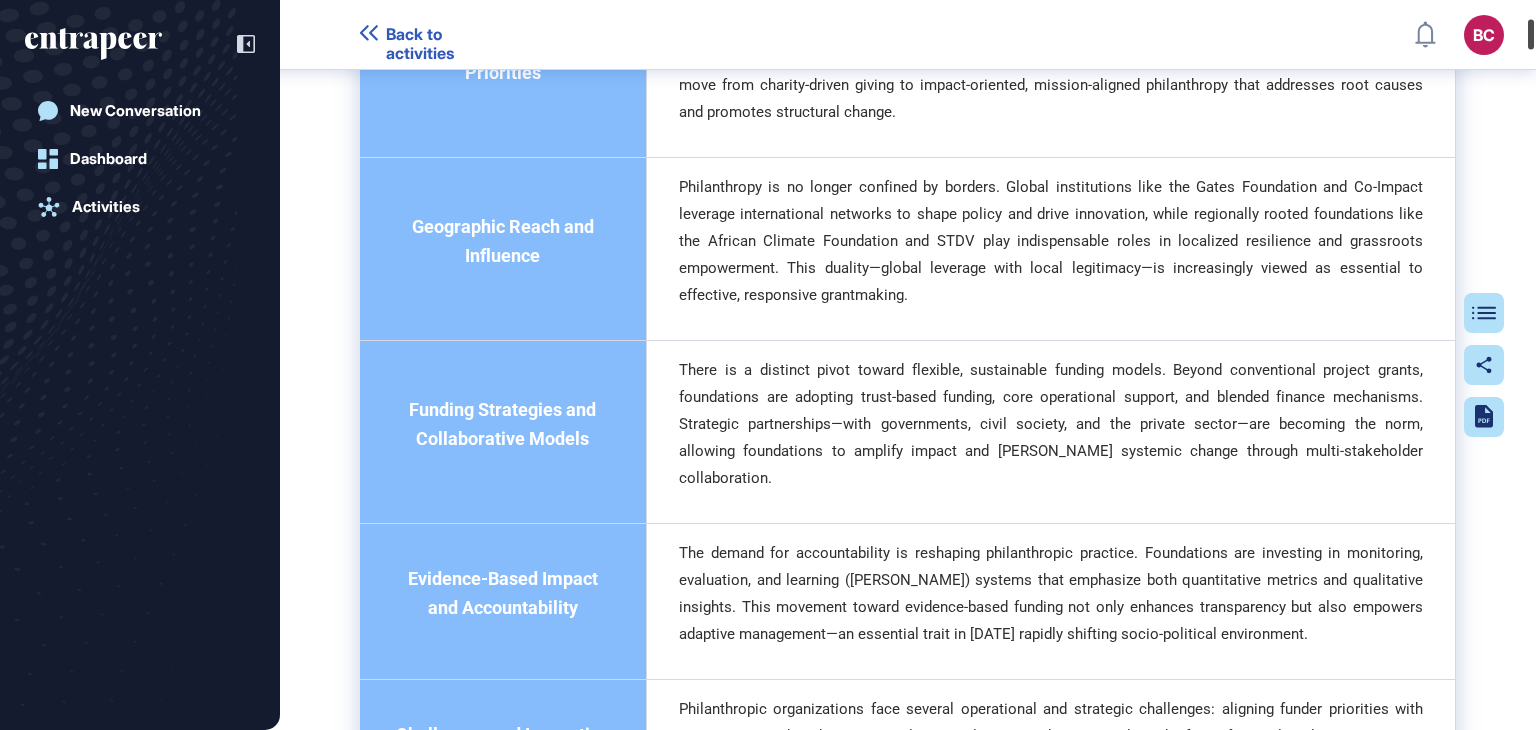 drag, startPoint x: 1534, startPoint y: 416, endPoint x: 1535, endPoint y: 36, distance: 380.0013 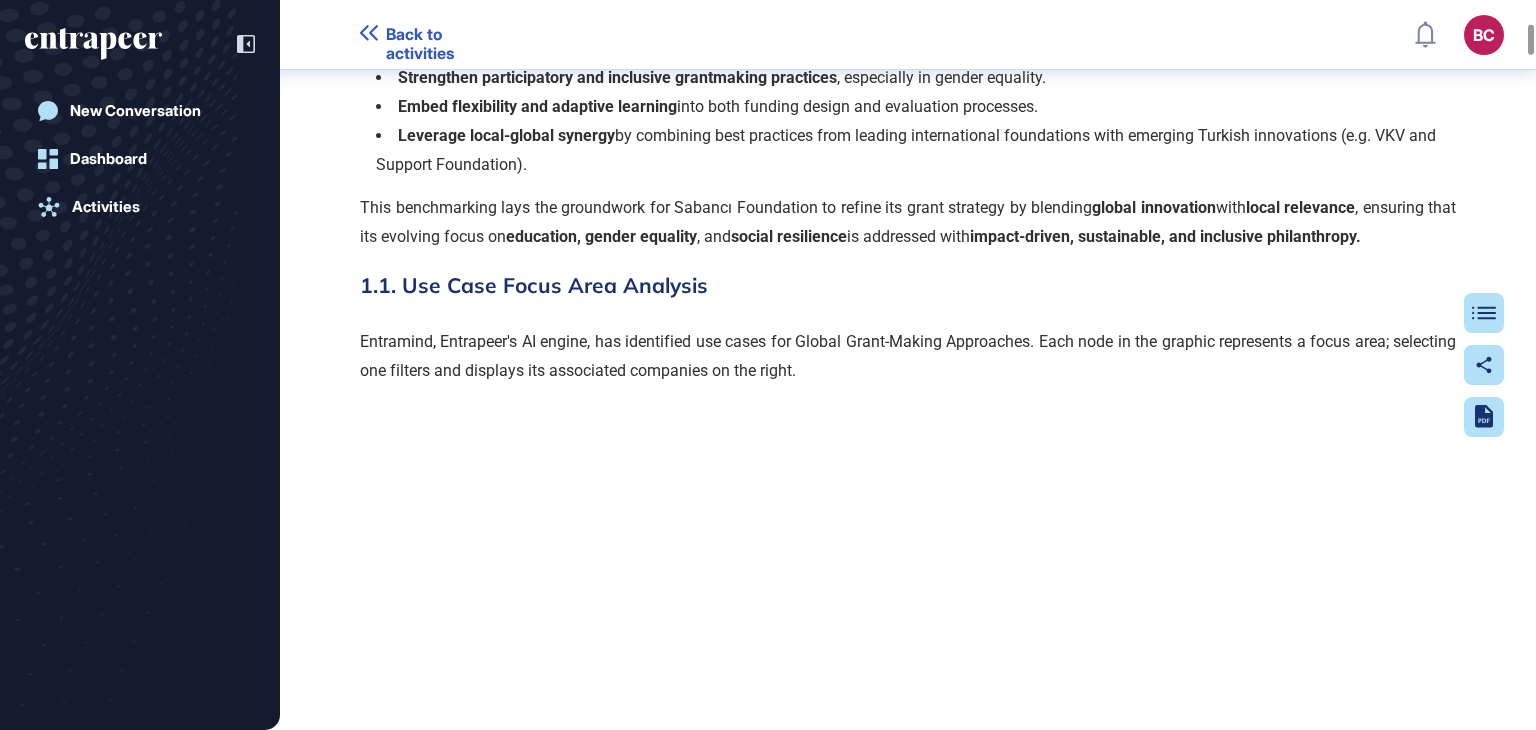 scroll, scrollTop: 5748, scrollLeft: 0, axis: vertical 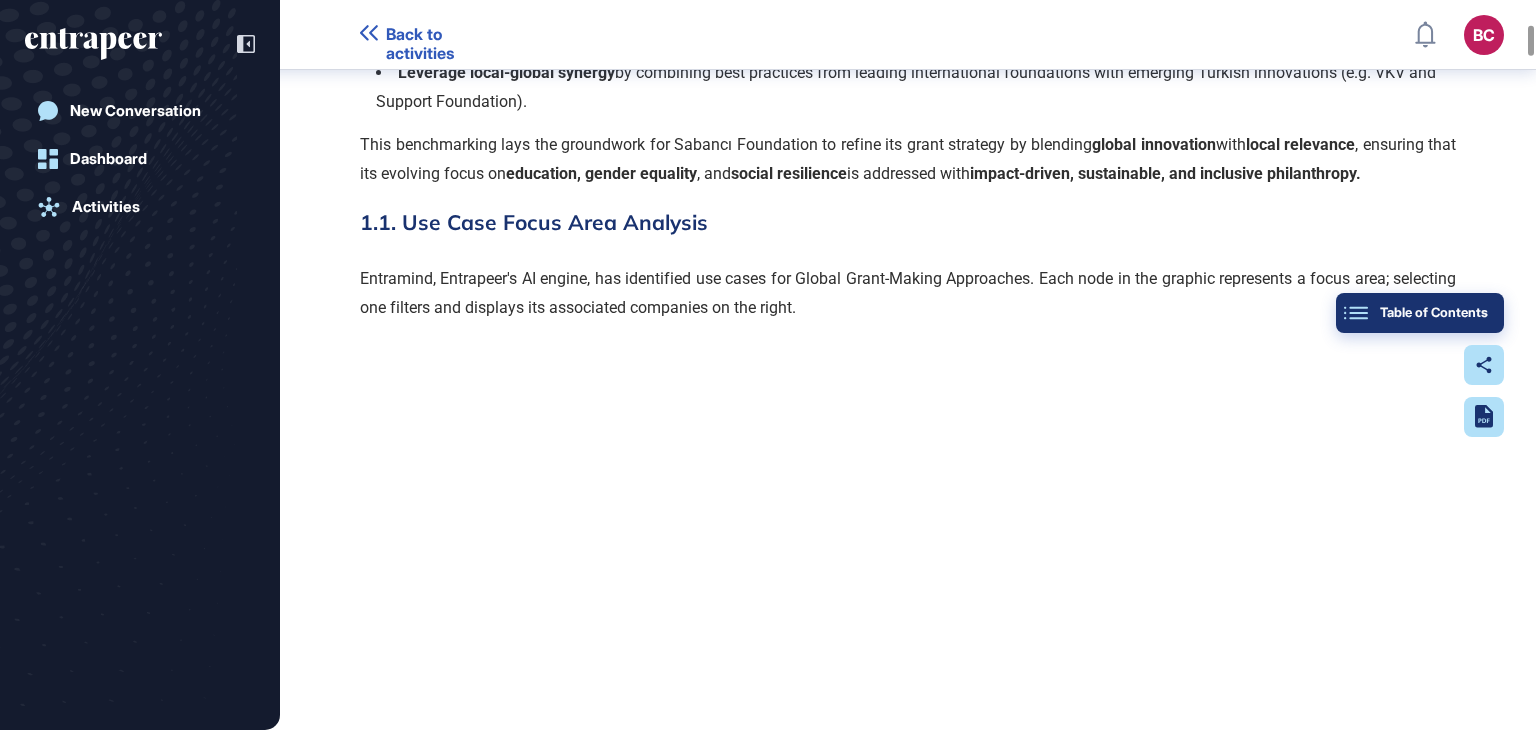 click on "Table of Contents" 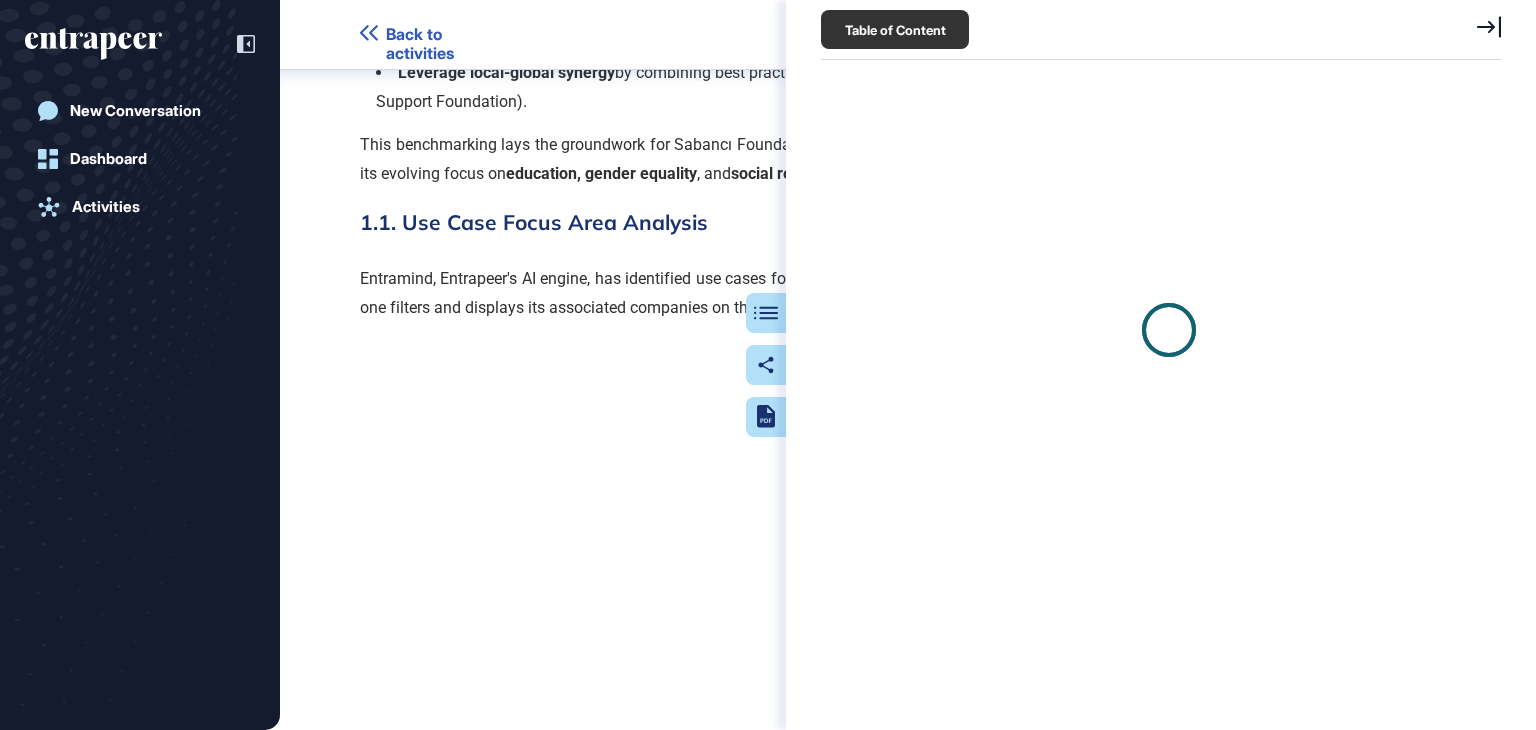 scroll, scrollTop: 629, scrollLeft: 684, axis: both 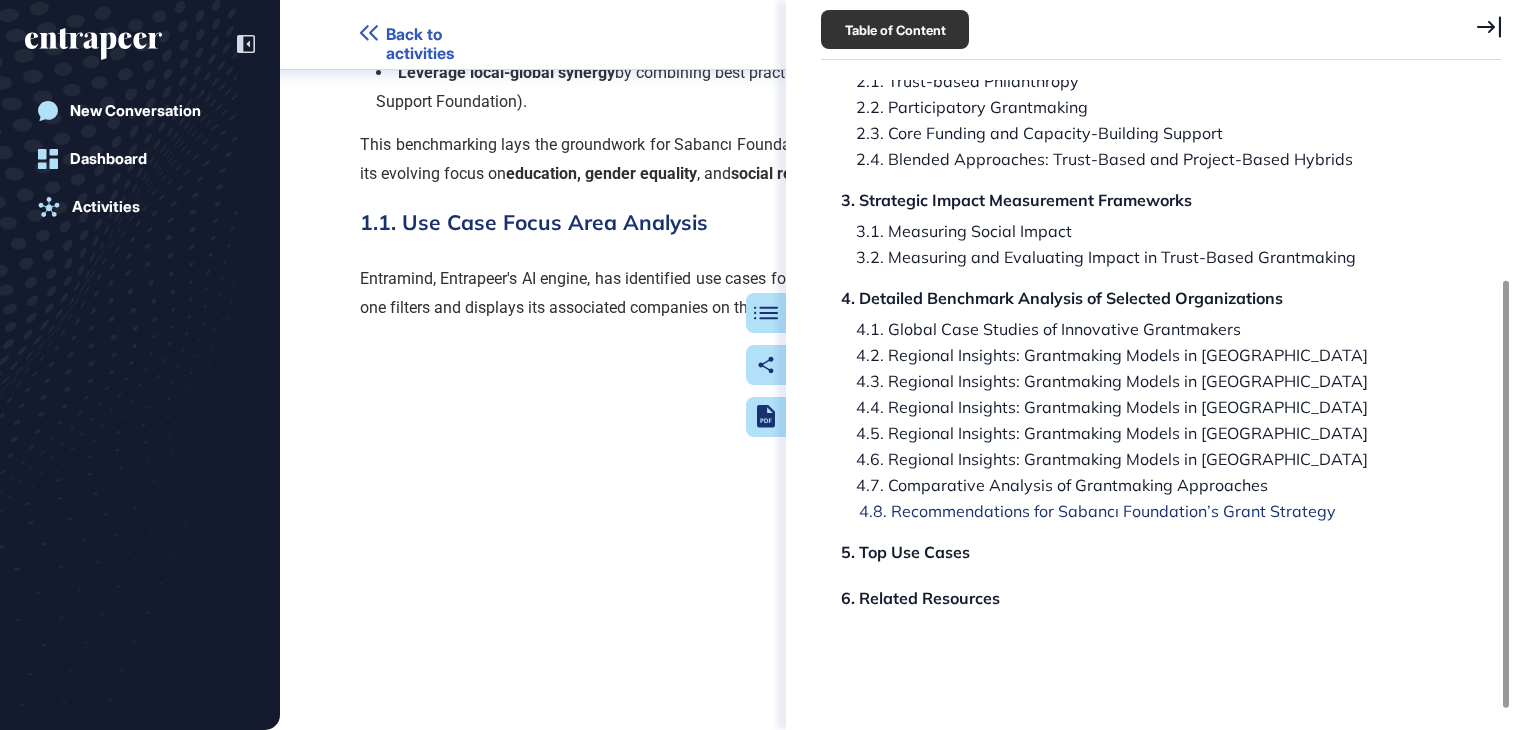 click on "4.8. Recommendations for Sabancı Foundation’s Grant Strategy" 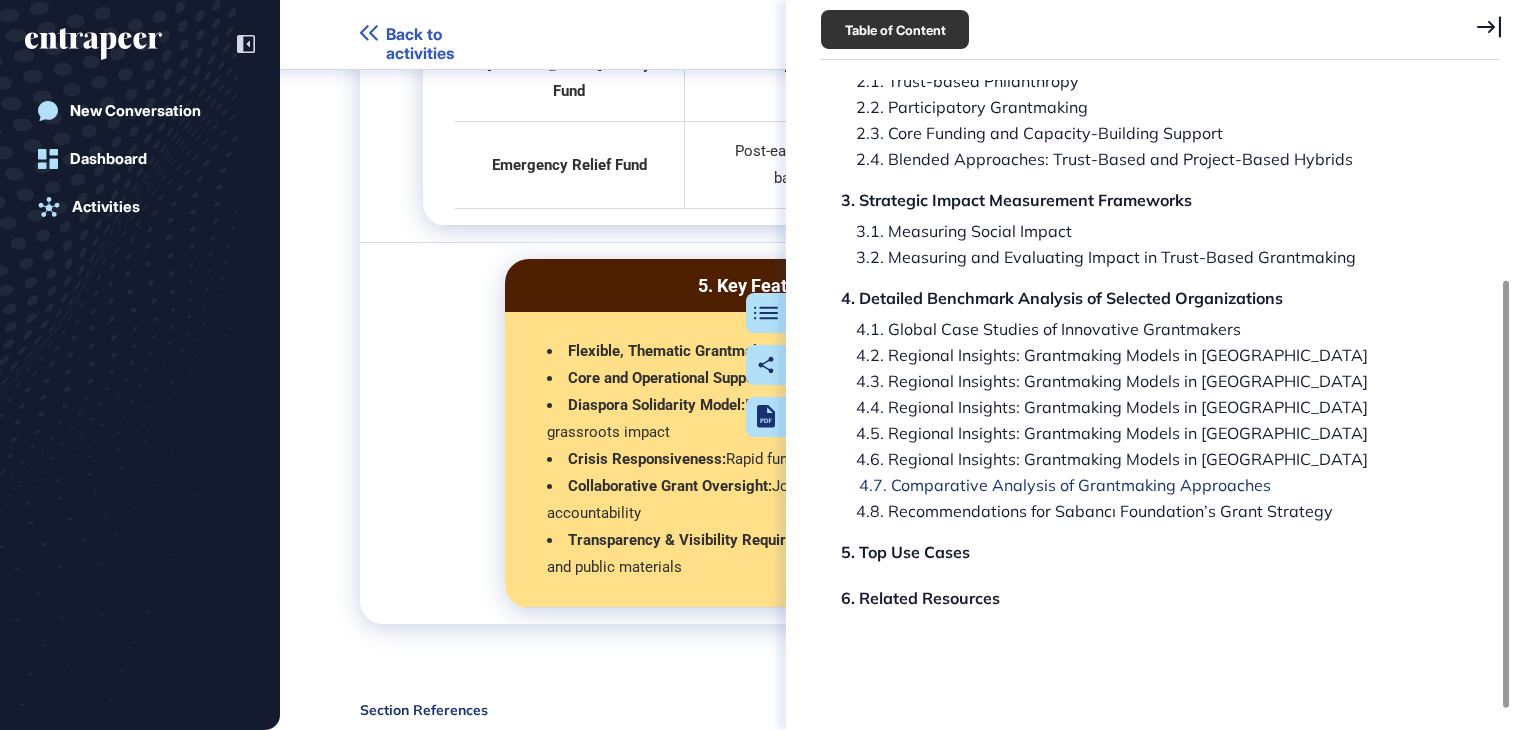 click on "4.7. Comparative Analysis of Grantmaking Approaches" 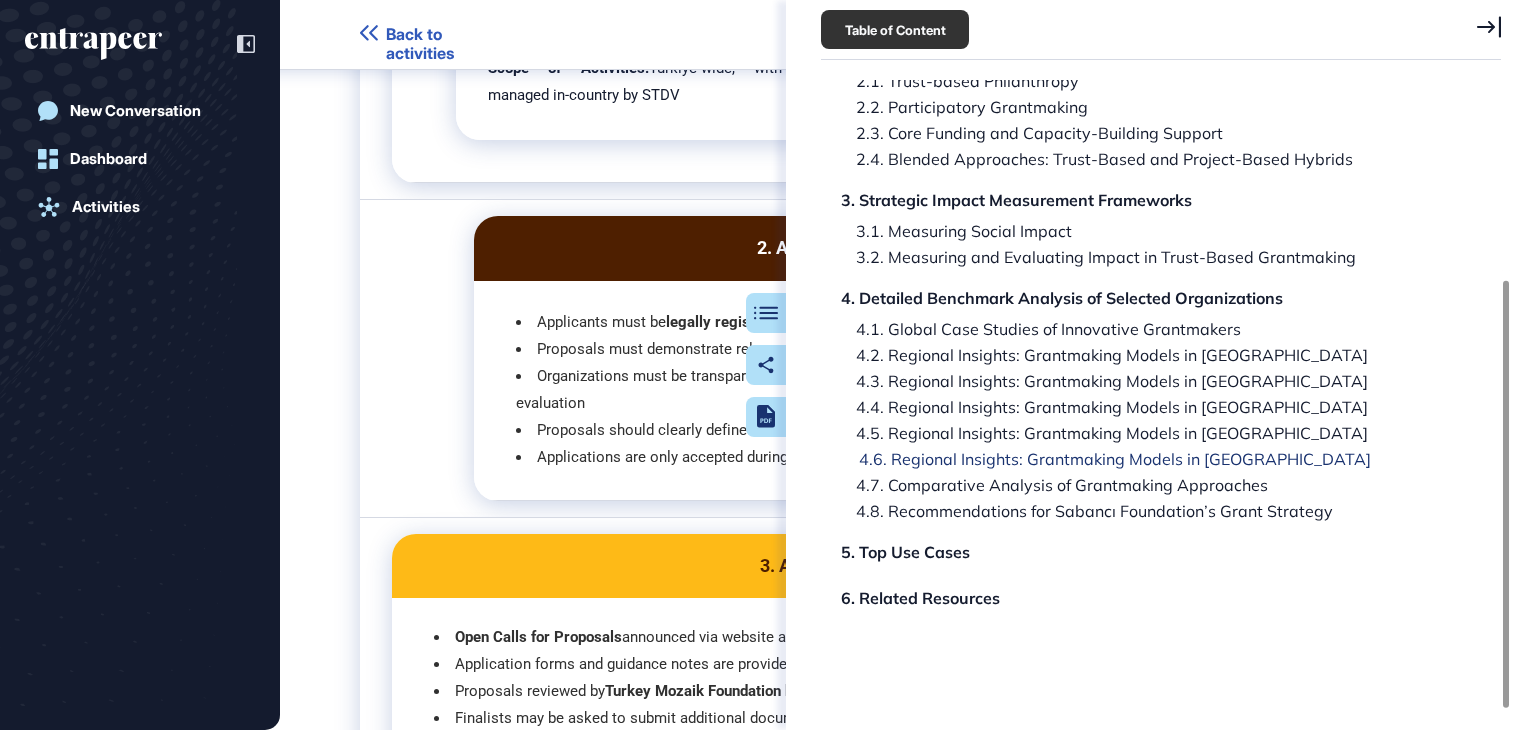 scroll, scrollTop: 150773, scrollLeft: 0, axis: vertical 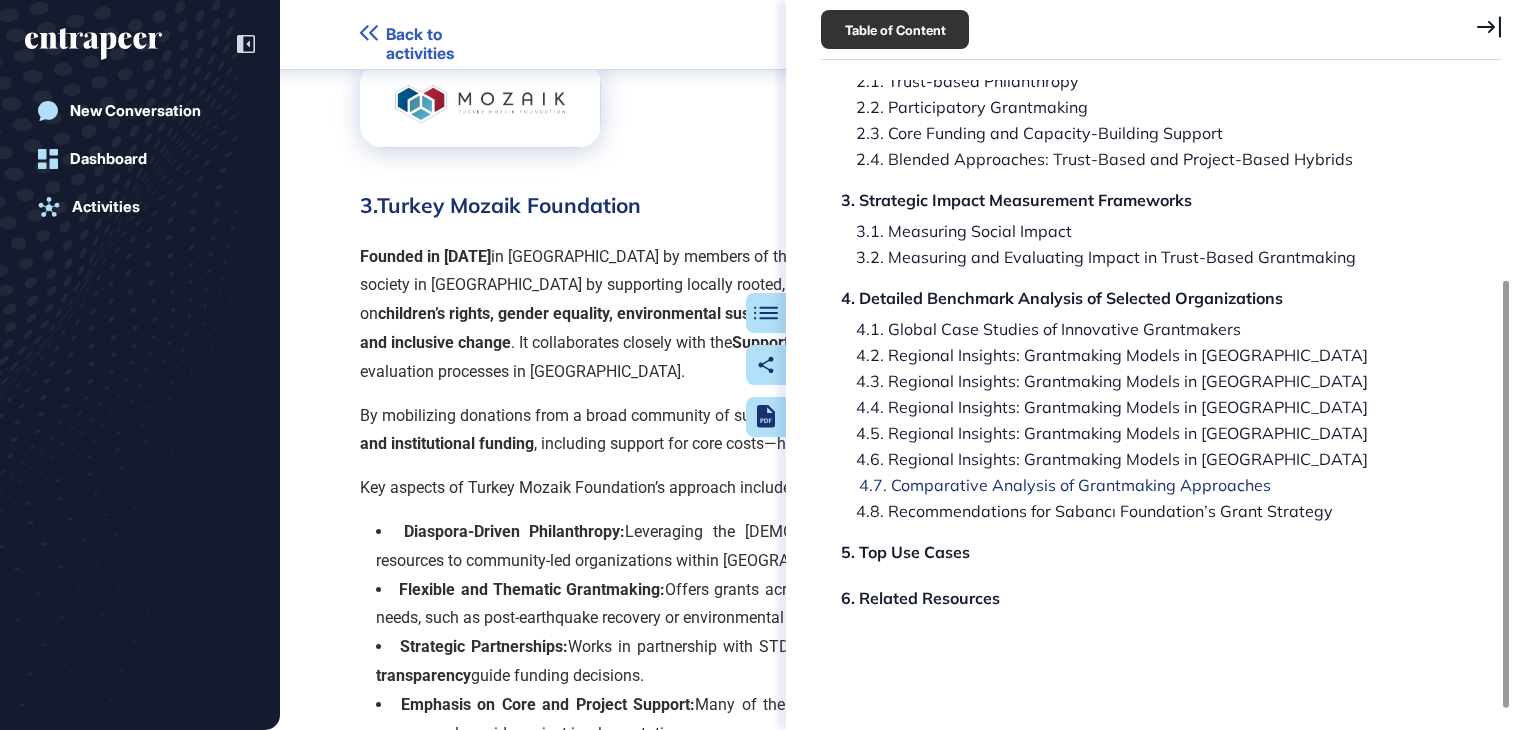 click on "4.7. Comparative Analysis of Grantmaking Approaches" 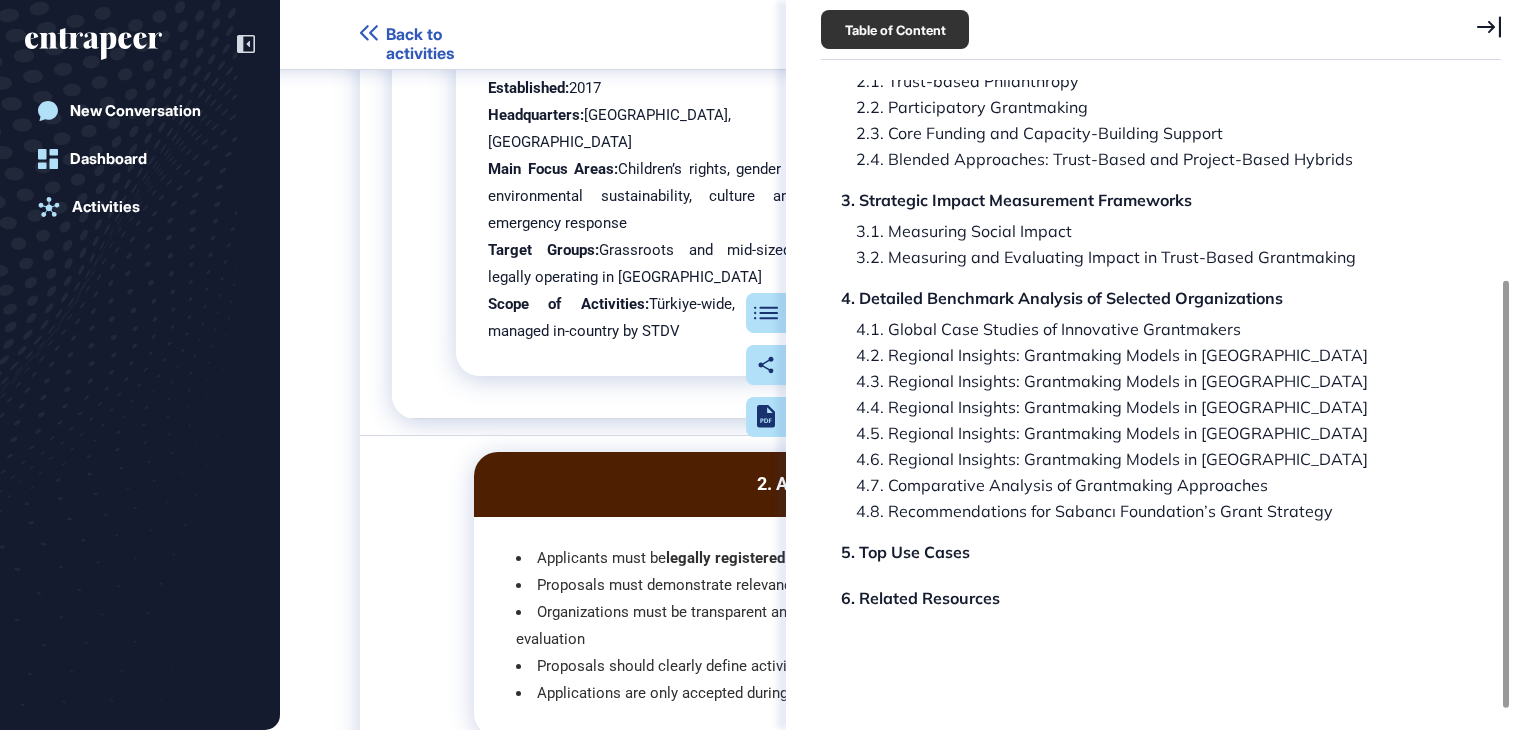 scroll, scrollTop: 151774, scrollLeft: 0, axis: vertical 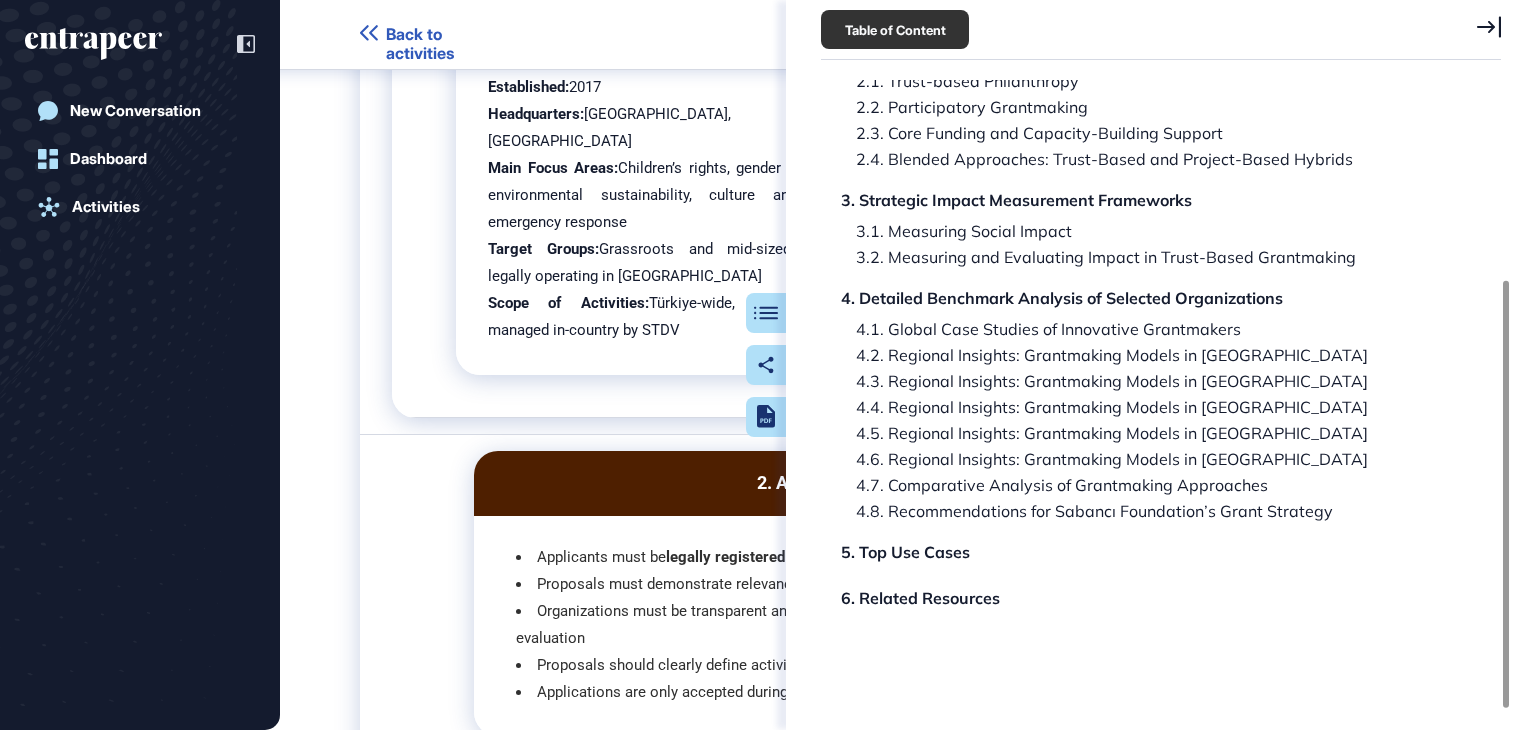 click 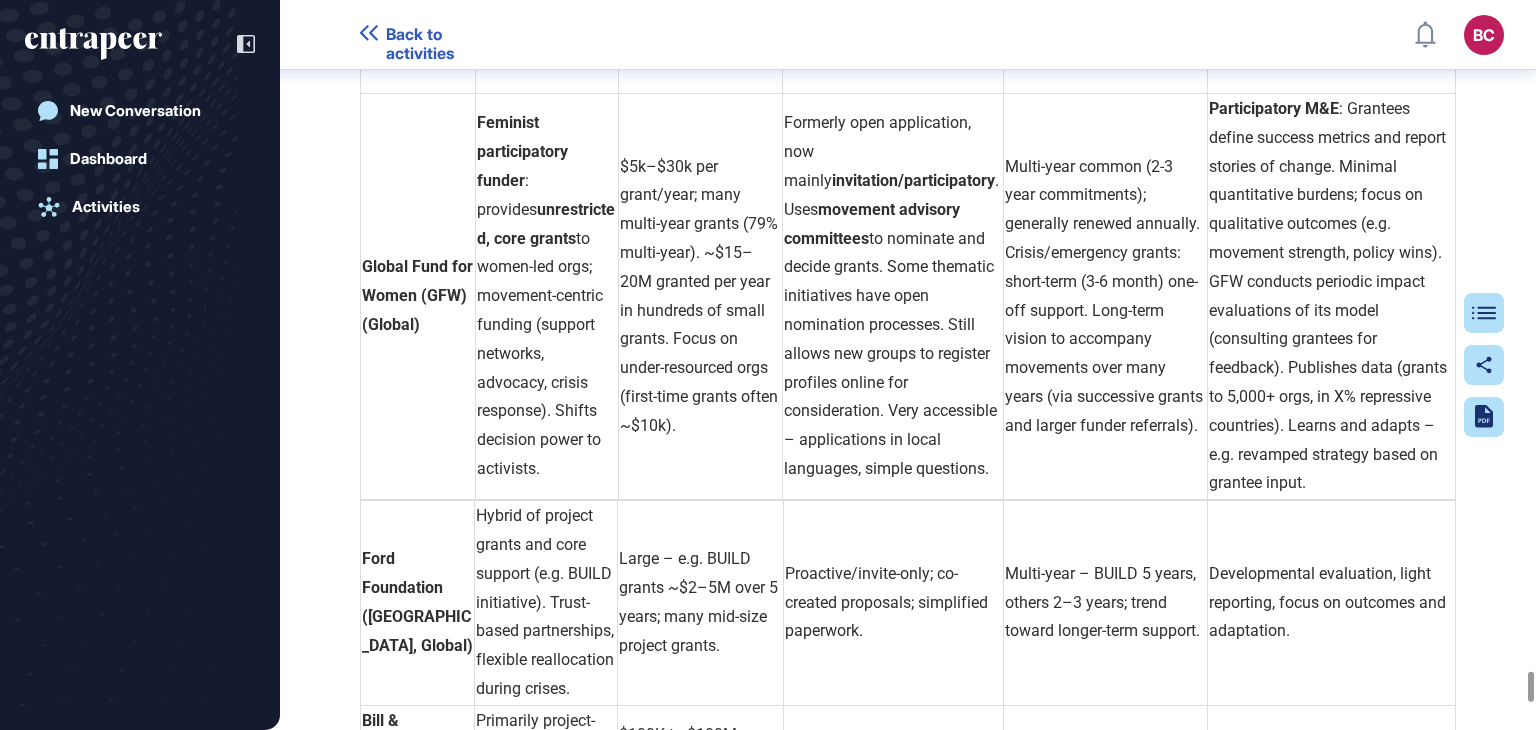 scroll, scrollTop: 163074, scrollLeft: 0, axis: vertical 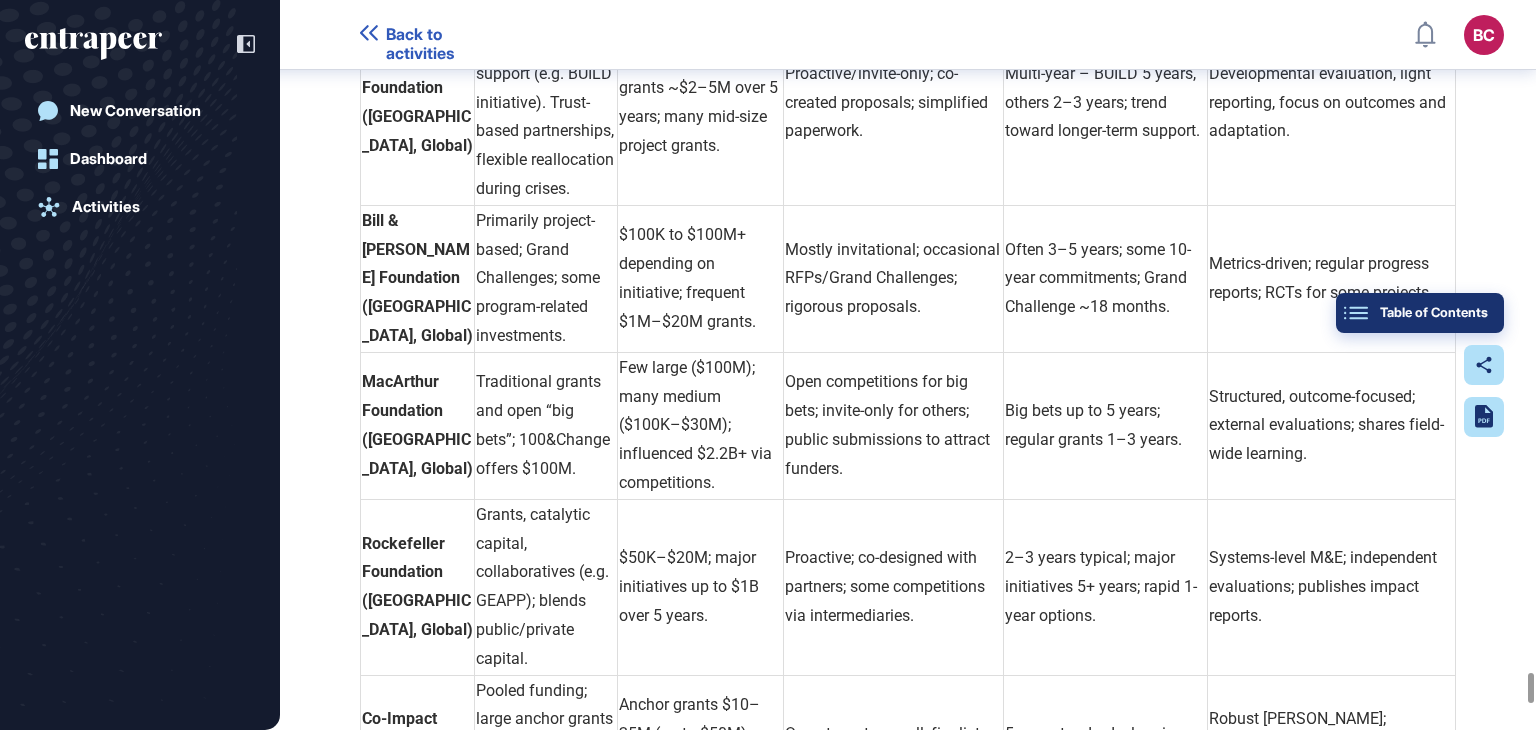 click on "Table of Contents" 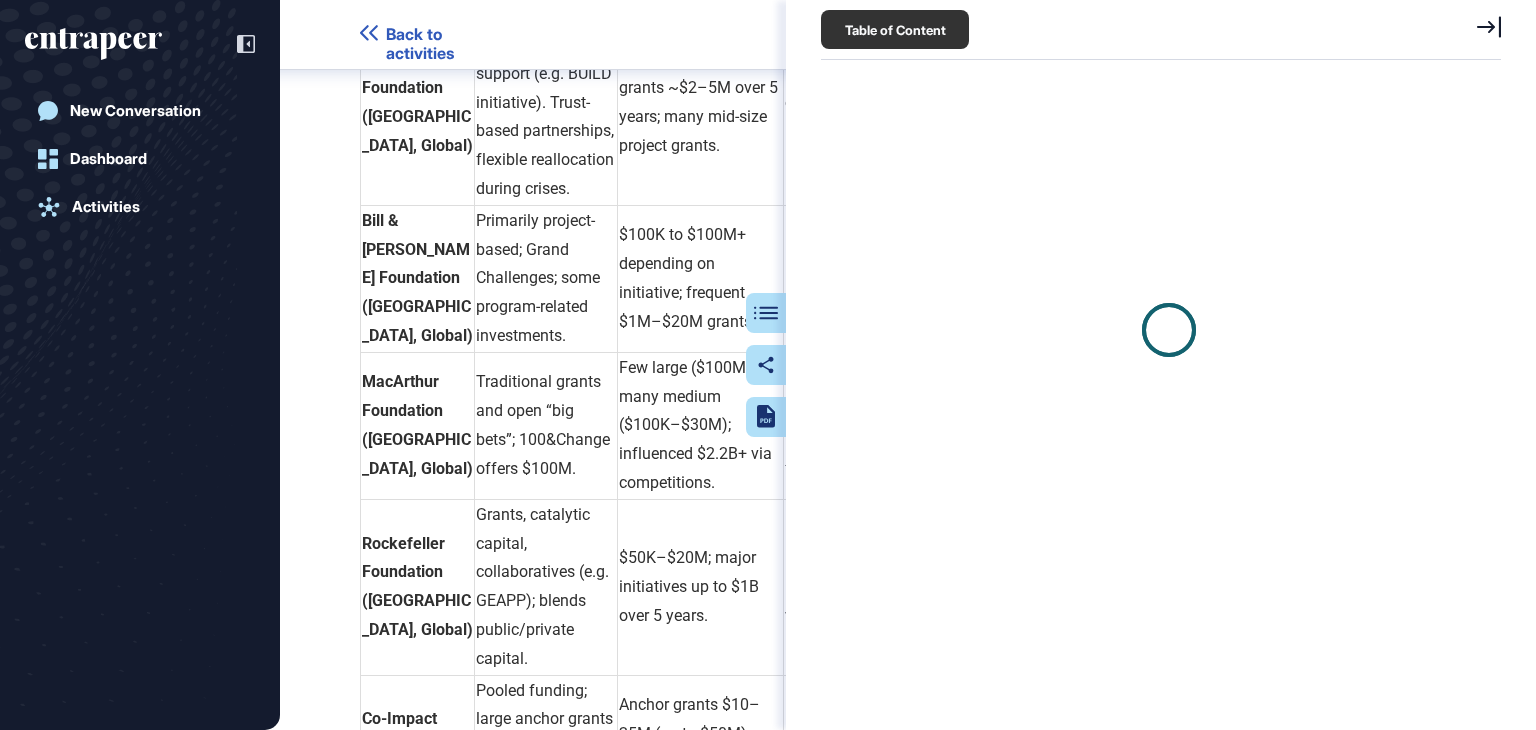 scroll, scrollTop: 629, scrollLeft: 684, axis: both 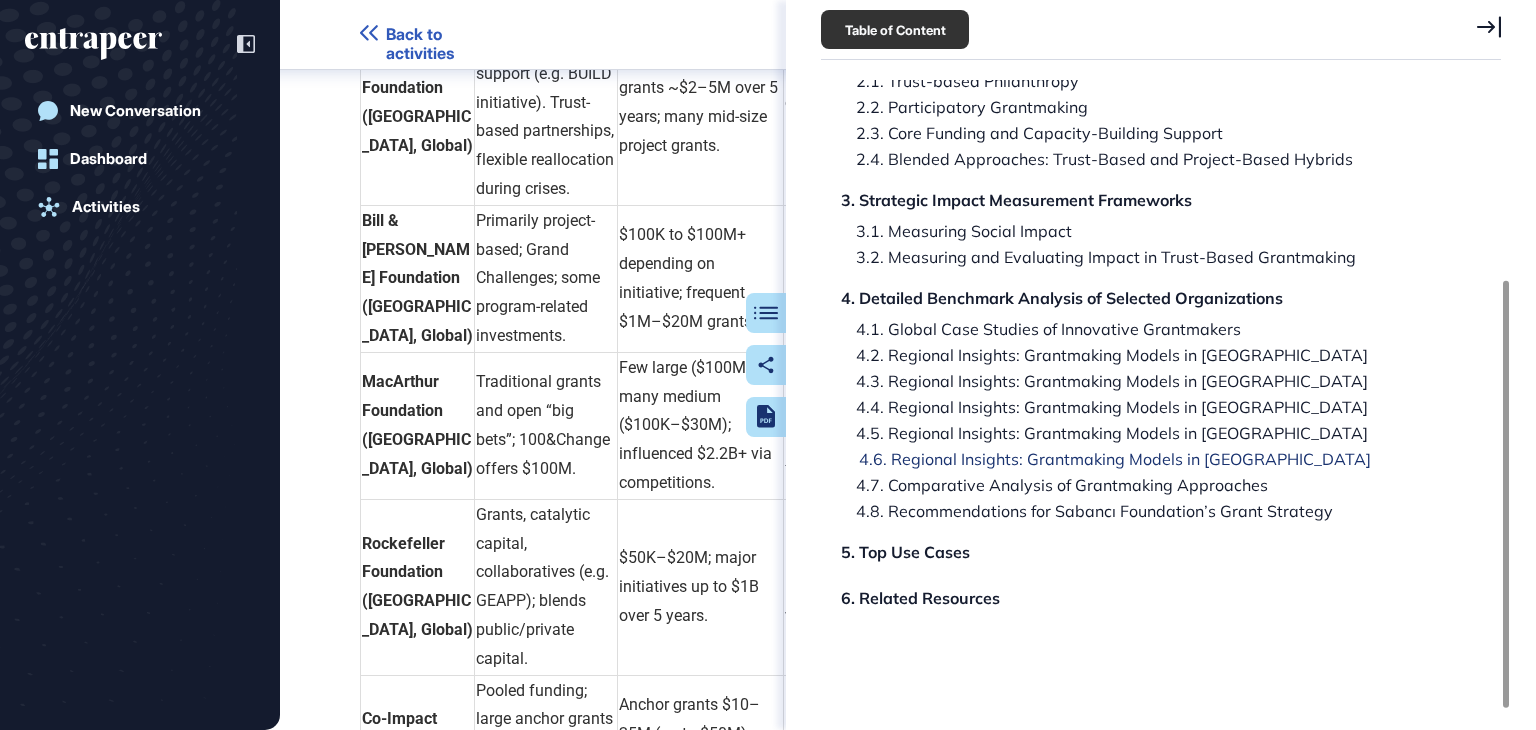 click on "4.6. Regional Insights: Grantmaking Models in [GEOGRAPHIC_DATA]" 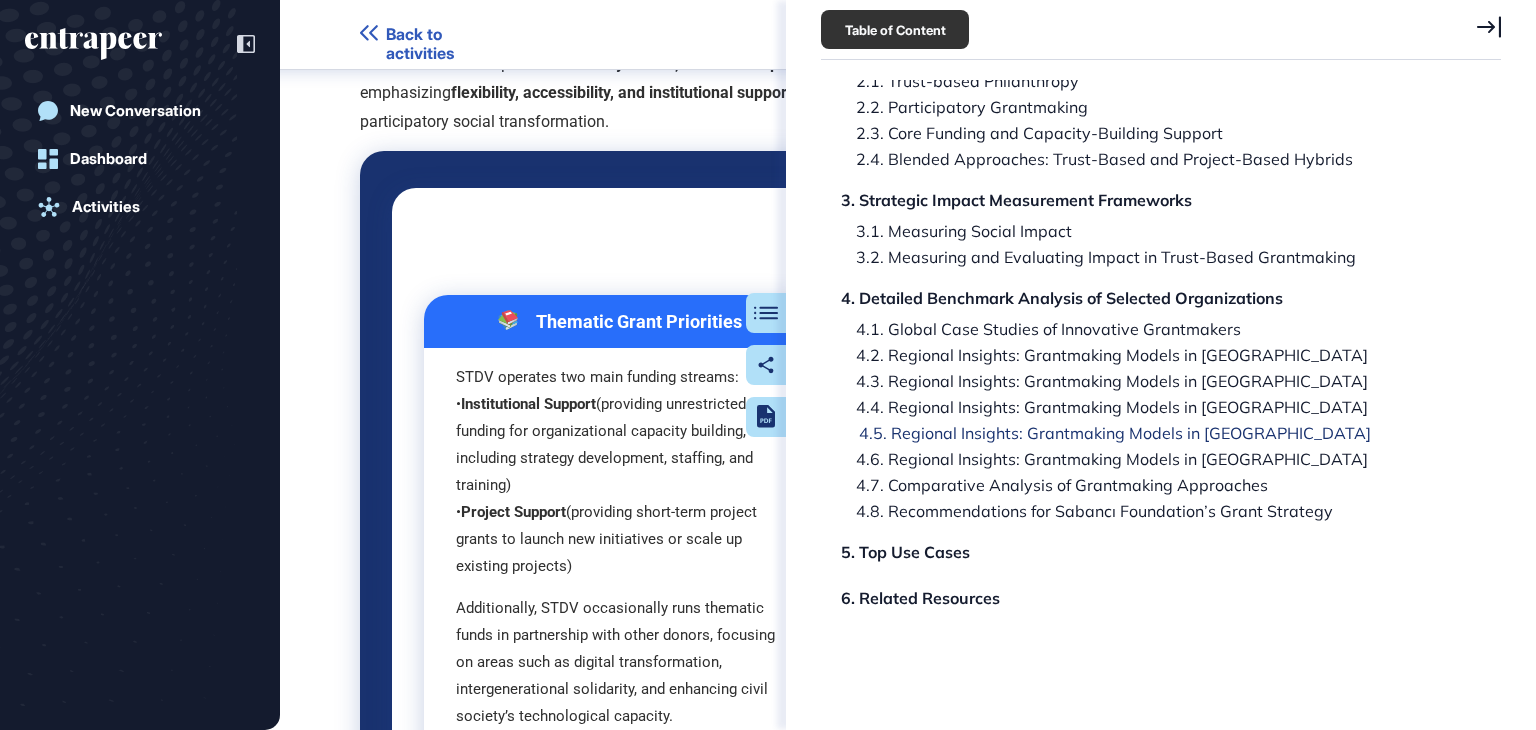 scroll, scrollTop: 143825, scrollLeft: 0, axis: vertical 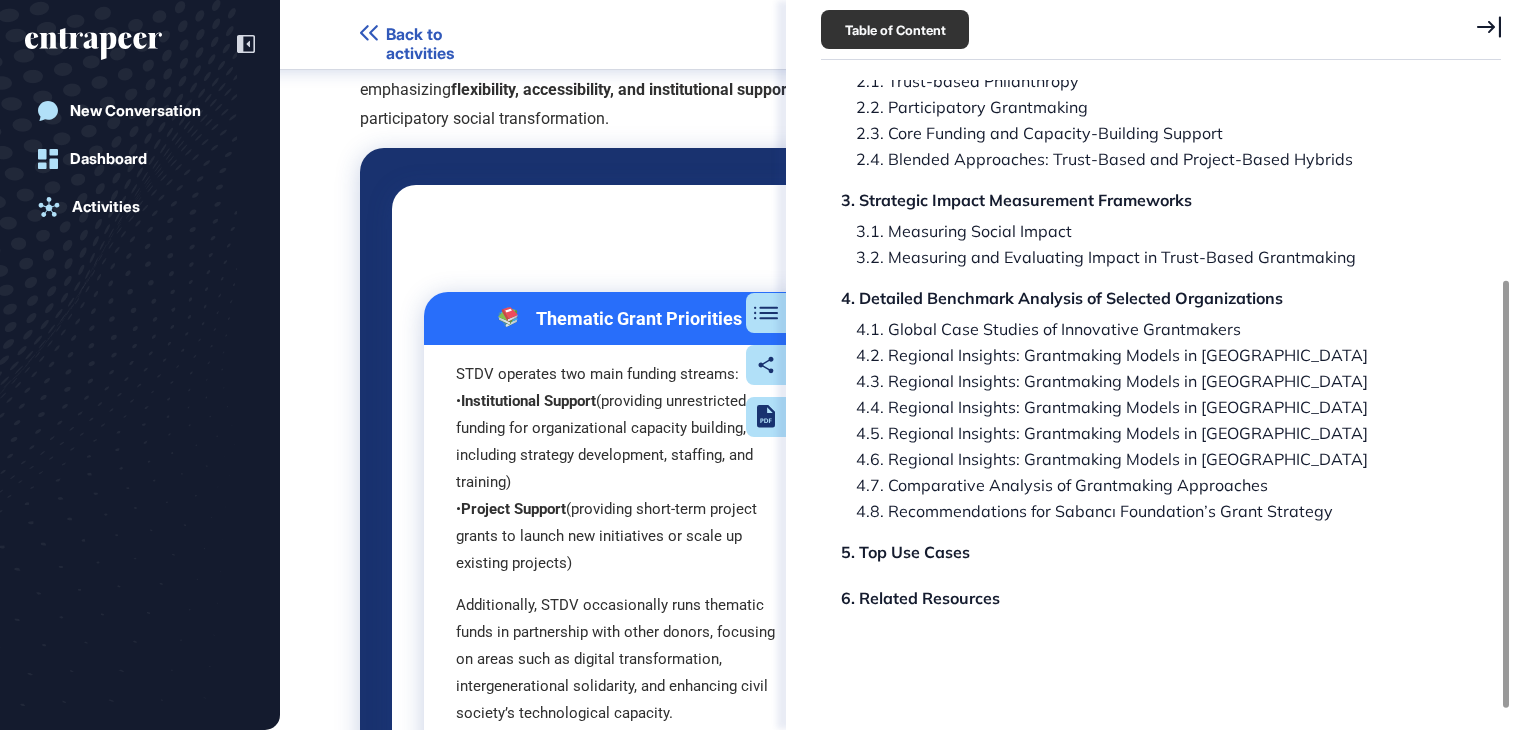 click 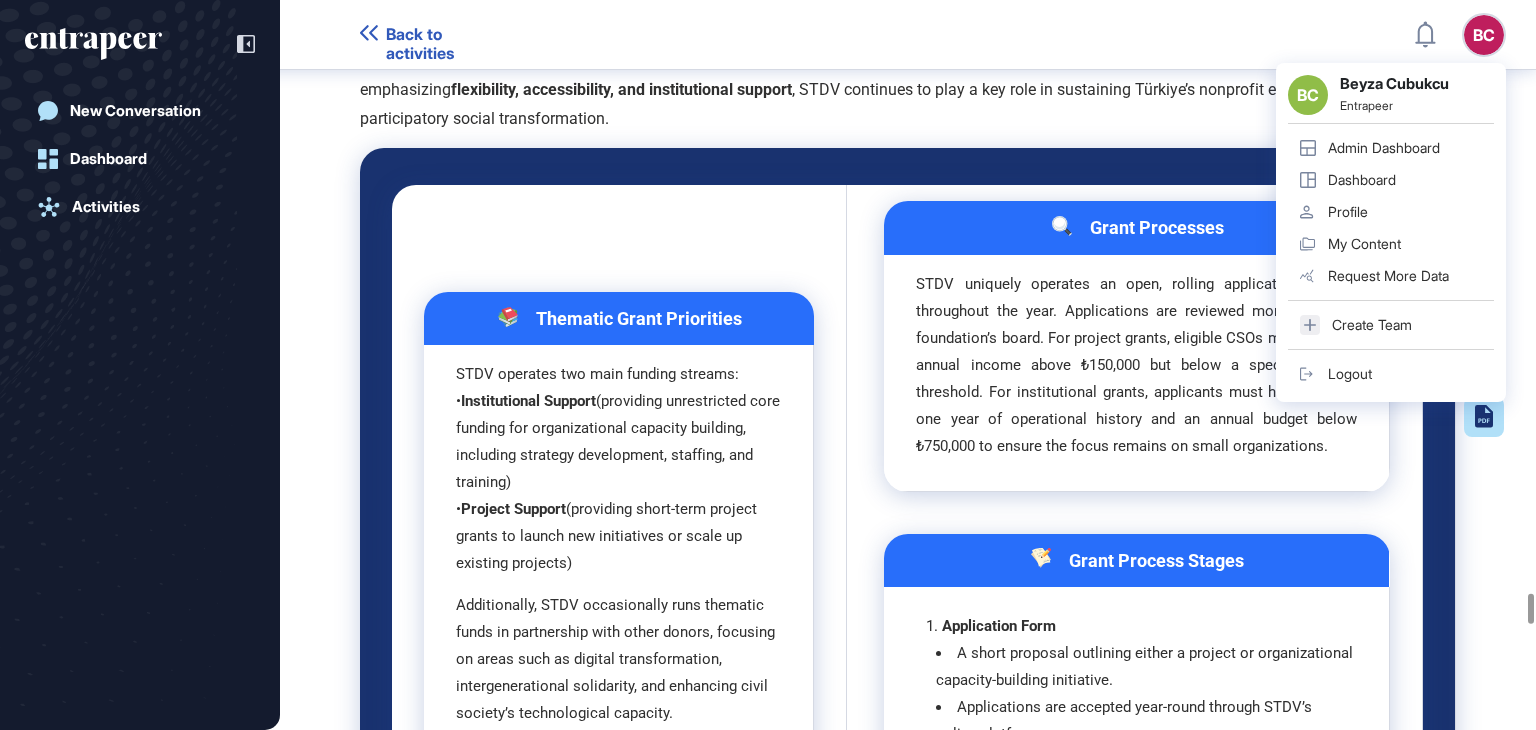 click on "Grant contracts are signed" at bounding box center (1170, 2266) 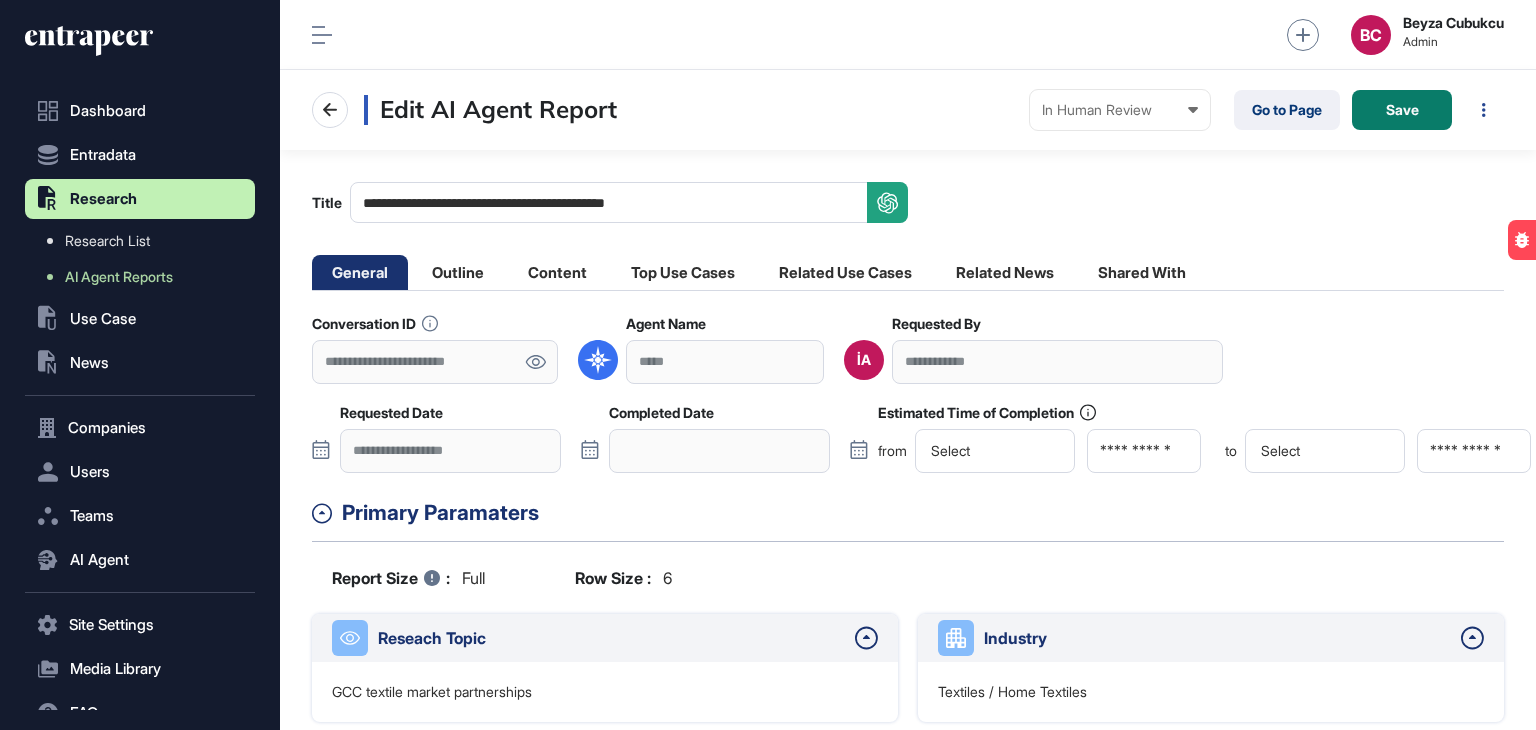 scroll, scrollTop: 0, scrollLeft: 0, axis: both 